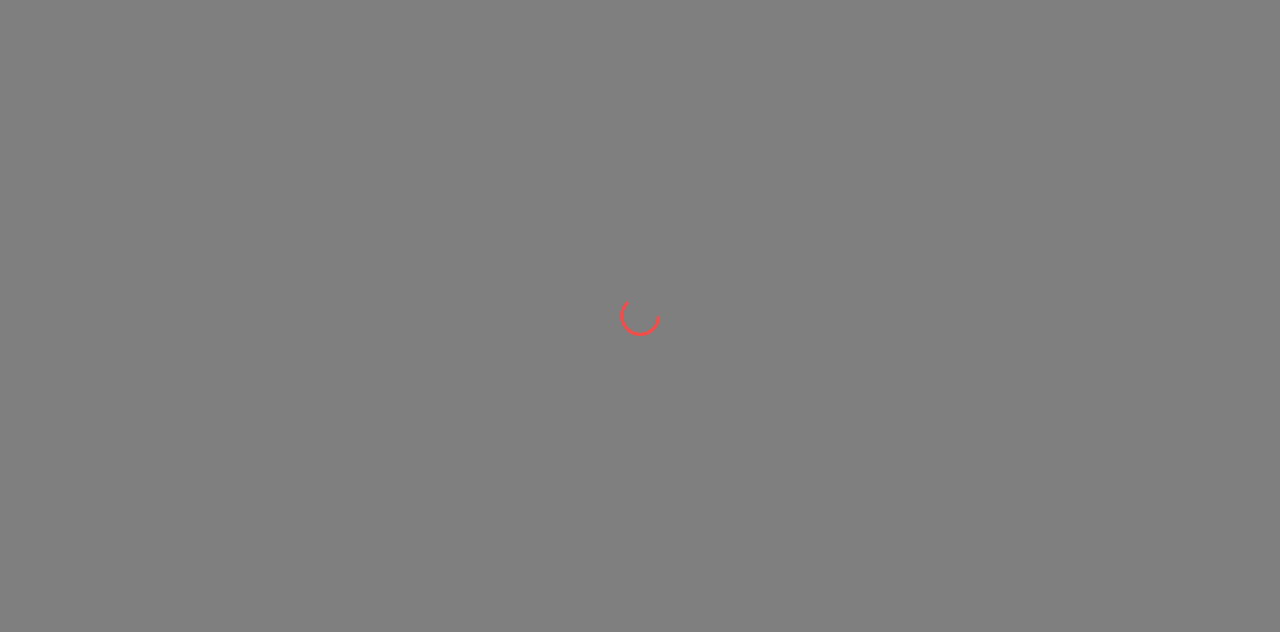 scroll, scrollTop: 0, scrollLeft: 0, axis: both 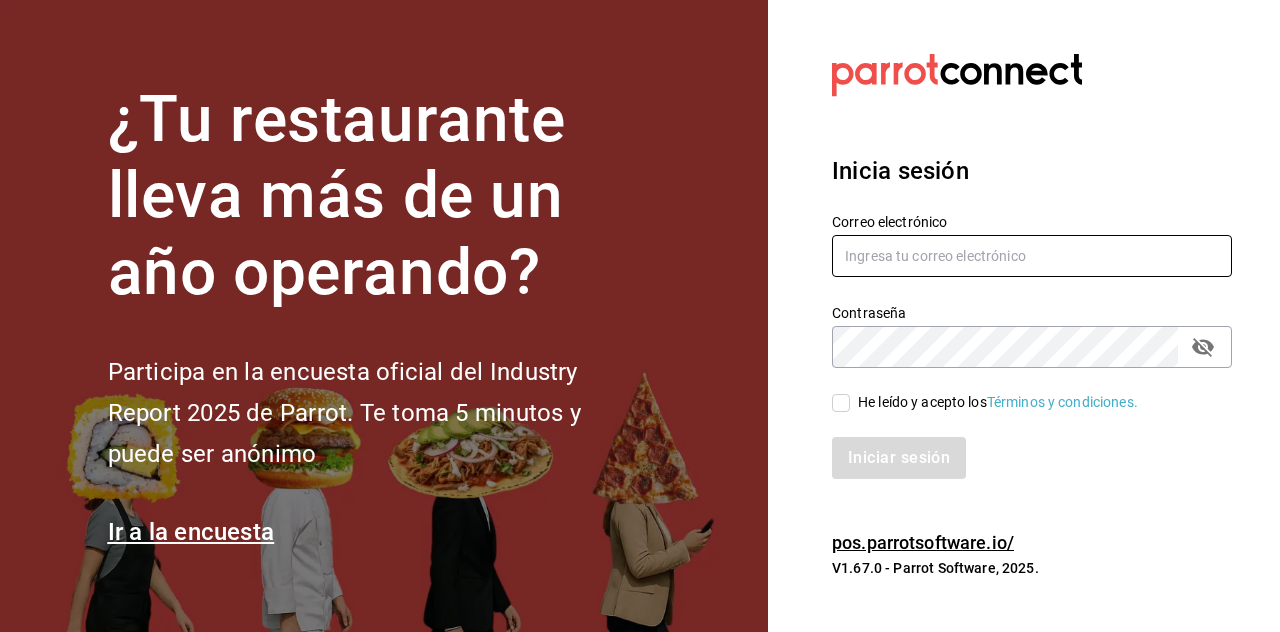 type on "[USERNAME]@[DOMAIN]" 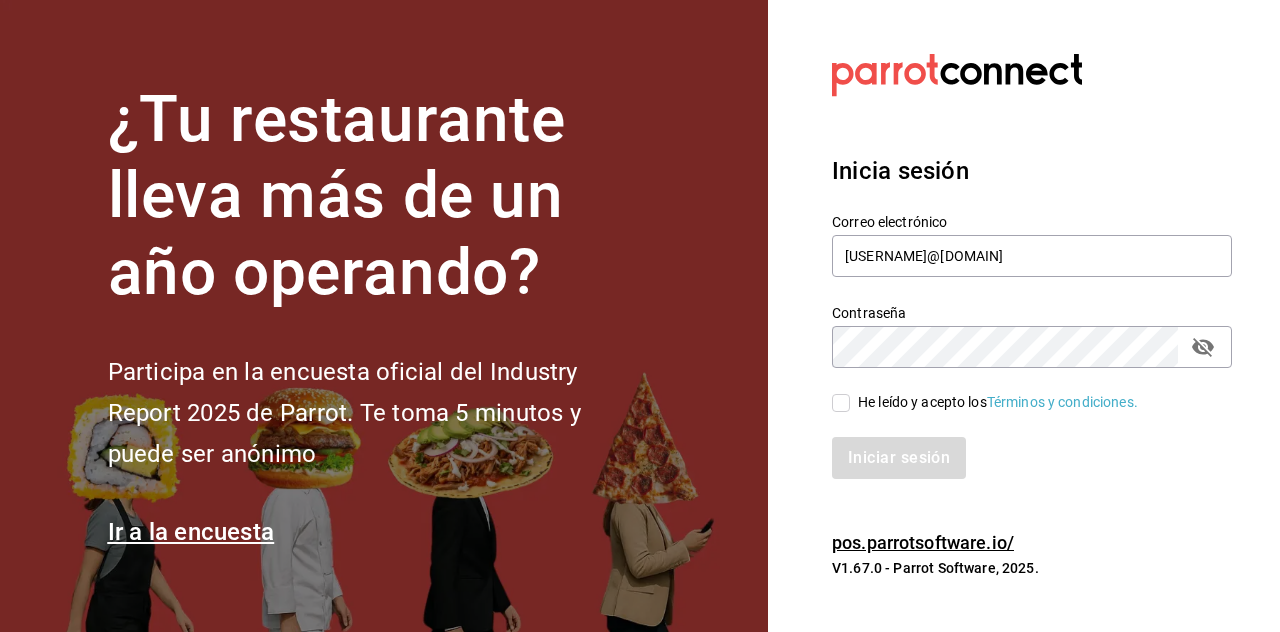 click on "He leído y acepto los  Términos y condiciones." at bounding box center [841, 403] 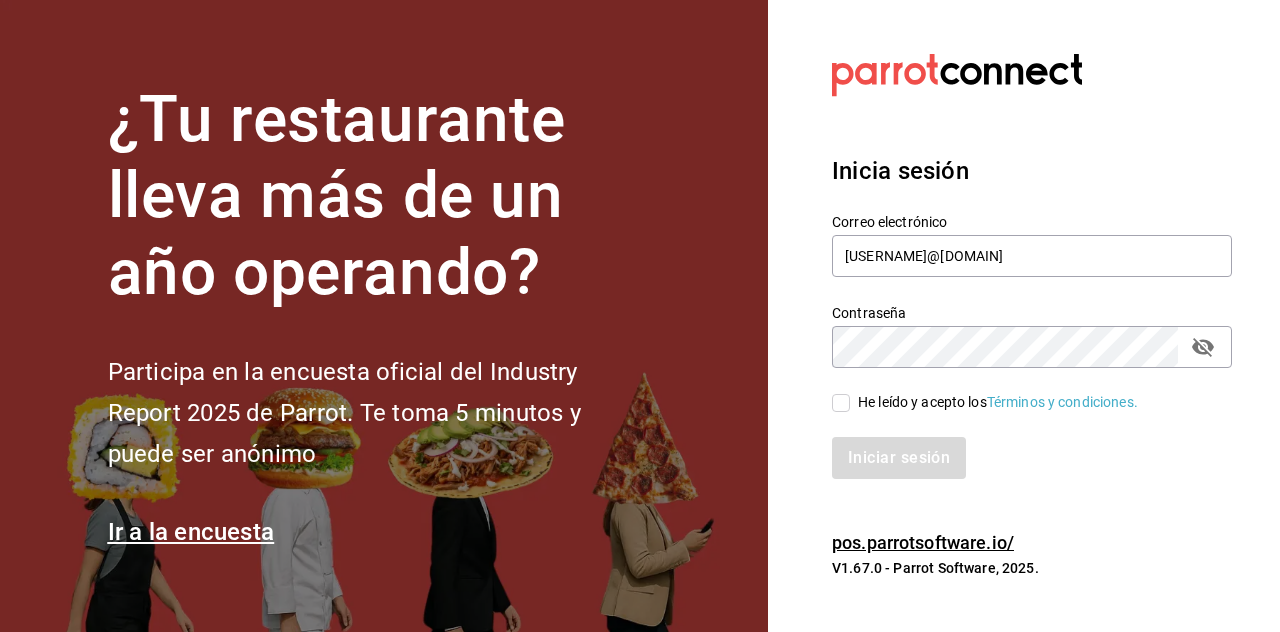 checkbox on "true" 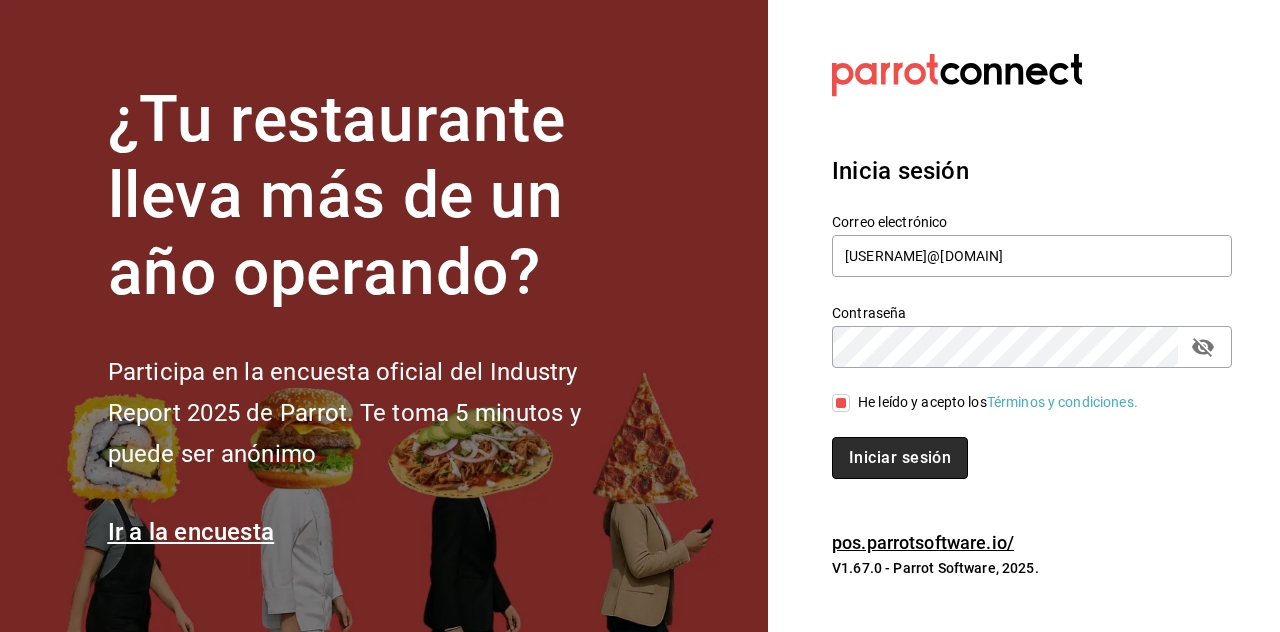 click on "Iniciar sesión" at bounding box center [900, 458] 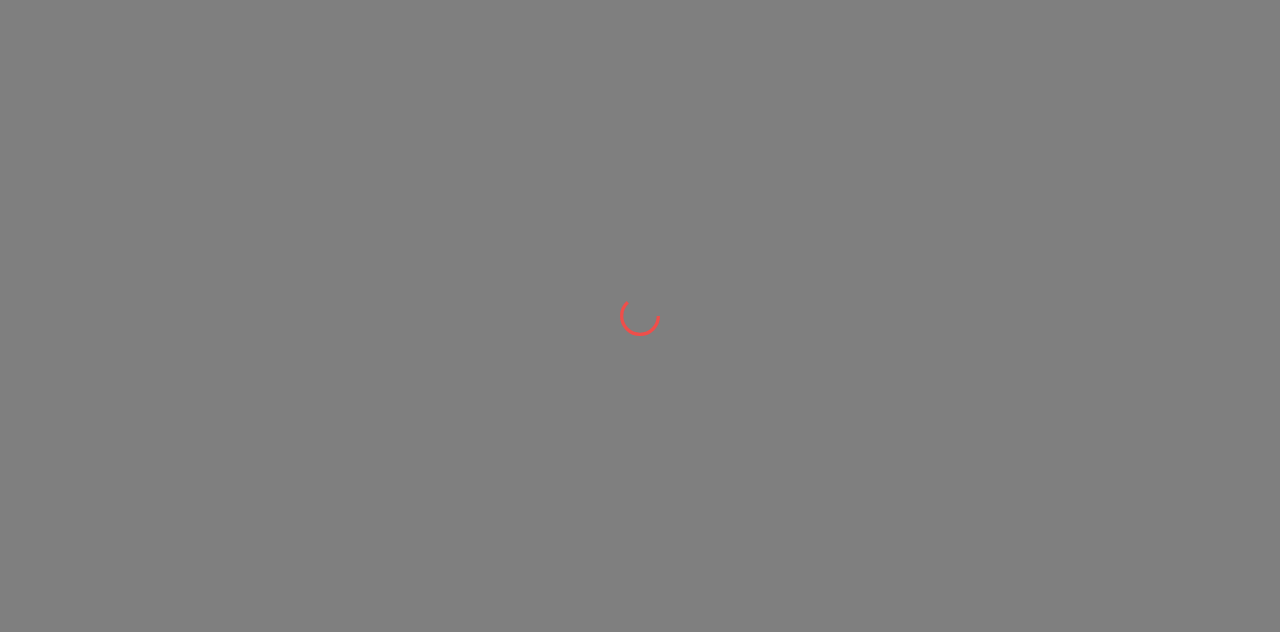 scroll, scrollTop: 0, scrollLeft: 0, axis: both 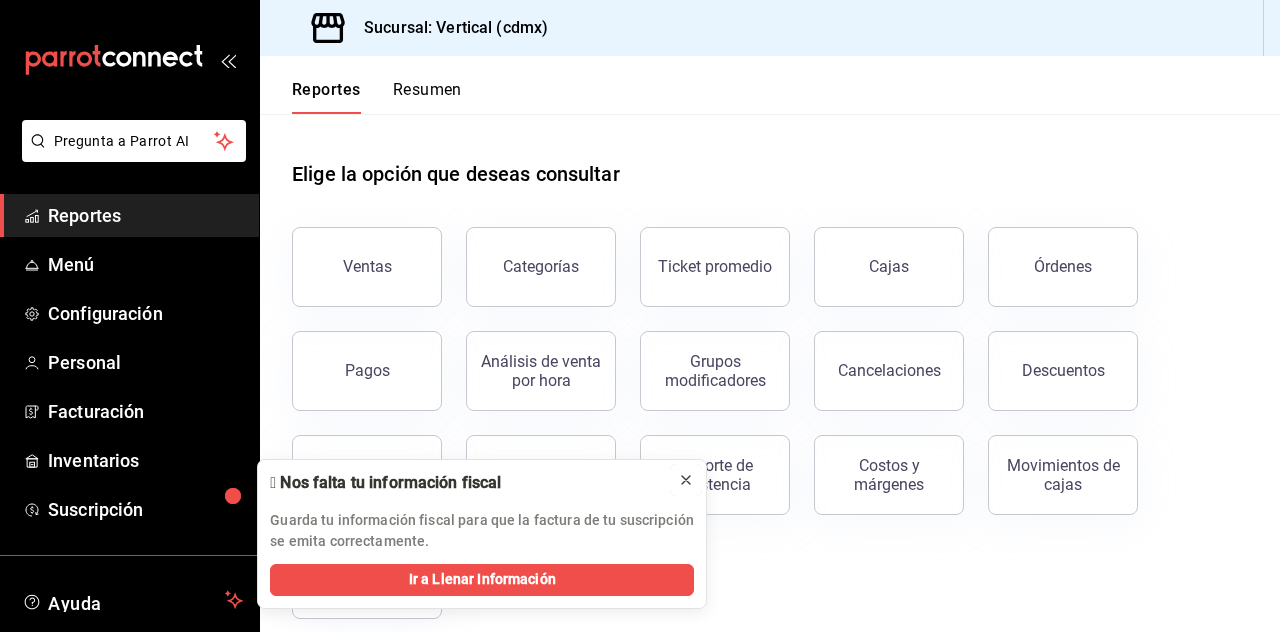 click 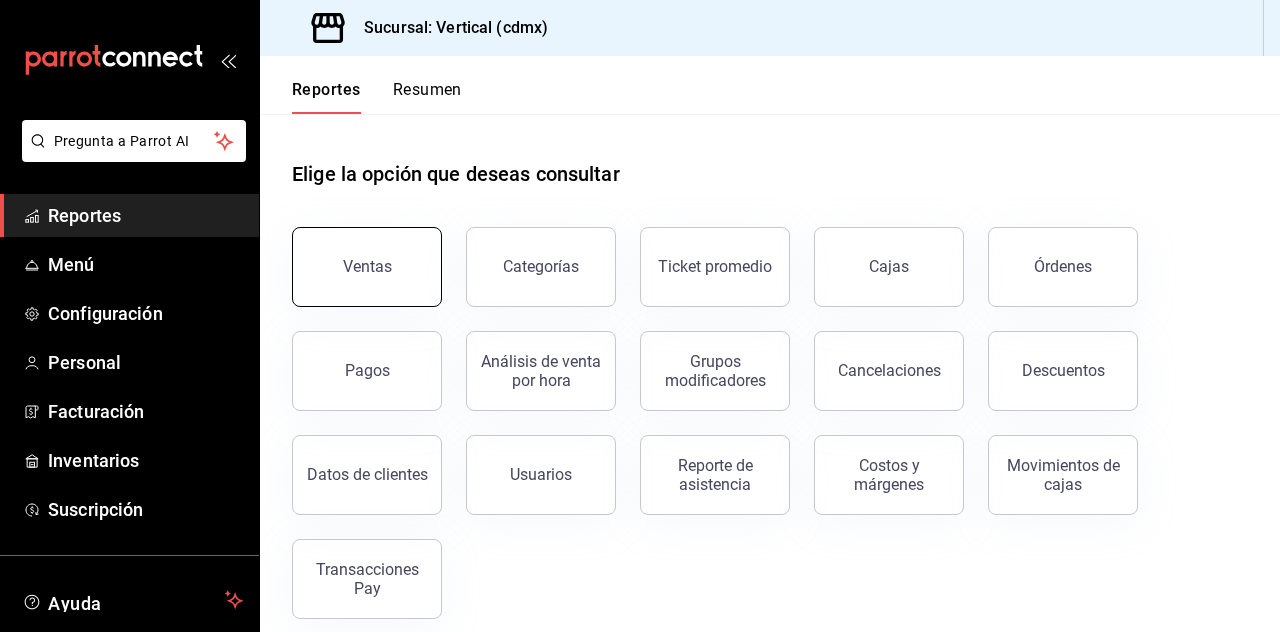 click on "Ventas" at bounding box center (367, 267) 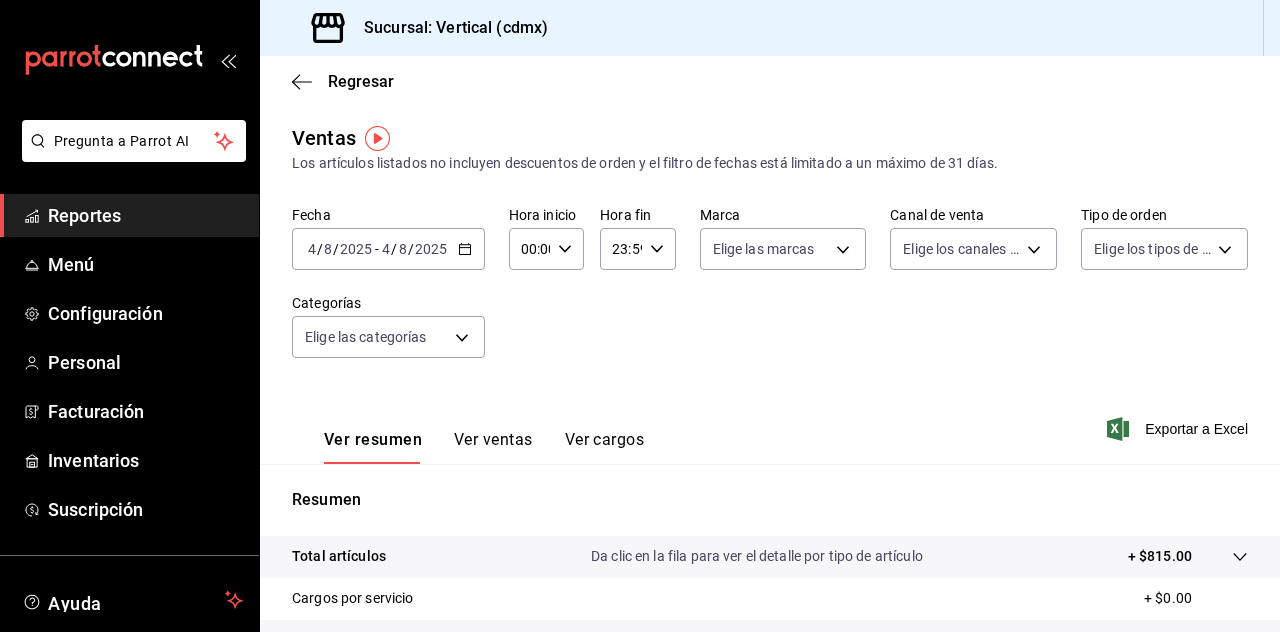 click 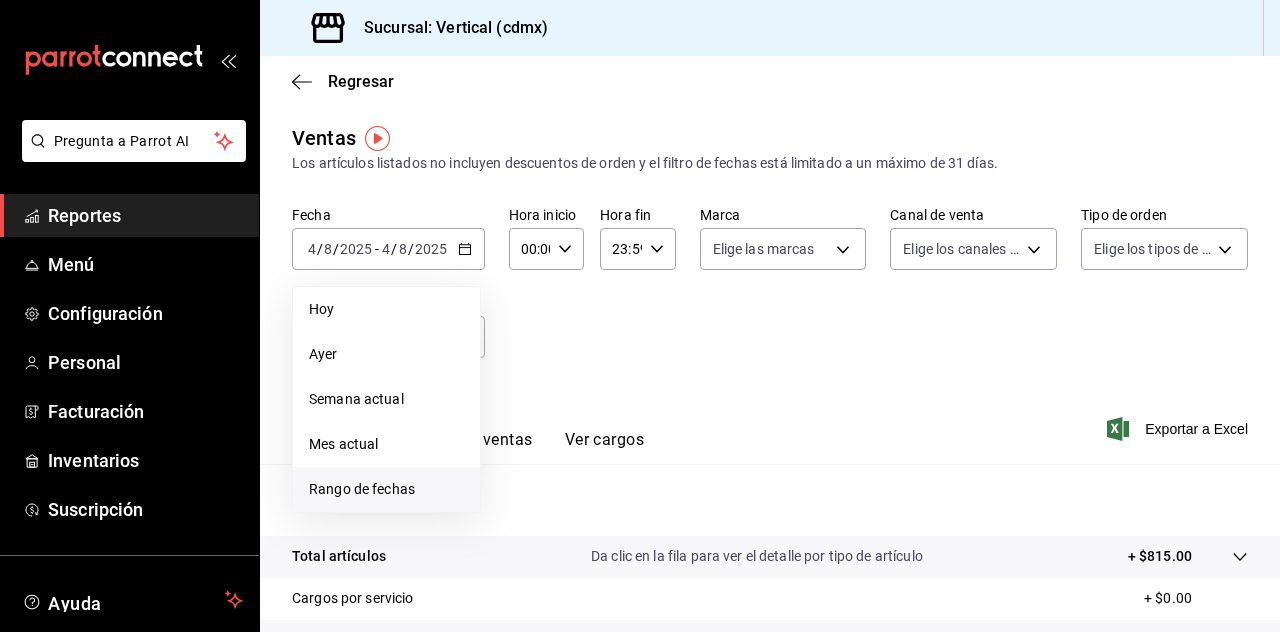 click on "Rango de fechas" at bounding box center (386, 489) 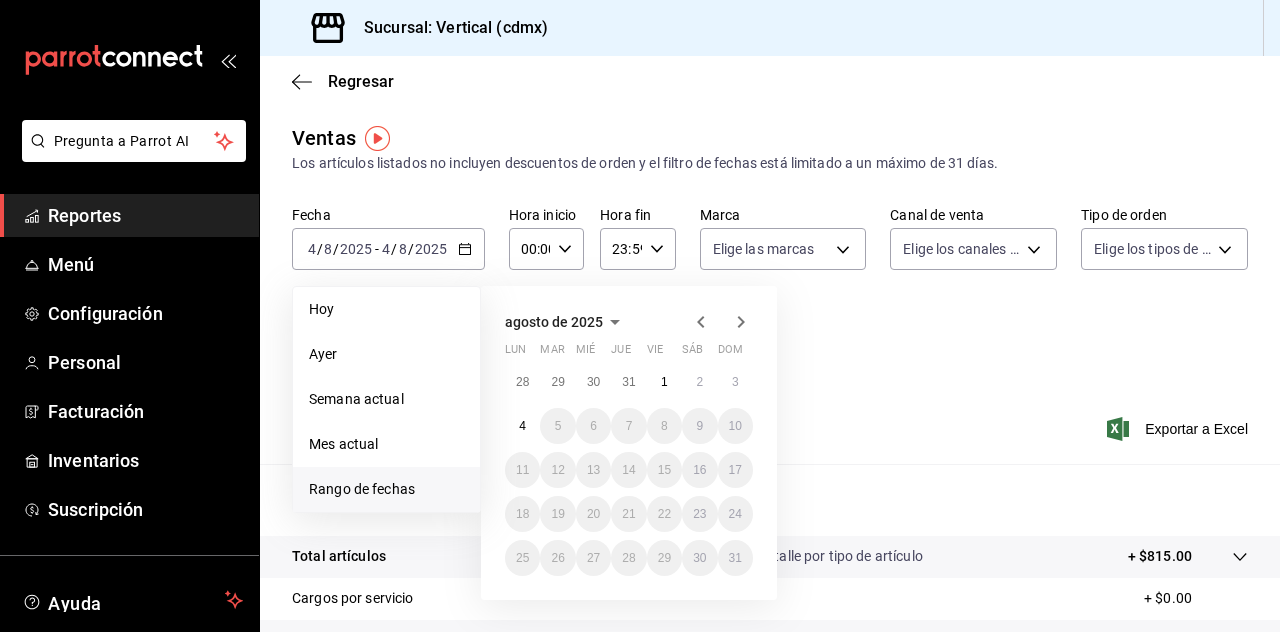 click 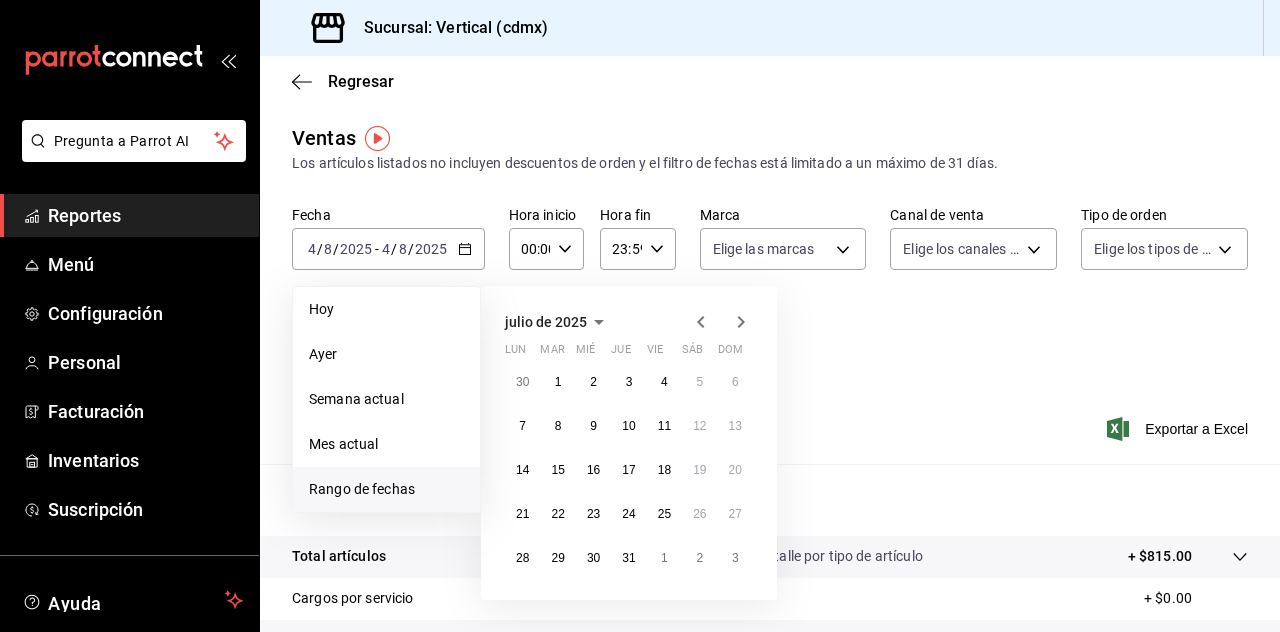 click 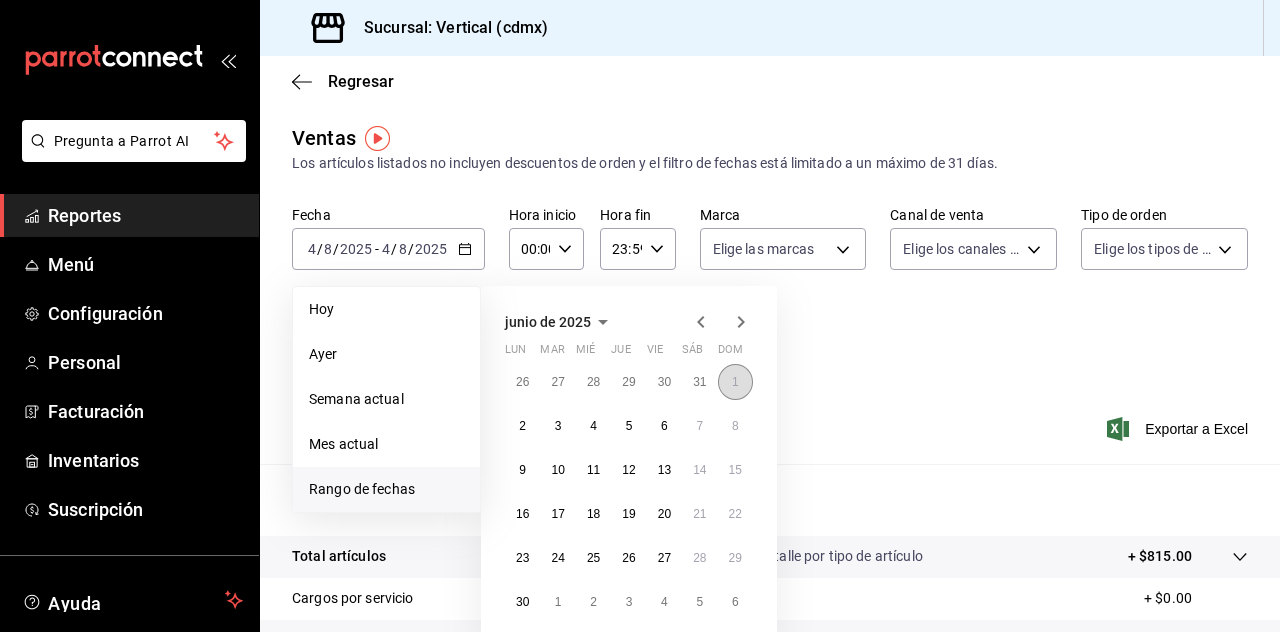 click on "1" at bounding box center [735, 382] 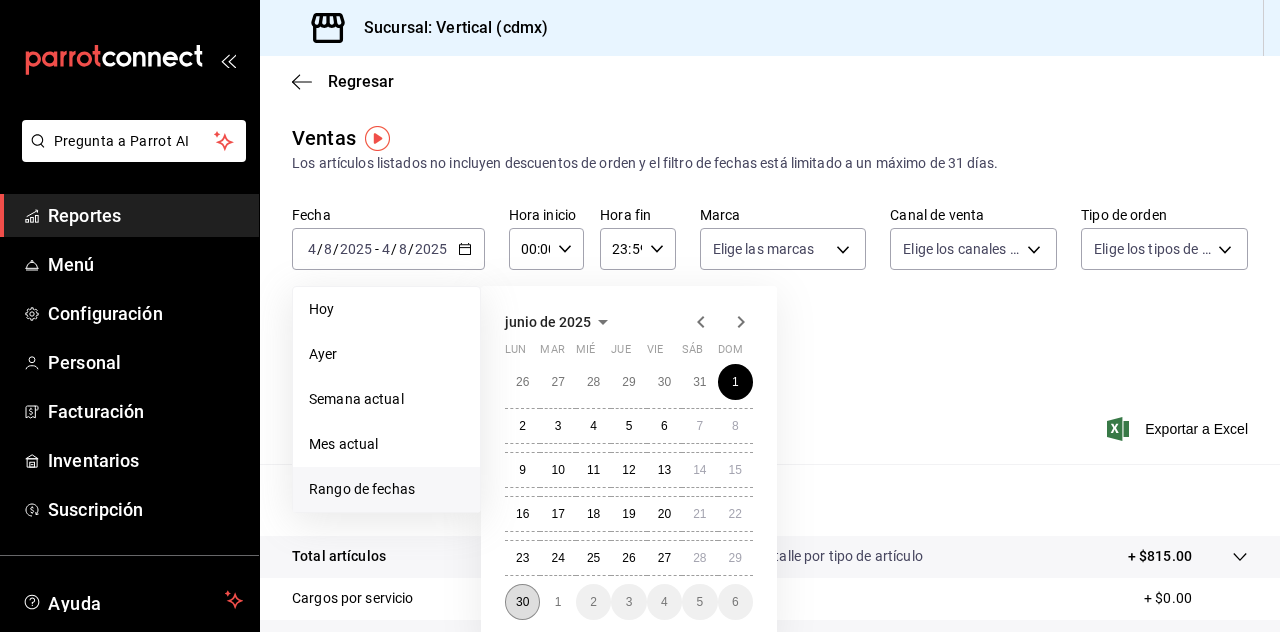 click on "30" at bounding box center [522, 602] 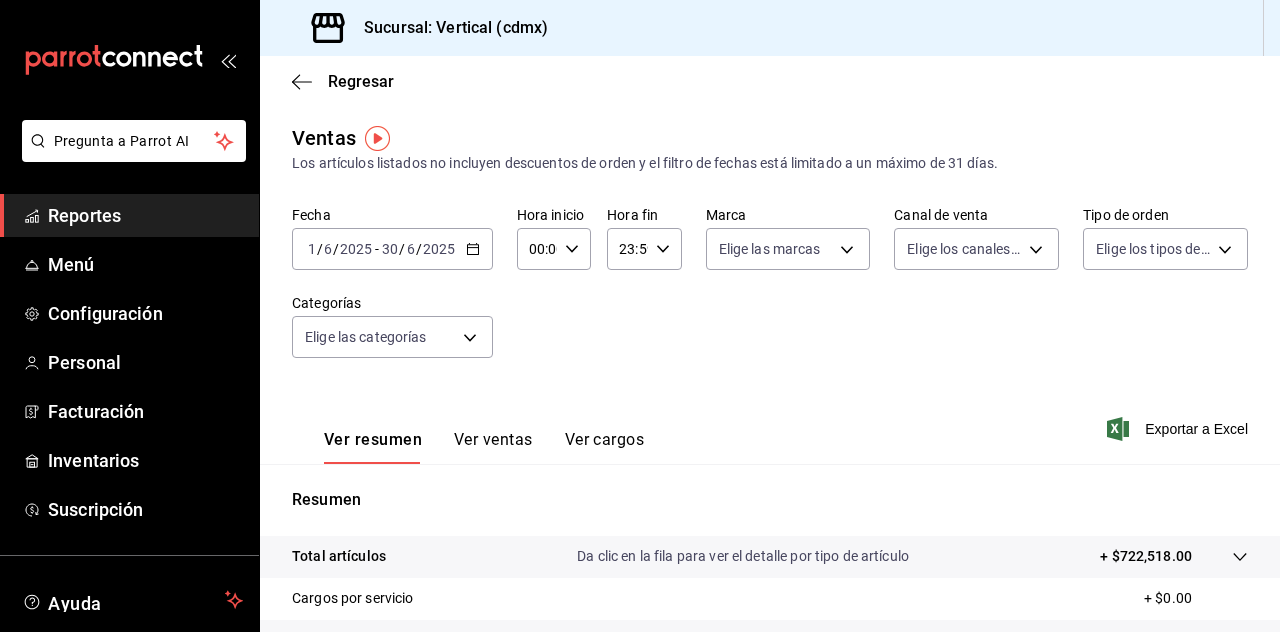click 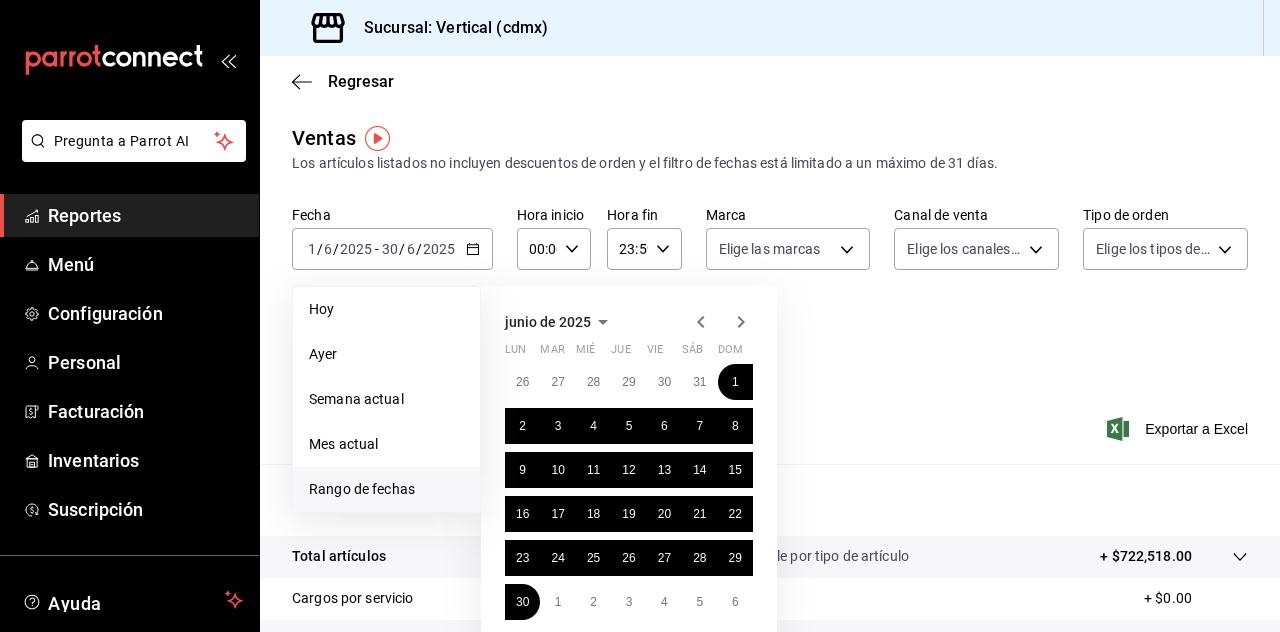 click 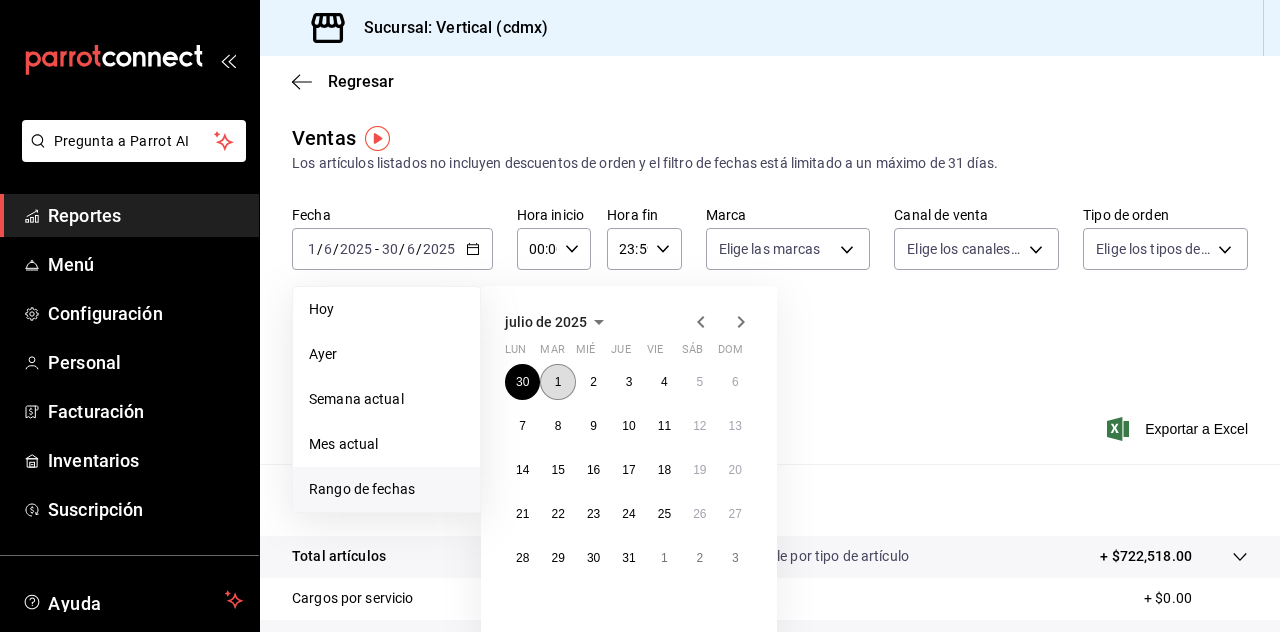 click on "1" at bounding box center [557, 382] 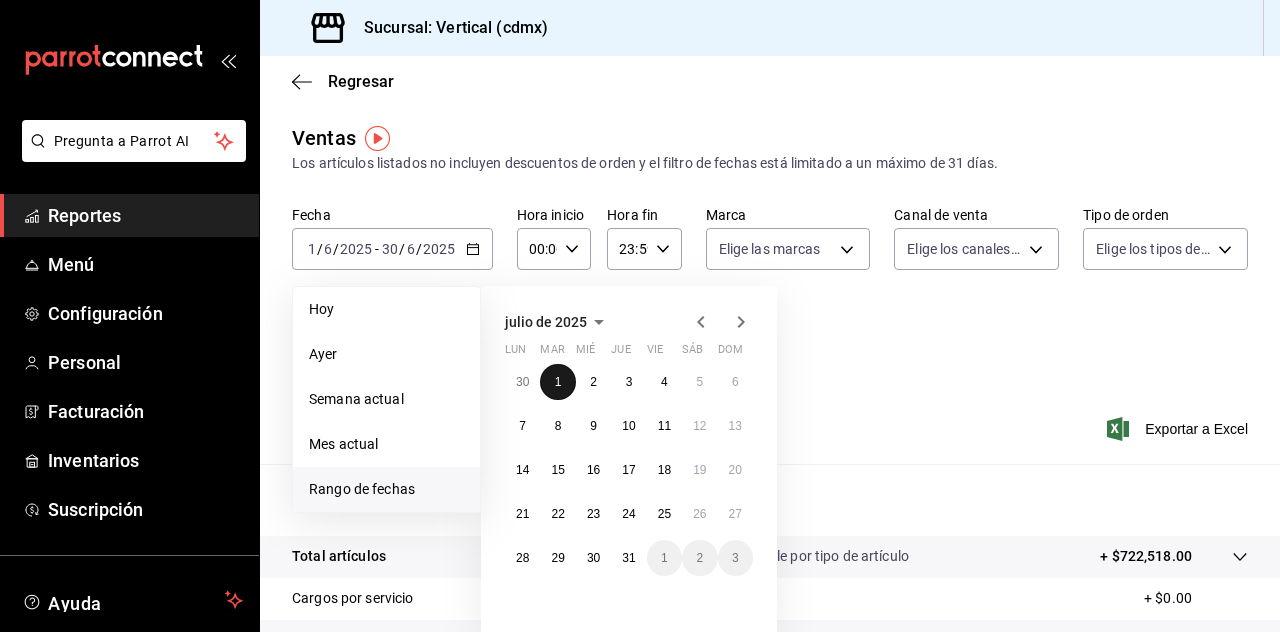 click on "1" at bounding box center (557, 382) 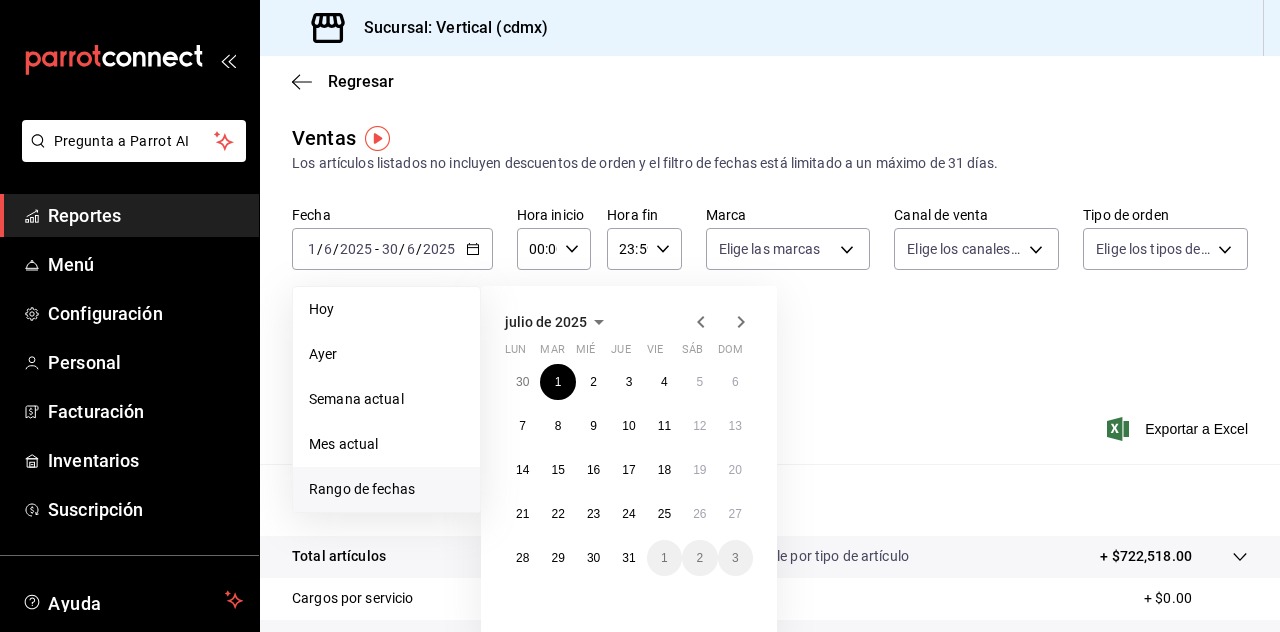 click on "Fecha [DATE] [DATE] - [DATE] [DATE] Hoy Ayer Semana actual Mes actual Rango de fechas julio de 2025 lun mar mié jue vie sáb dom 30 1 2 3 4 5 6 7 8 9 10 11 12 13 14 15 16 17 18 19 20 21 22 23 24 25 26 27 28 29 30 31 1 2 3 Hora inicio 00:00 Hora inicio Hora fin 23:59 Hora fin Marca Elige las marcas Canal de venta Elige los canales de venta Tipo de orden Elige los tipos de orden Categorías Elige las categorías" at bounding box center (770, 294) 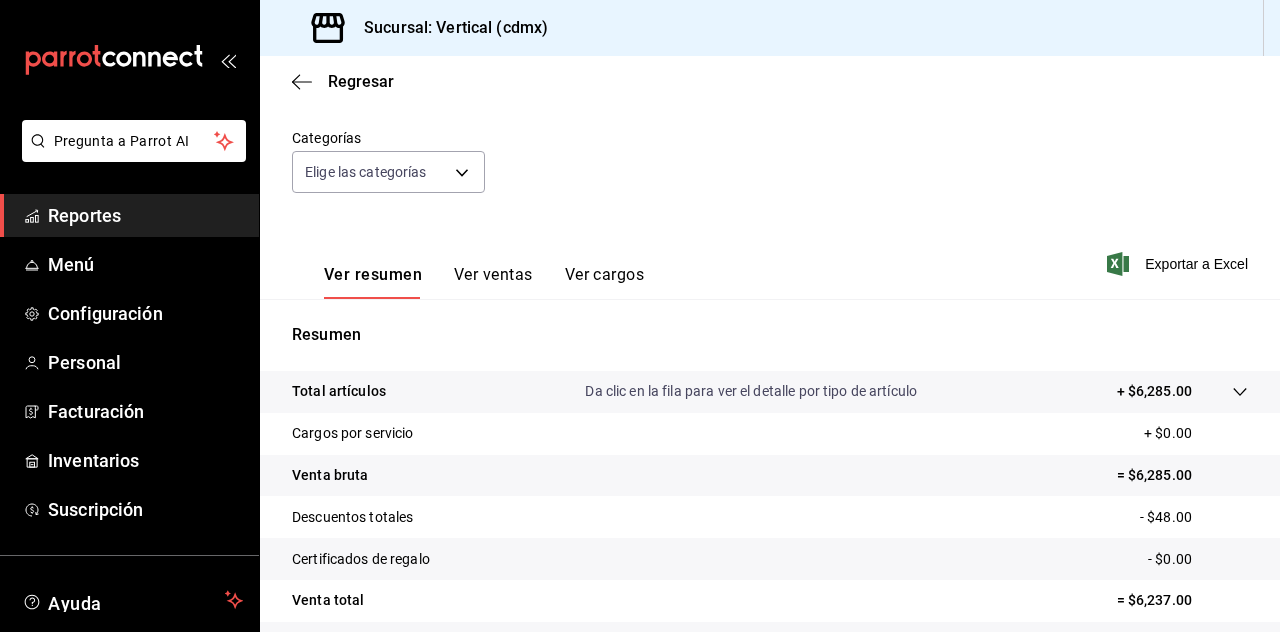 scroll, scrollTop: 166, scrollLeft: 0, axis: vertical 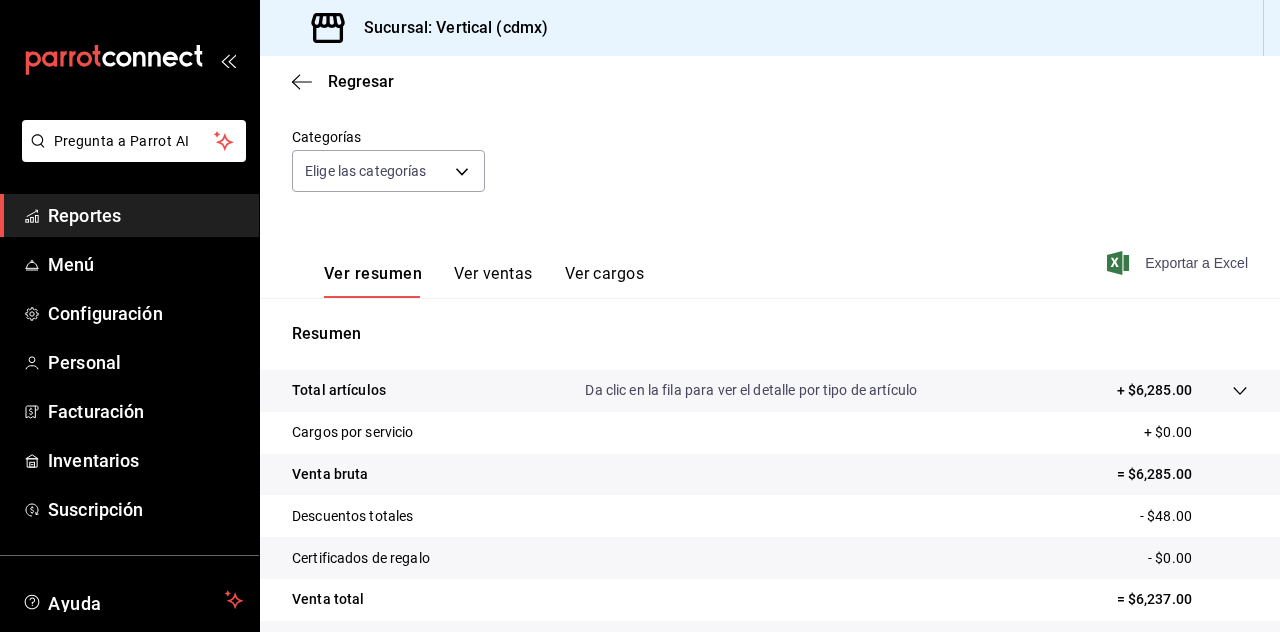click on "Exportar a Excel" at bounding box center (1179, 263) 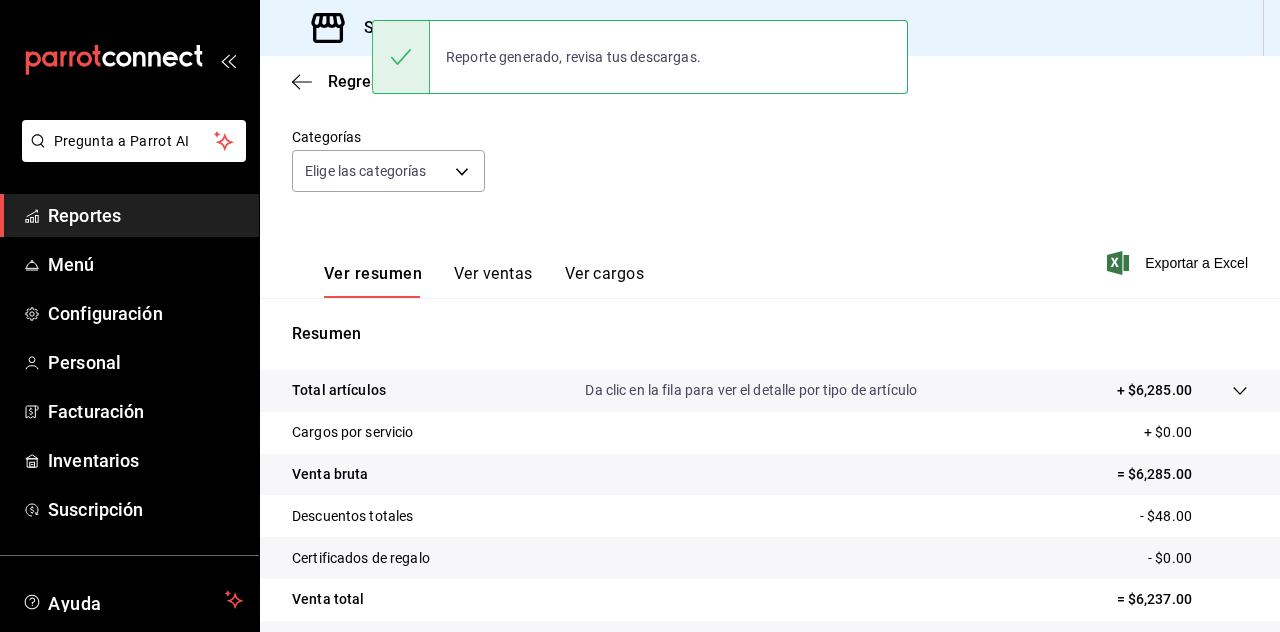 click on "Fecha [DATE] [DATE] - [DATE] [DATE] Hora inicio 00:00 Hora inicio Hora fin 23:59 Hora fin Marca Elige las marcas Canal de venta Elige los canales de venta Tipo de orden Elige los tipos de orden Categorías Elige las categorías" at bounding box center (770, 128) 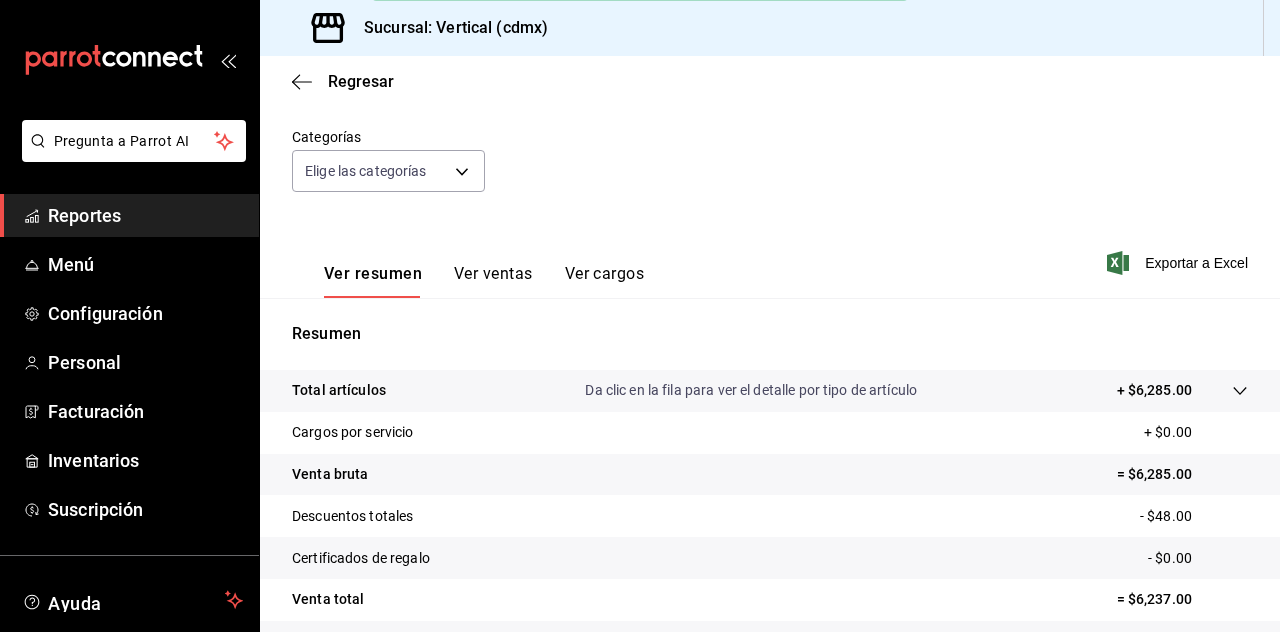 scroll, scrollTop: 0, scrollLeft: 0, axis: both 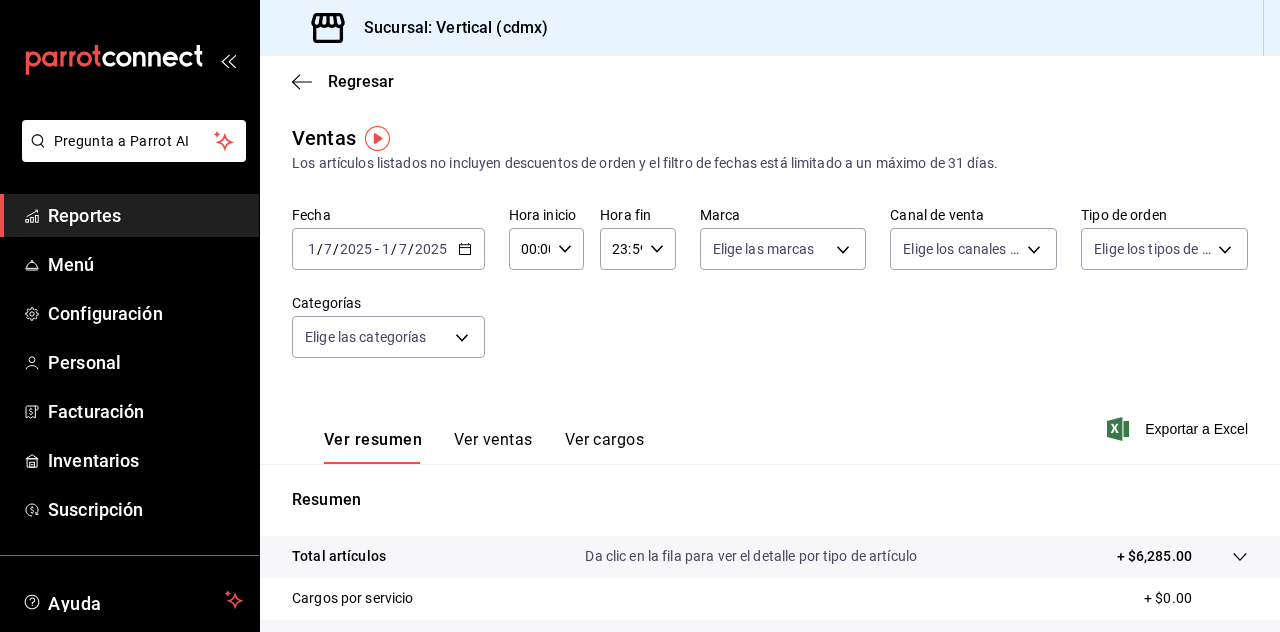 click on "2025-07-01 1 / 7 / 2025 - 2025-07-01 1 / 7 / 2025" at bounding box center [388, 249] 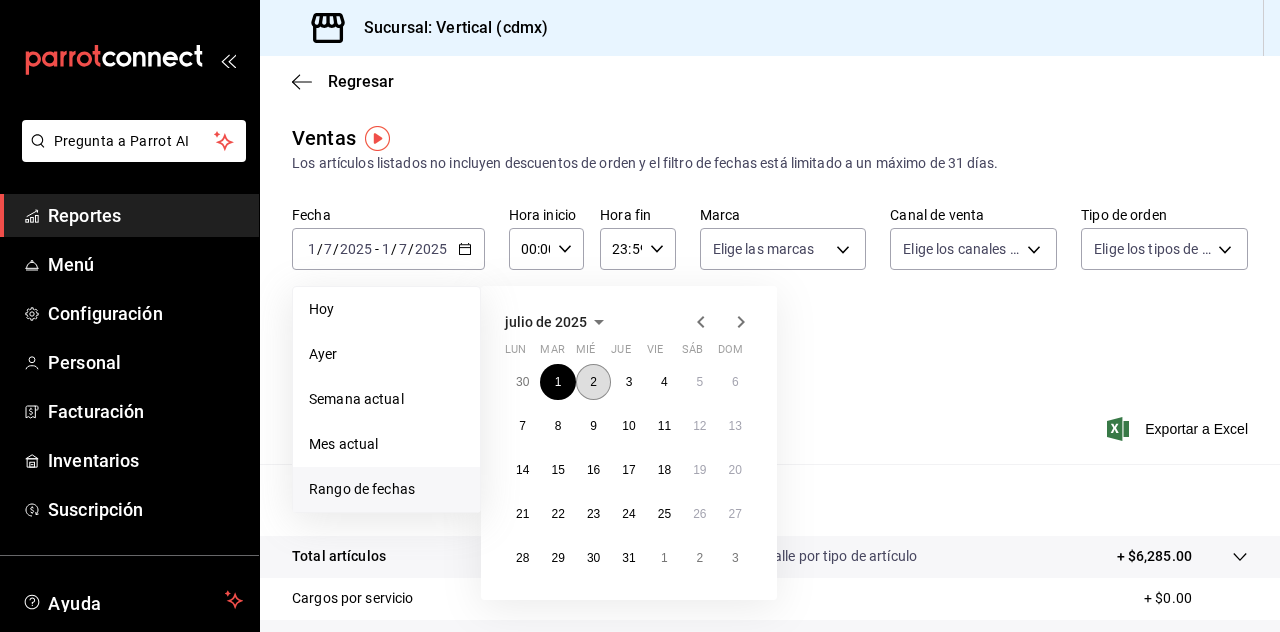 click on "2" at bounding box center (593, 382) 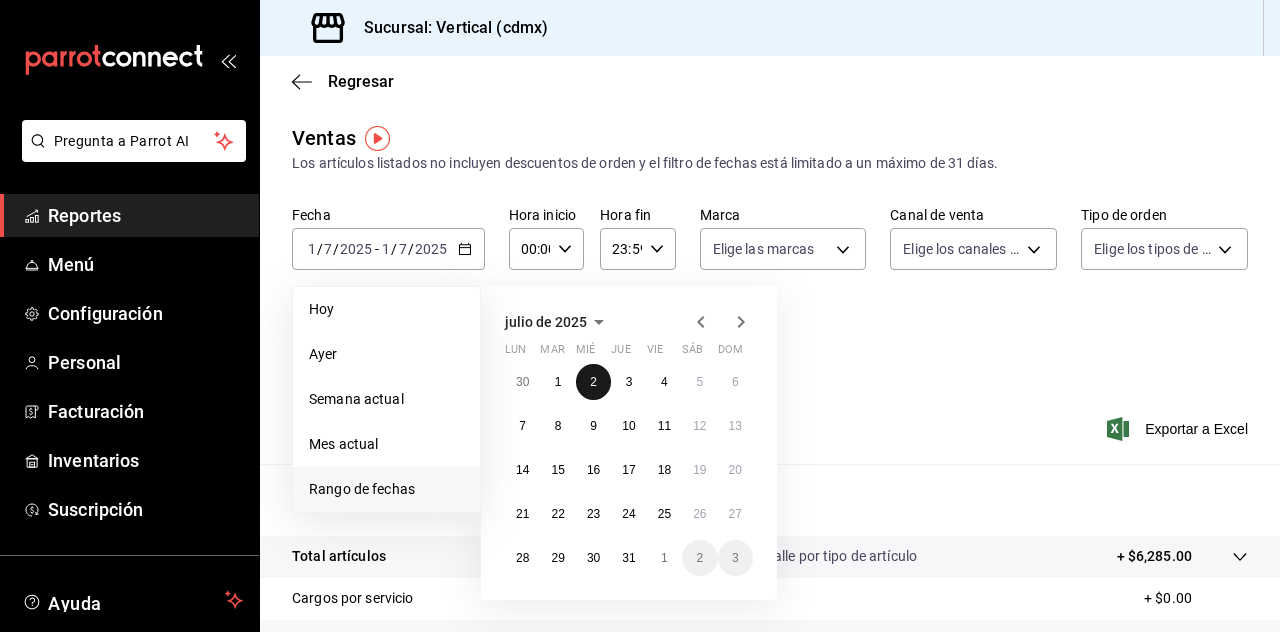 click on "2" at bounding box center (593, 382) 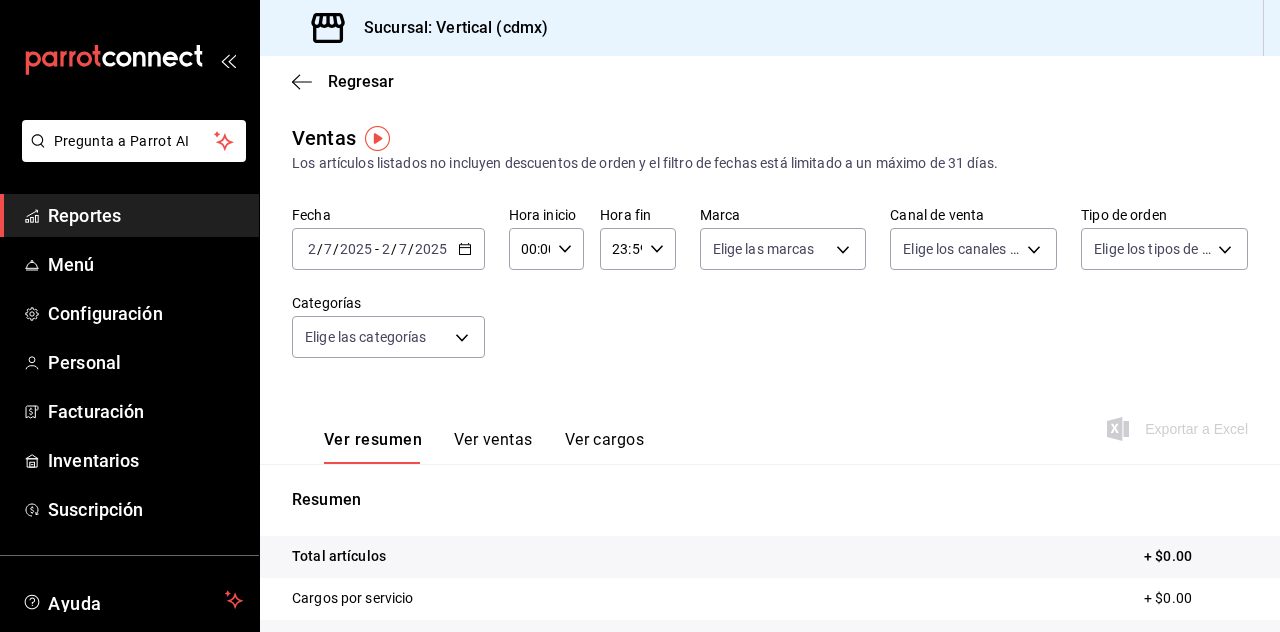 click 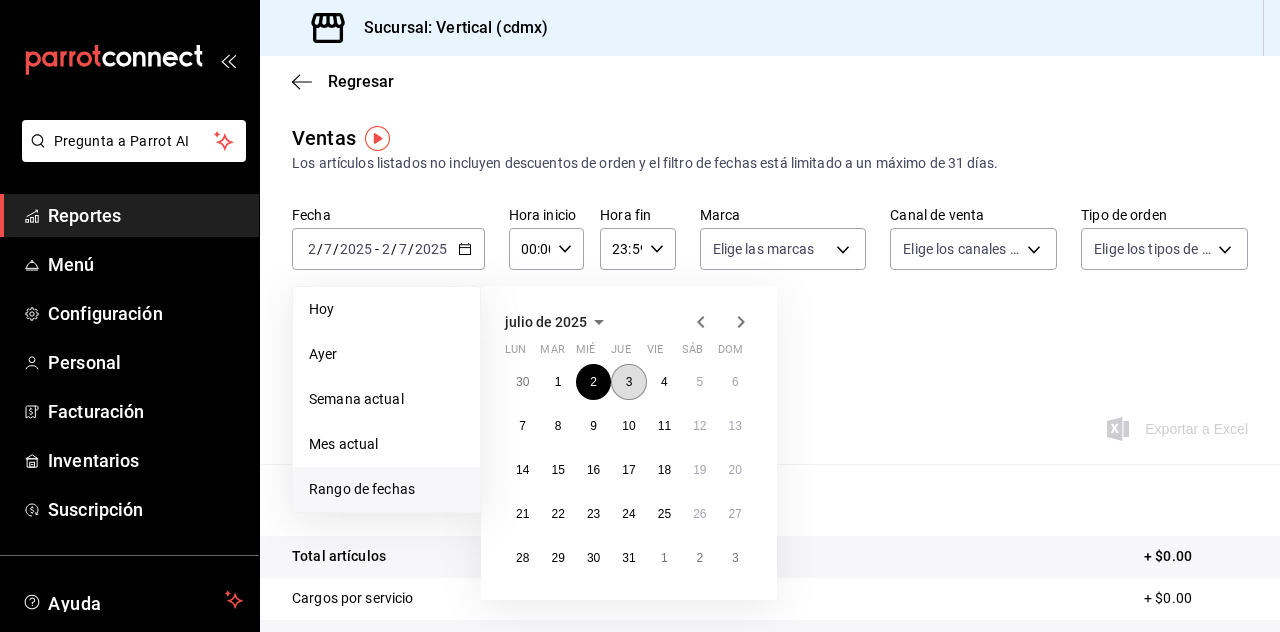 click on "3" at bounding box center (628, 382) 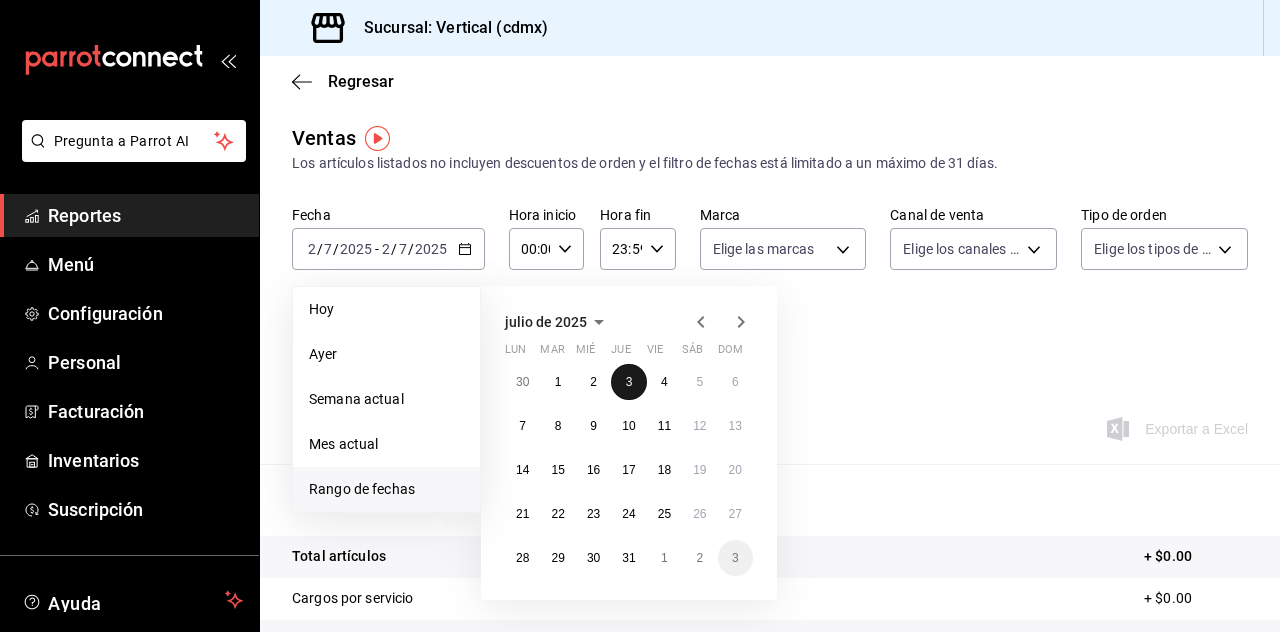 click on "3" at bounding box center [628, 382] 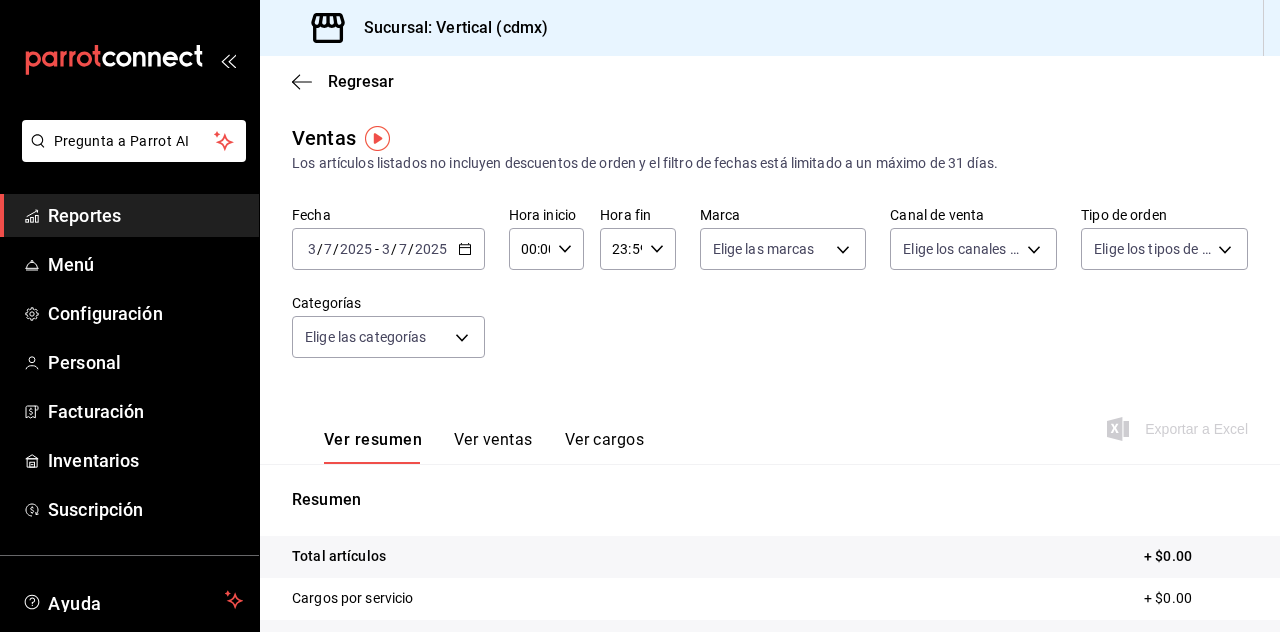 click 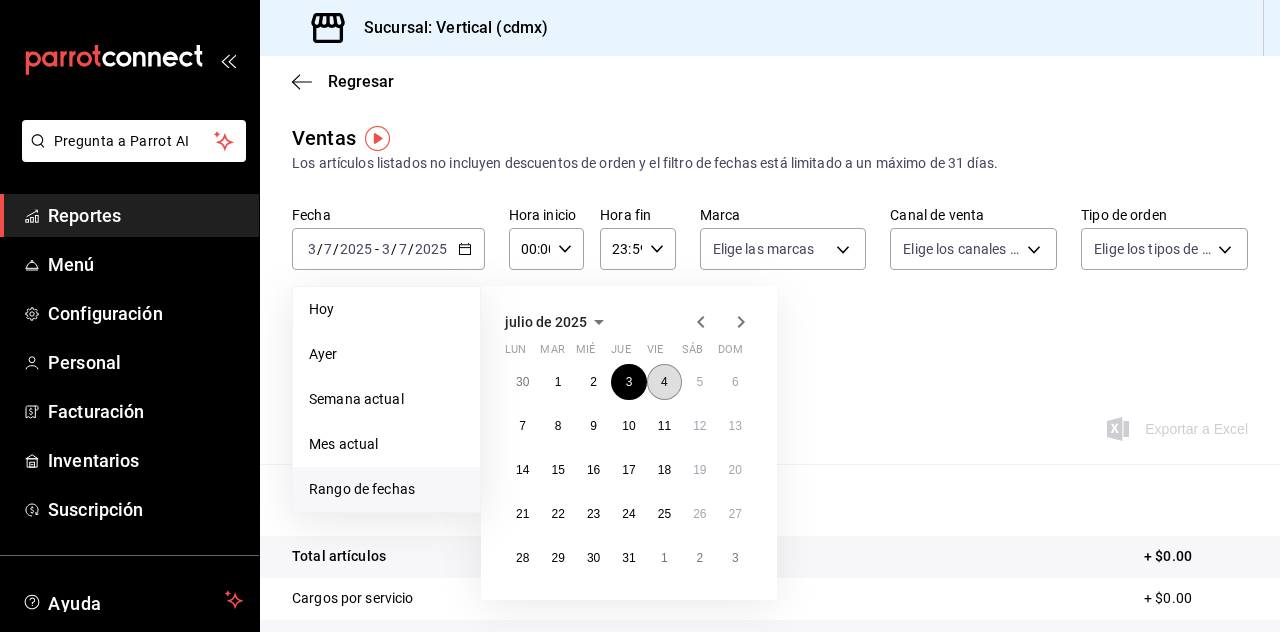 click on "4" at bounding box center (664, 382) 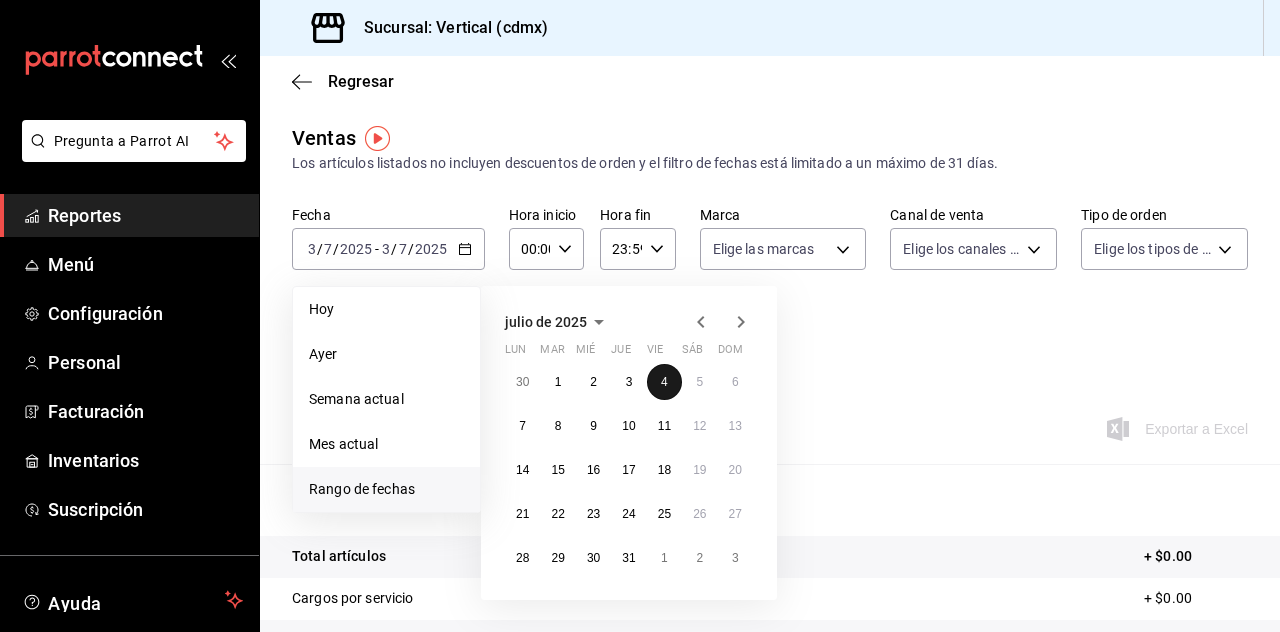 click on "4" at bounding box center (664, 382) 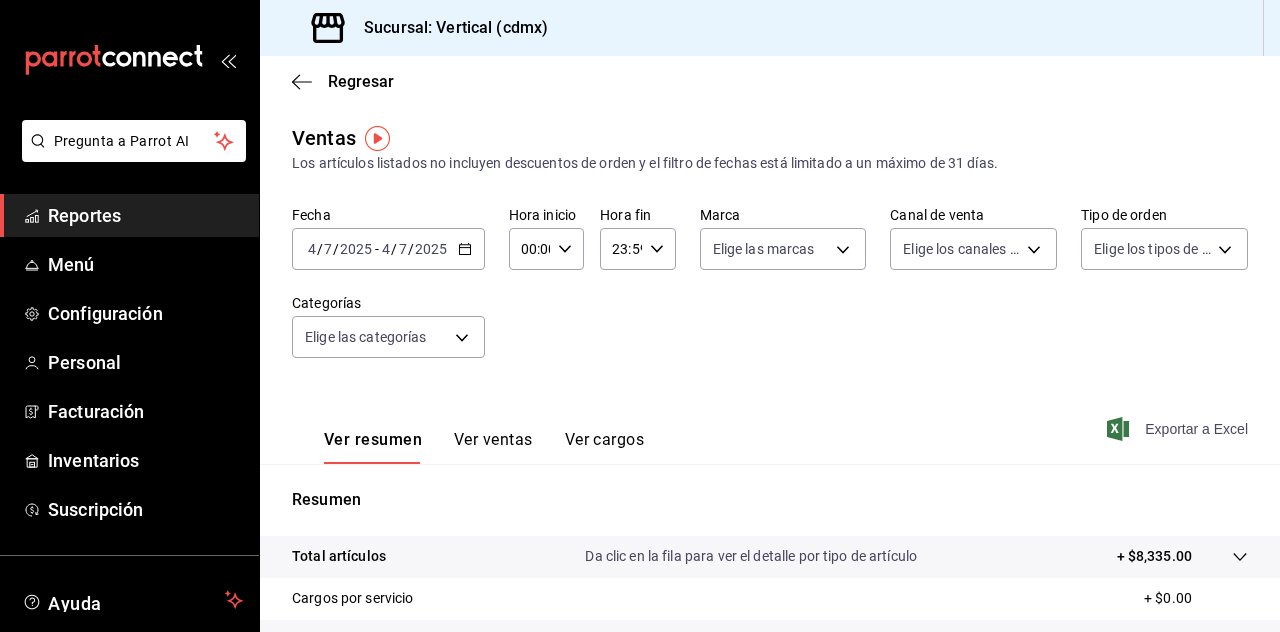 click on "Exportar a Excel" at bounding box center (1179, 429) 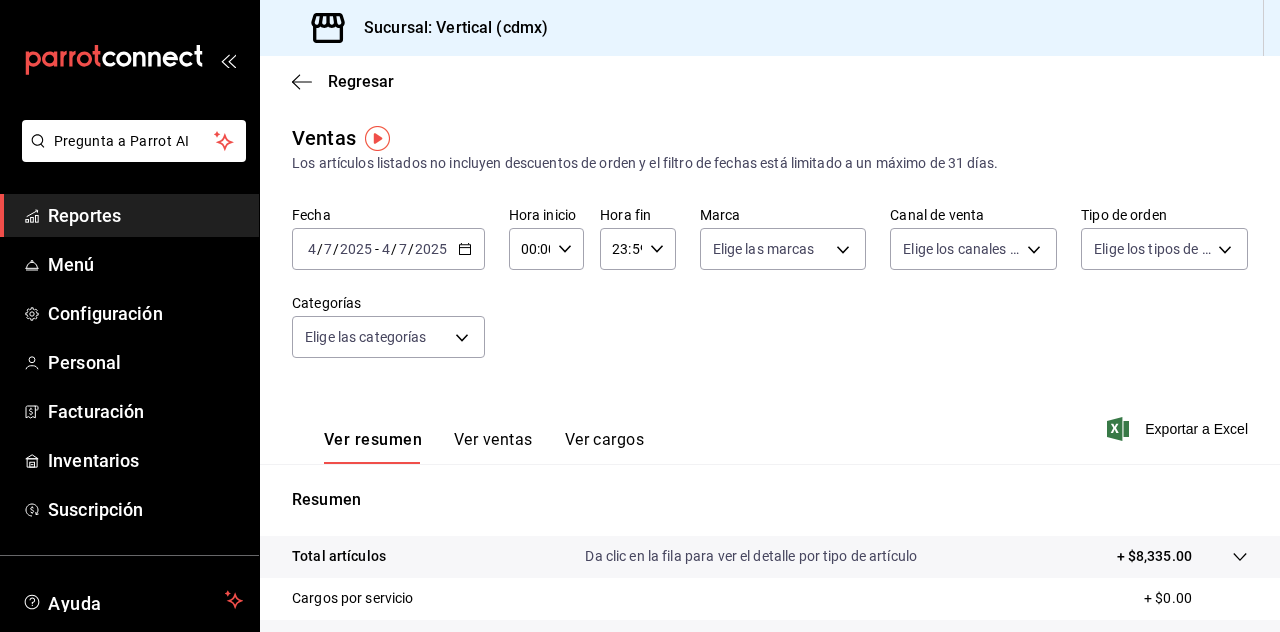 click on "[DATE] [DATE] - [DATE] [DATE]" at bounding box center [388, 249] 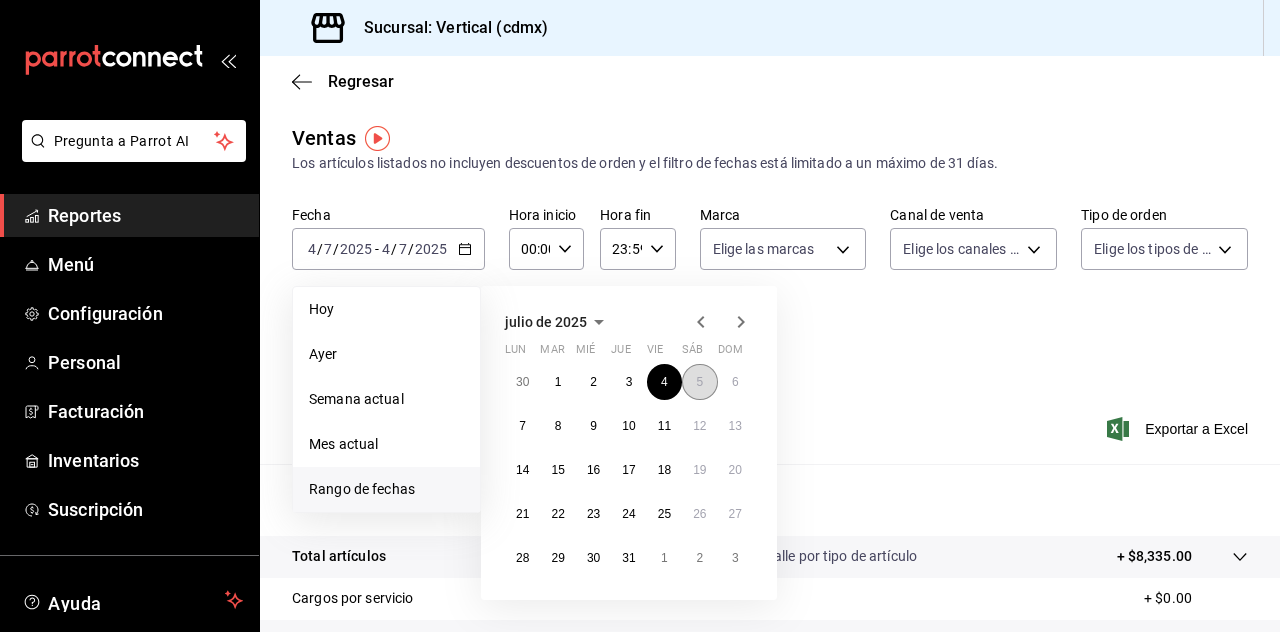 click on "5" at bounding box center (699, 382) 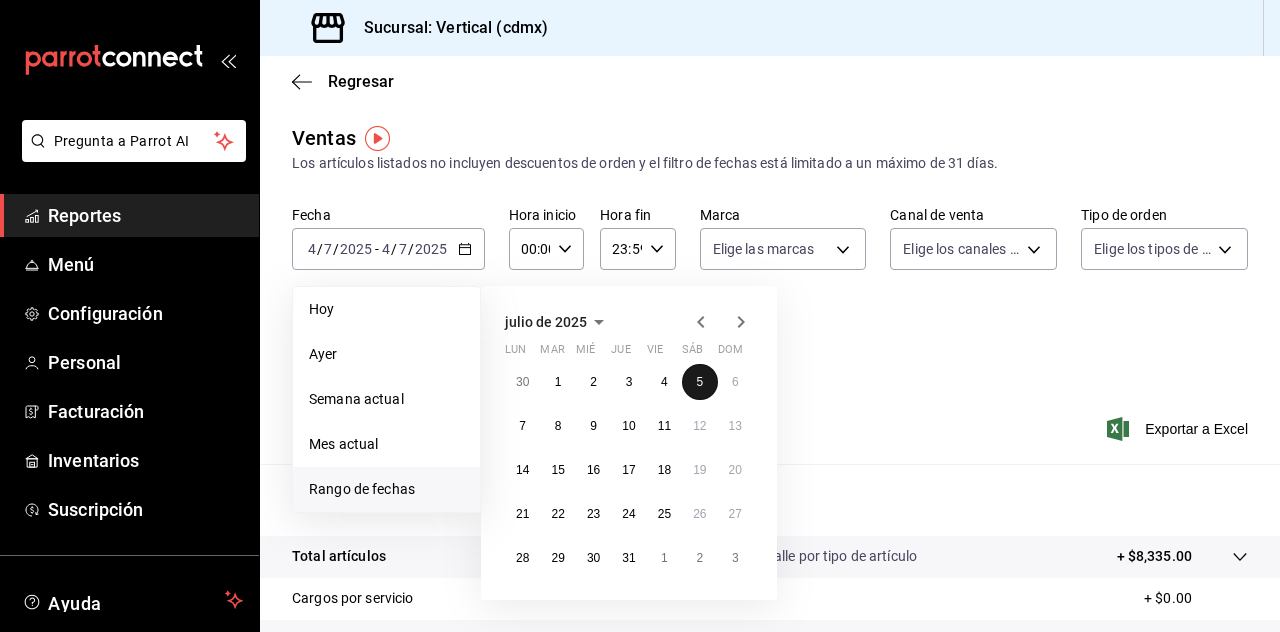 click on "5" at bounding box center (699, 382) 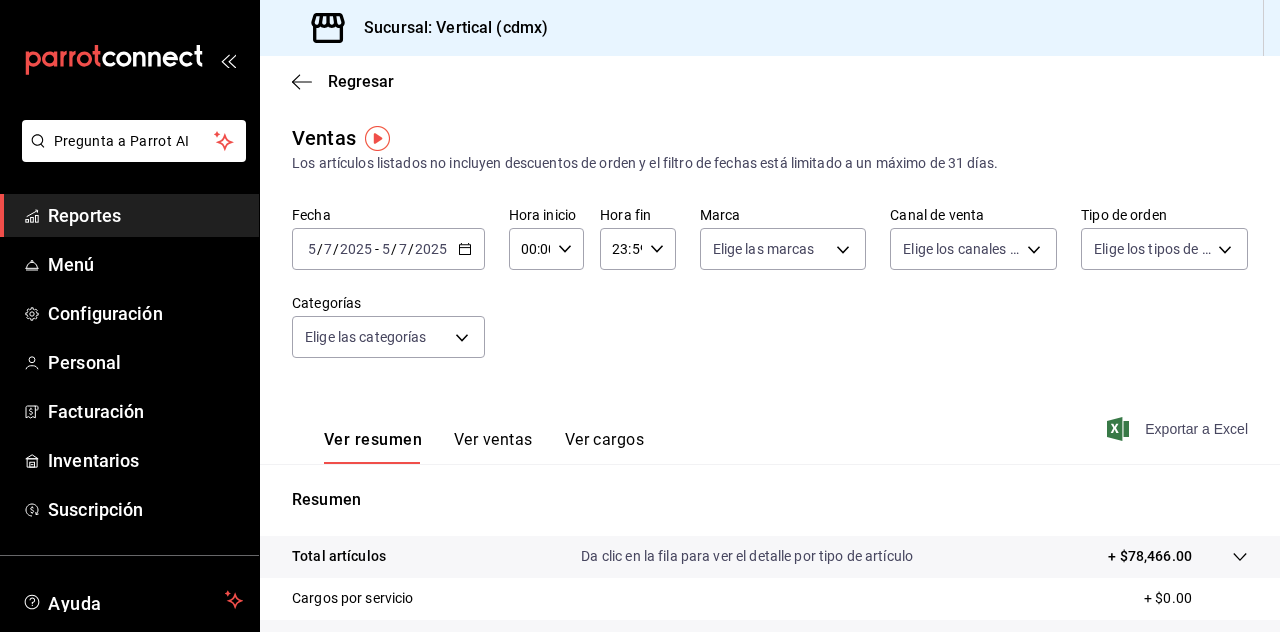click on "Exportar a Excel" at bounding box center [1179, 429] 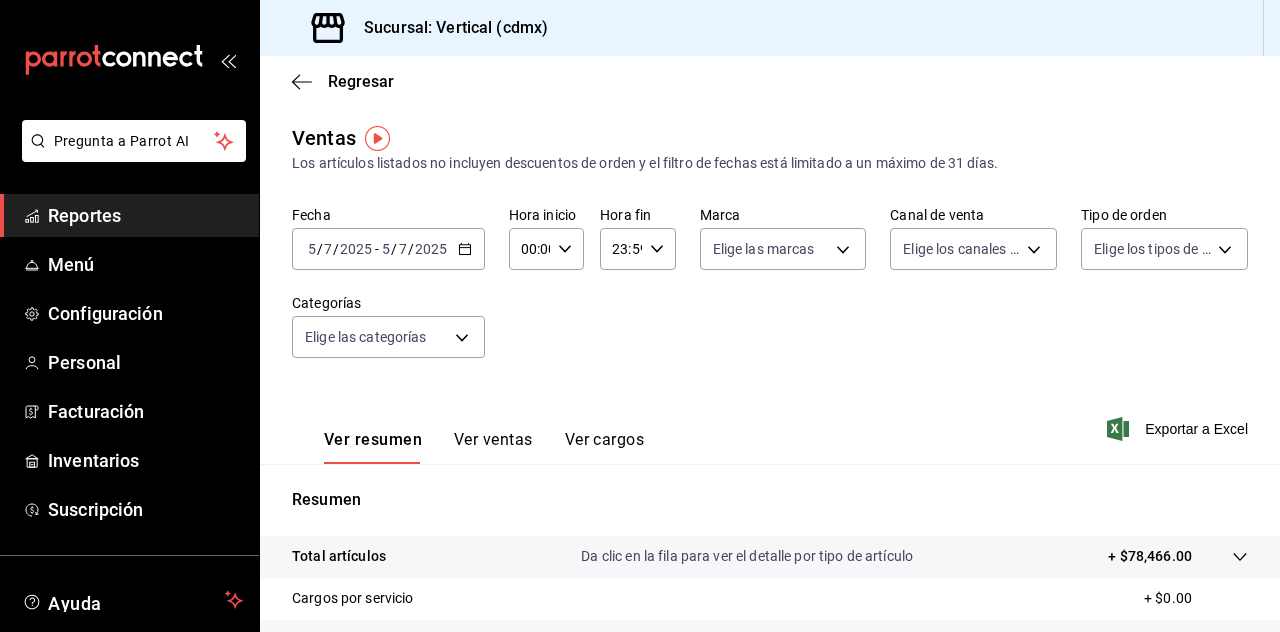 click 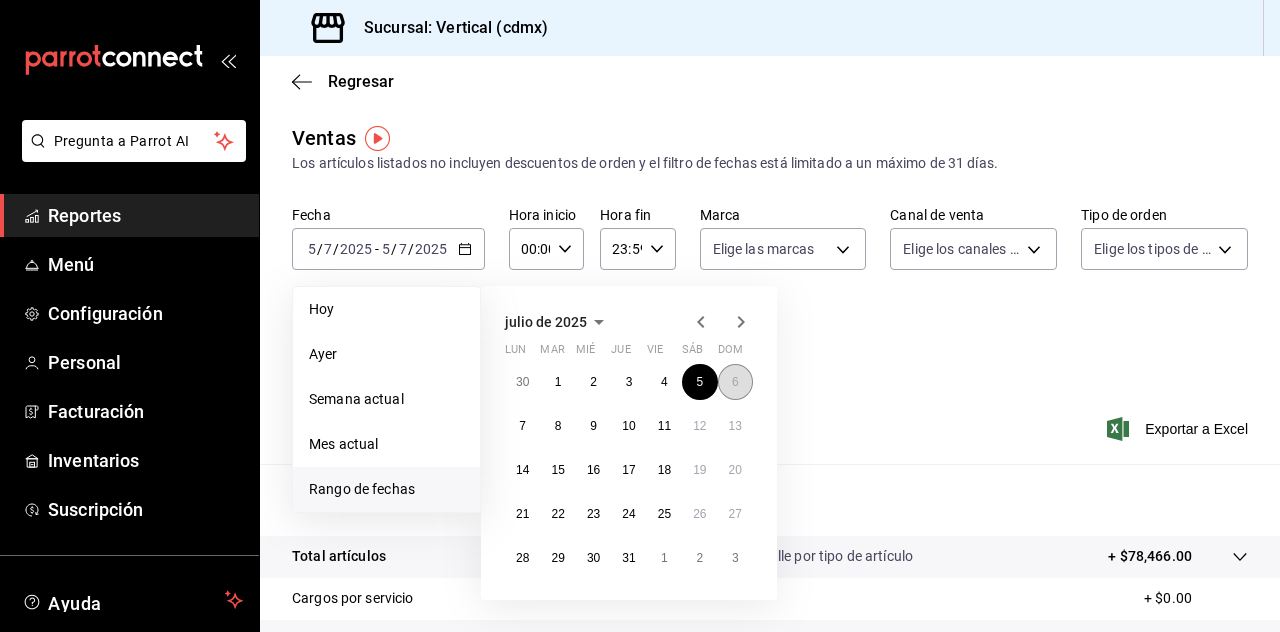 click on "6" at bounding box center (735, 382) 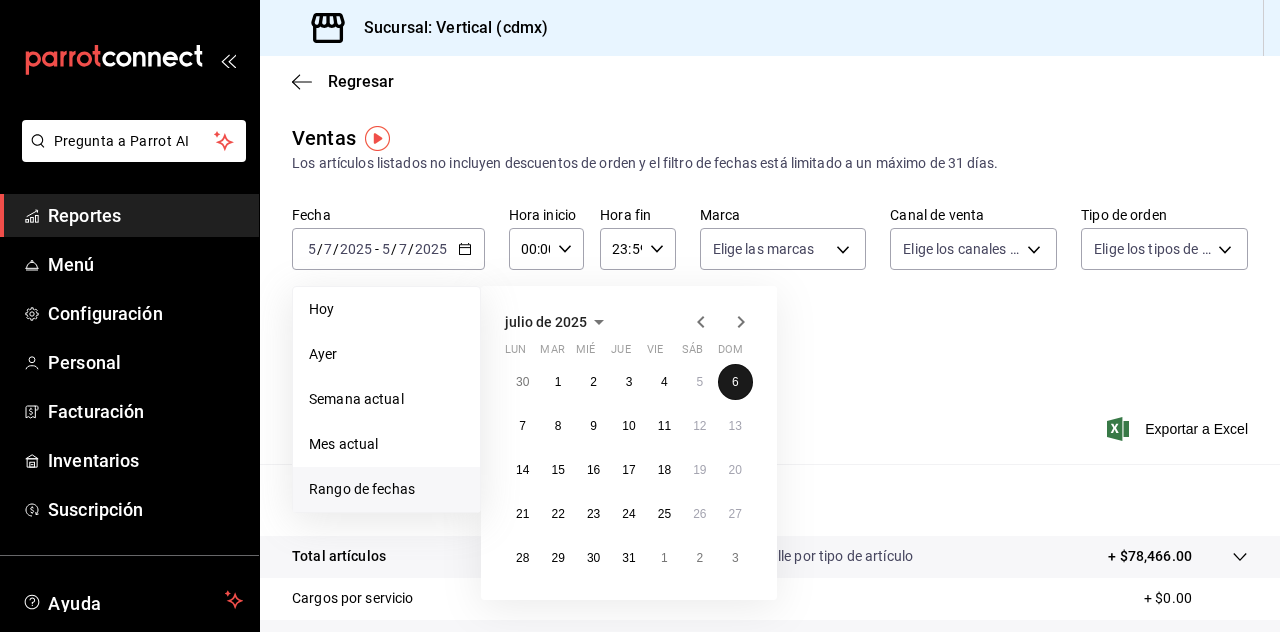 click on "6" at bounding box center [735, 382] 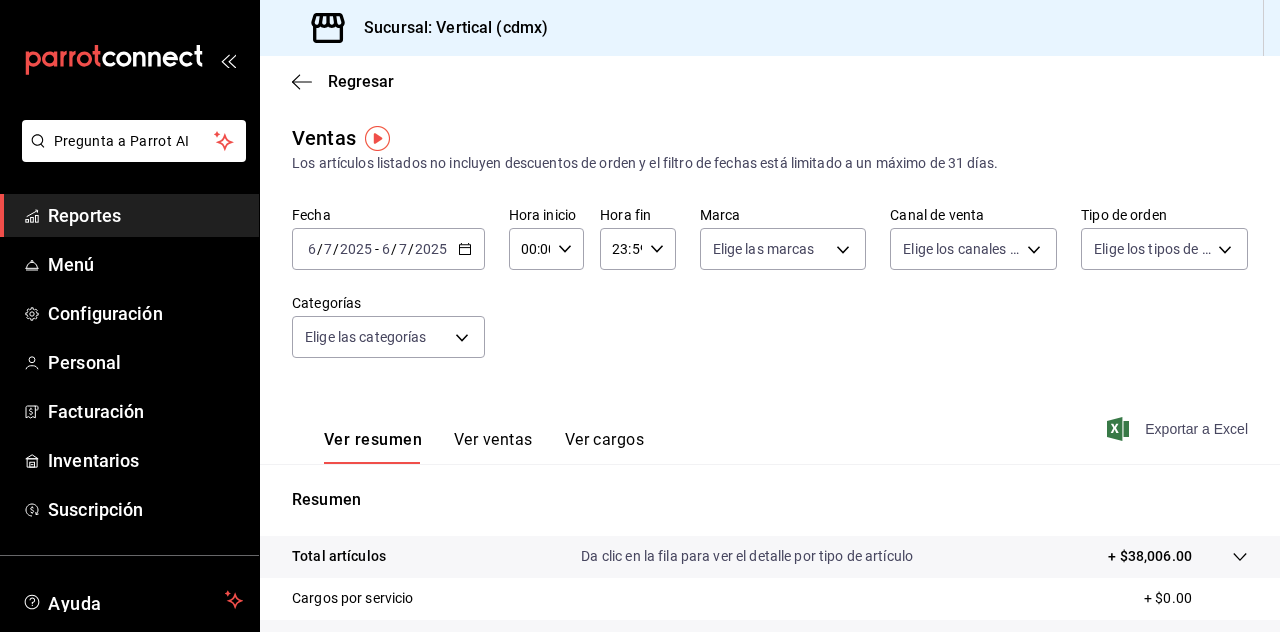 click on "Exportar a Excel" at bounding box center (1179, 429) 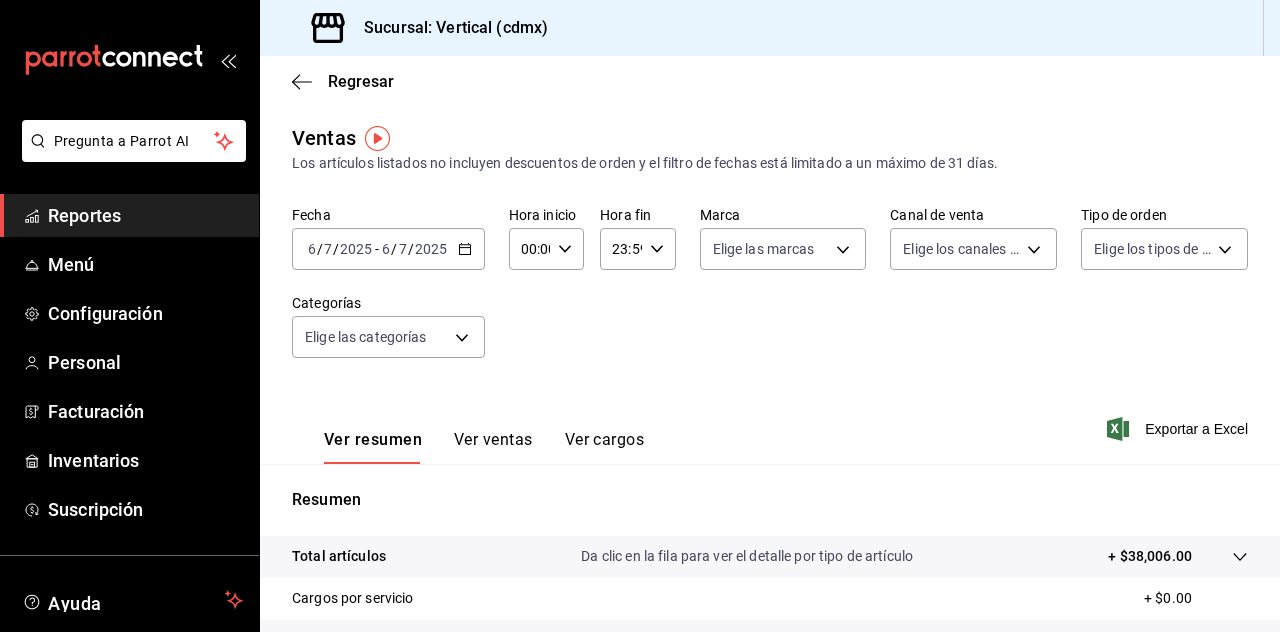 click on "Fecha [DATE] [DATE] - [DATE] [DATE] Hora inicio 00:00 Hora inicio Hora fin 23:59 Hora fin Marca Elige las marcas Canal de venta Elige los canales de venta Tipo de orden Elige los tipos de orden Categorías Elige las categorías" at bounding box center (770, 294) 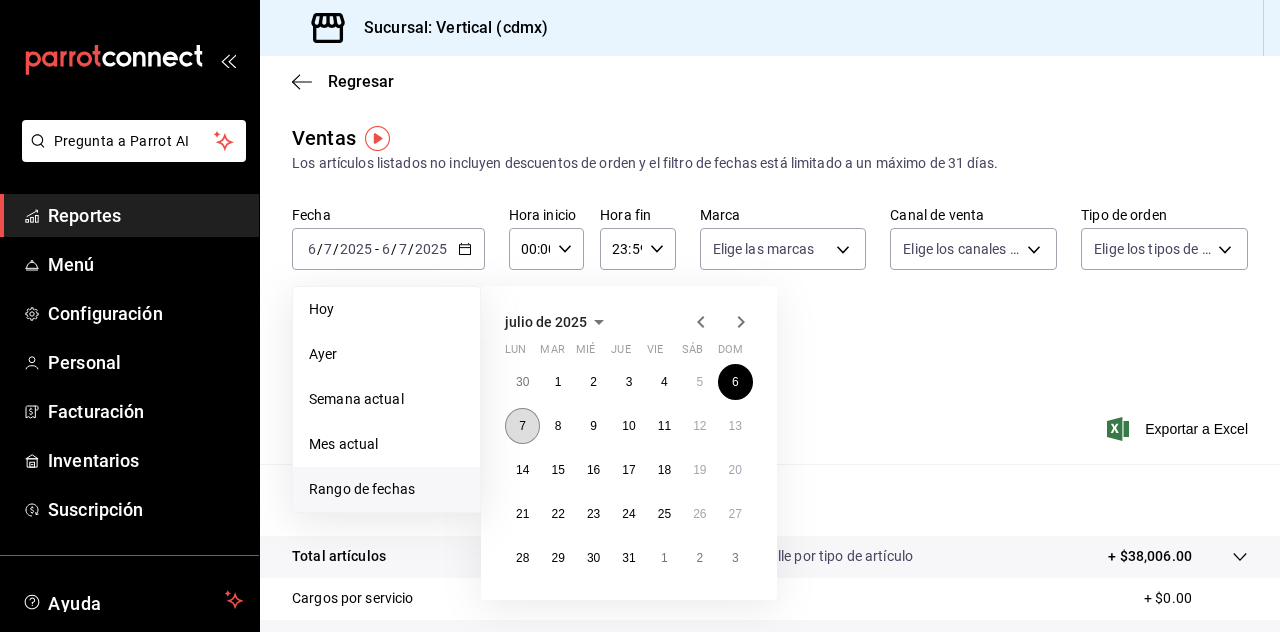 click on "7" at bounding box center (522, 426) 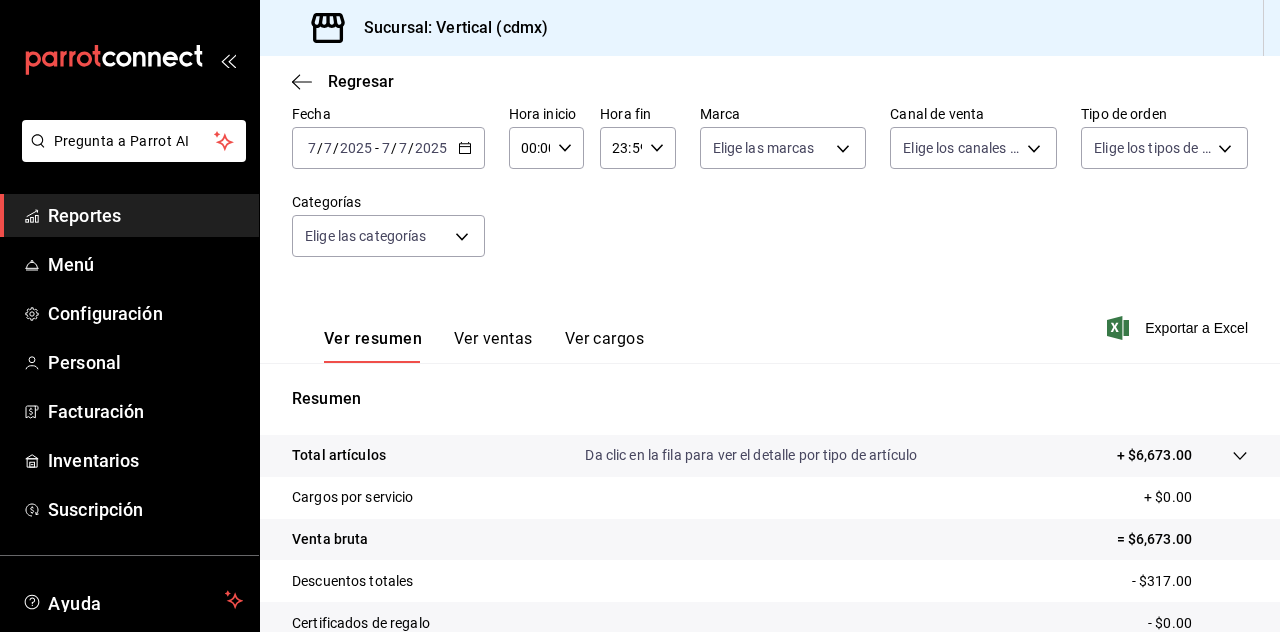 scroll, scrollTop: 102, scrollLeft: 0, axis: vertical 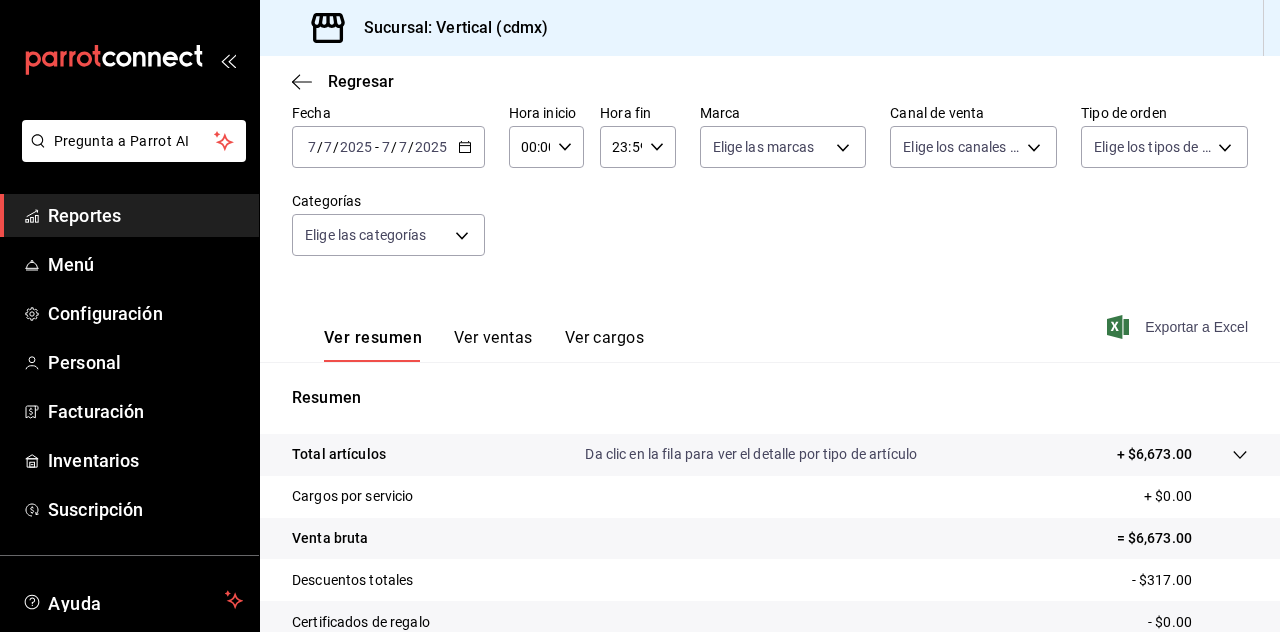click on "Exportar a Excel" at bounding box center [1179, 327] 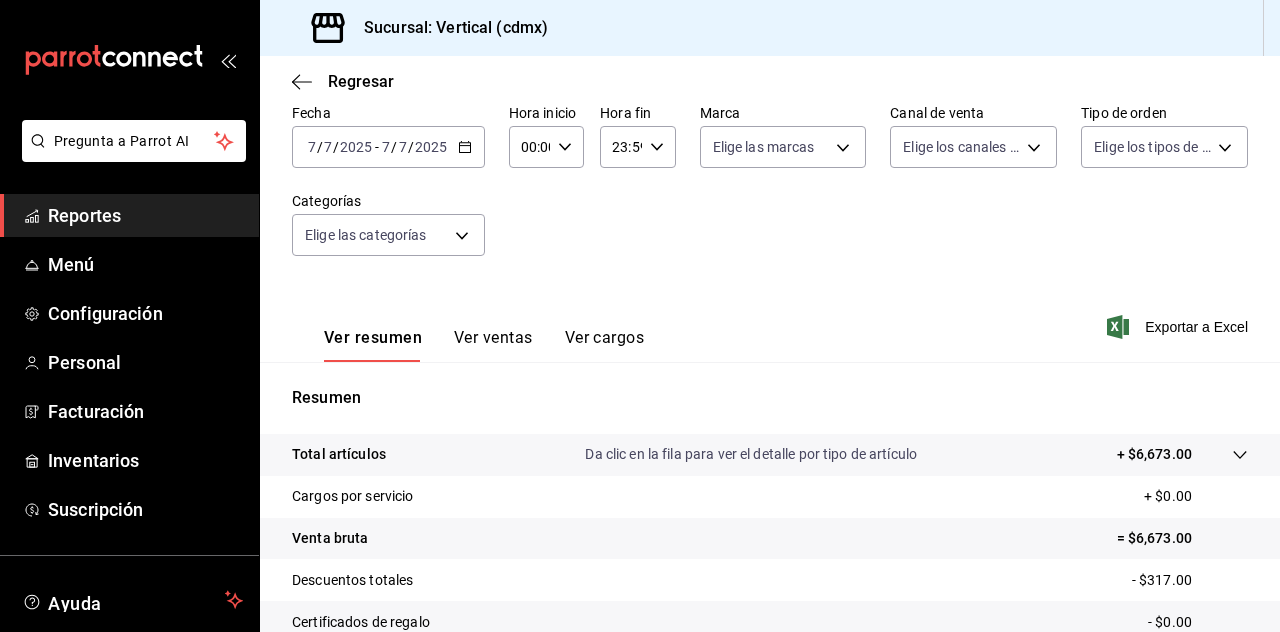 click on "[DATE] [DATE] - [DATE] [DATE]" at bounding box center [388, 147] 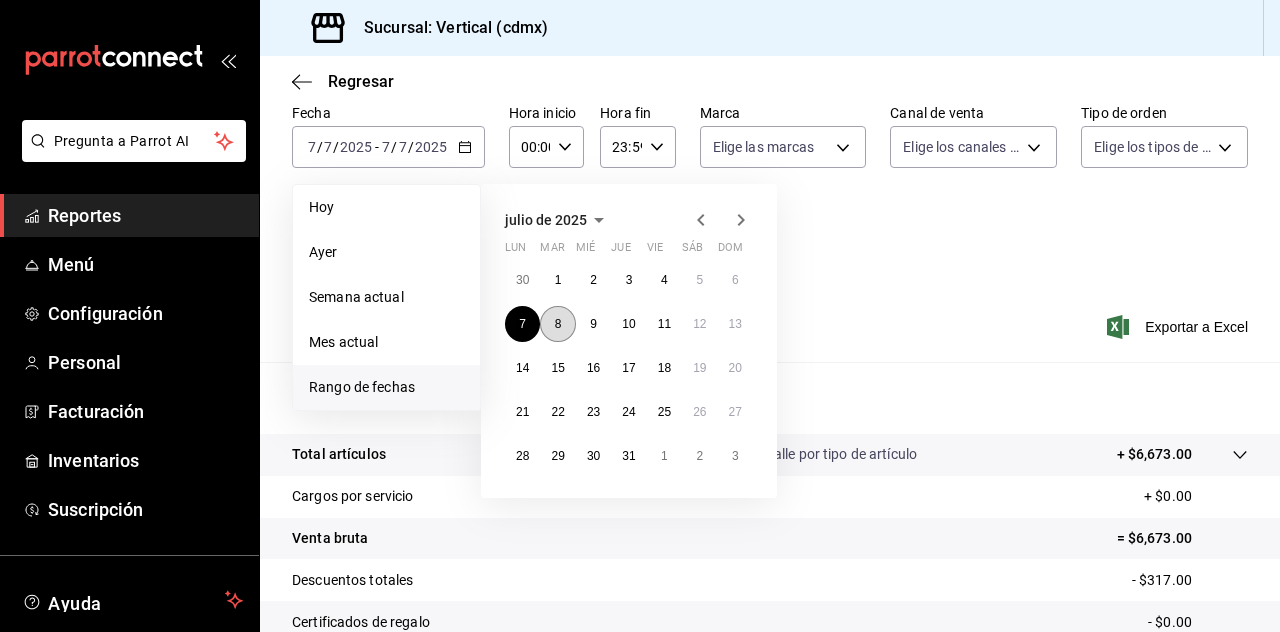 click on "8" at bounding box center [557, 324] 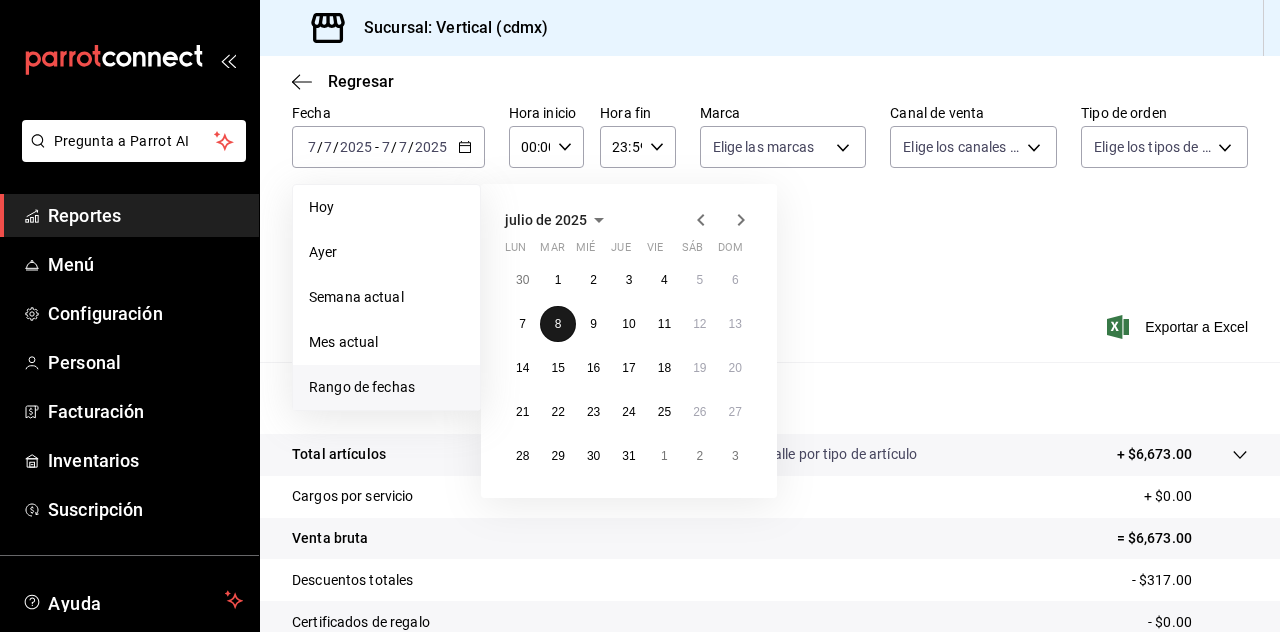 click on "8" at bounding box center (557, 324) 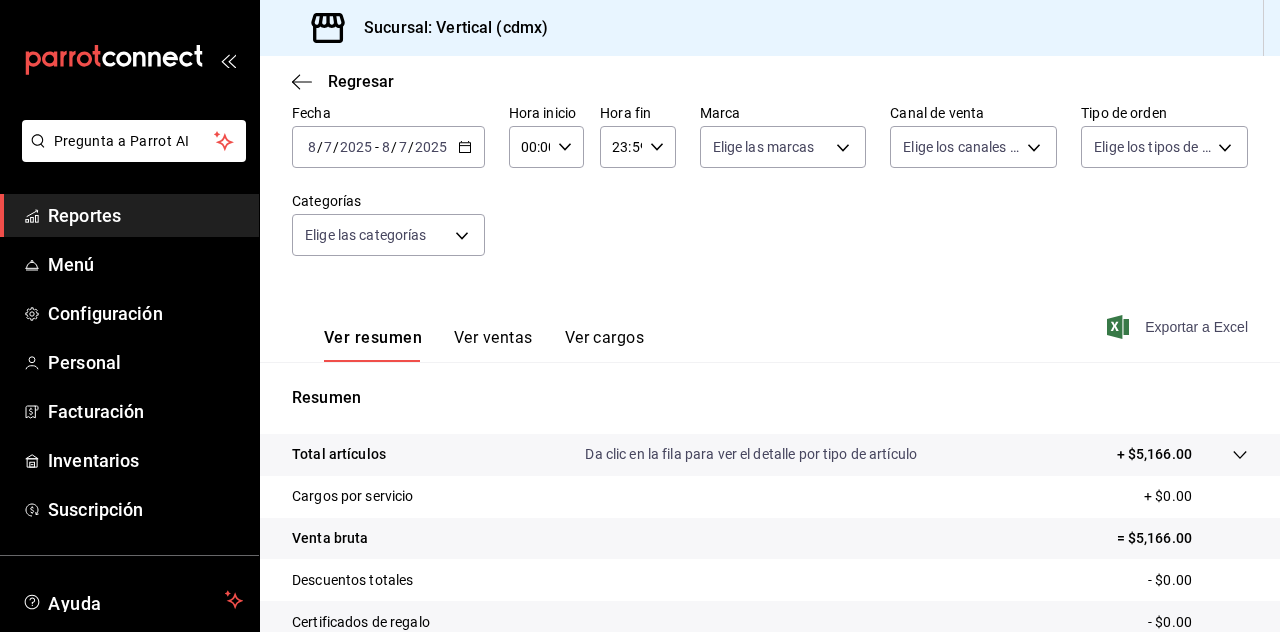 click on "Exportar a Excel" at bounding box center (1179, 327) 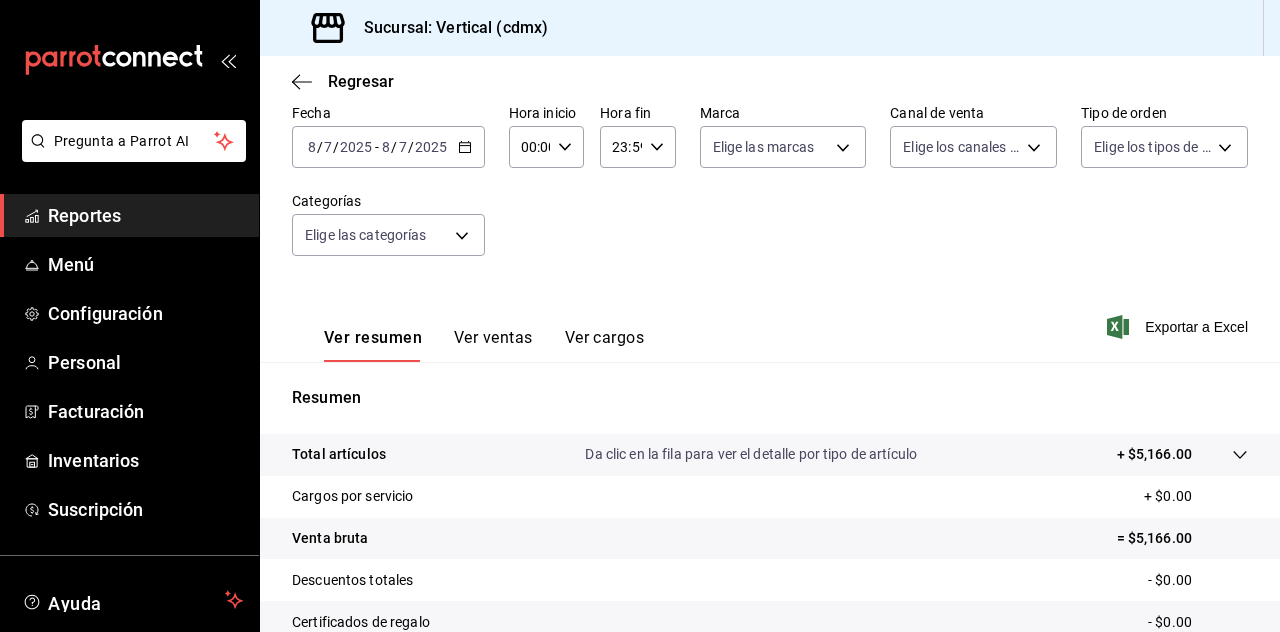 click 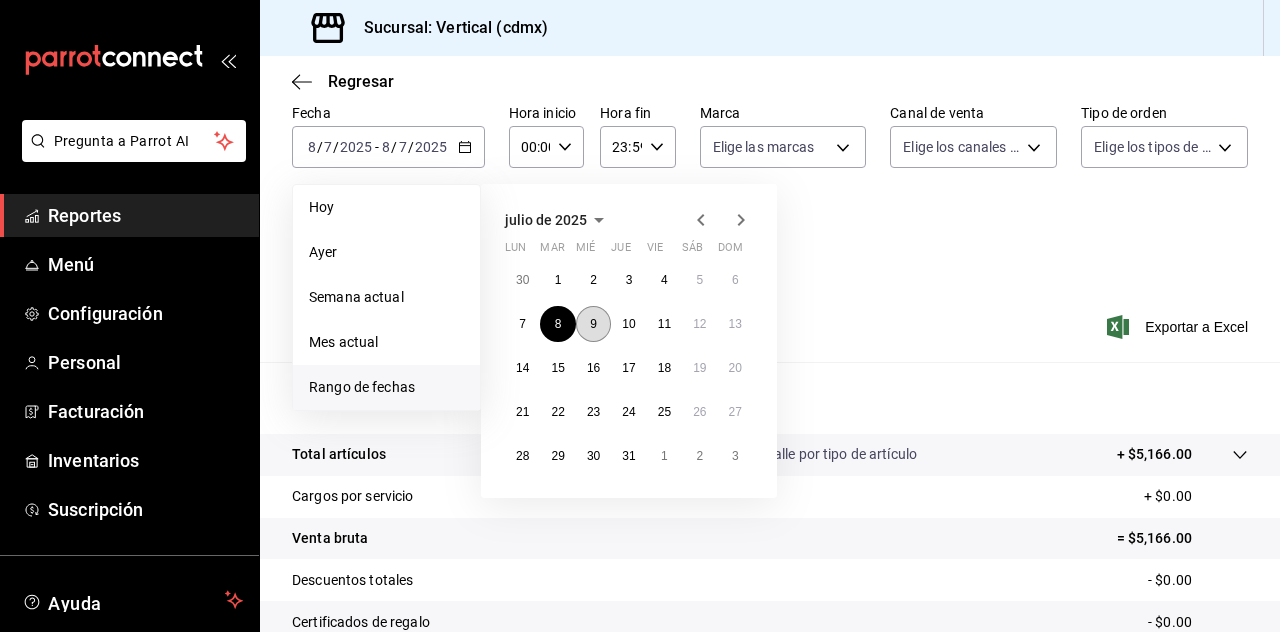 click on "9" at bounding box center (593, 324) 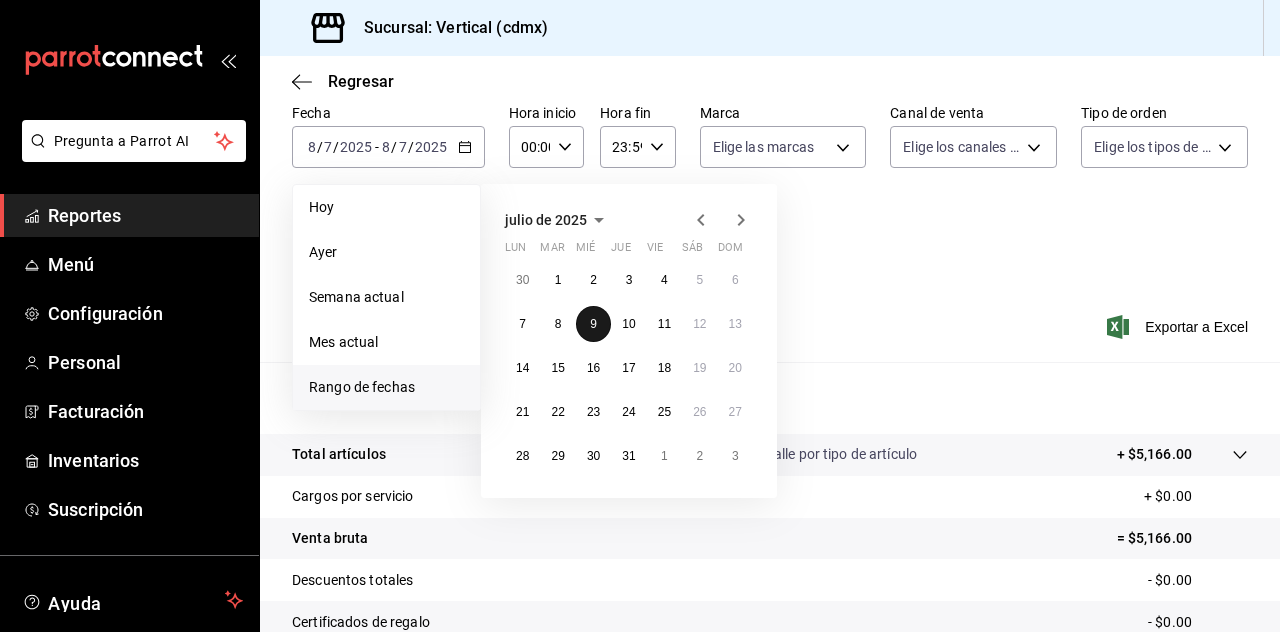 click on "9" at bounding box center (593, 324) 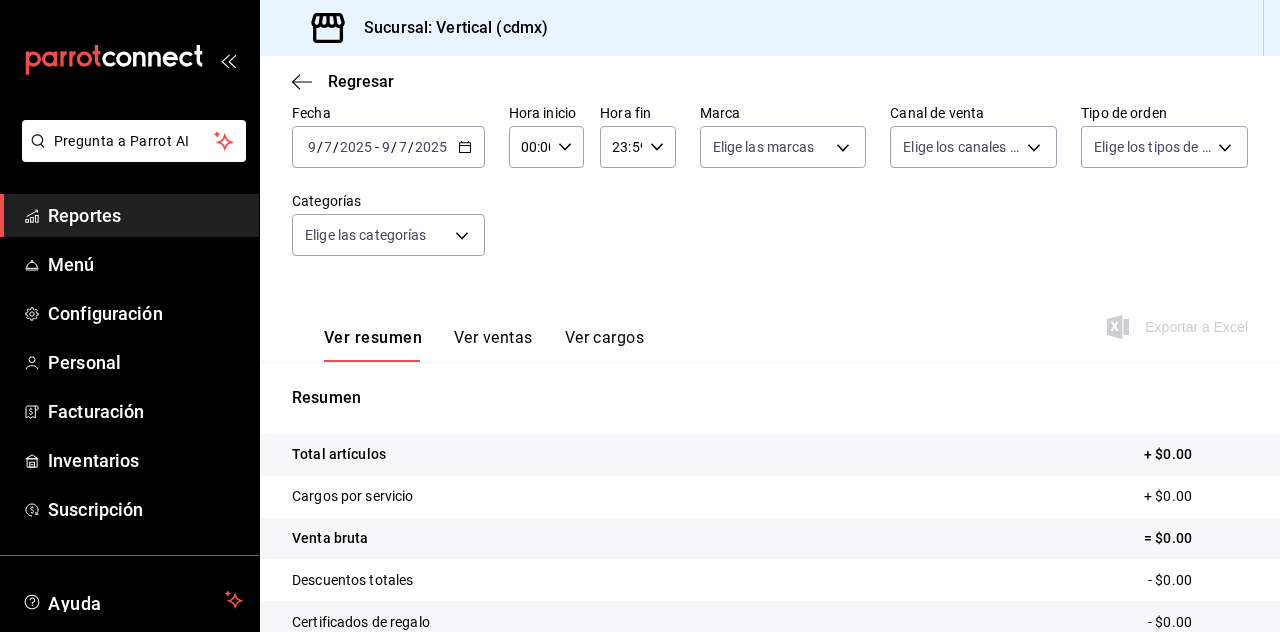 click 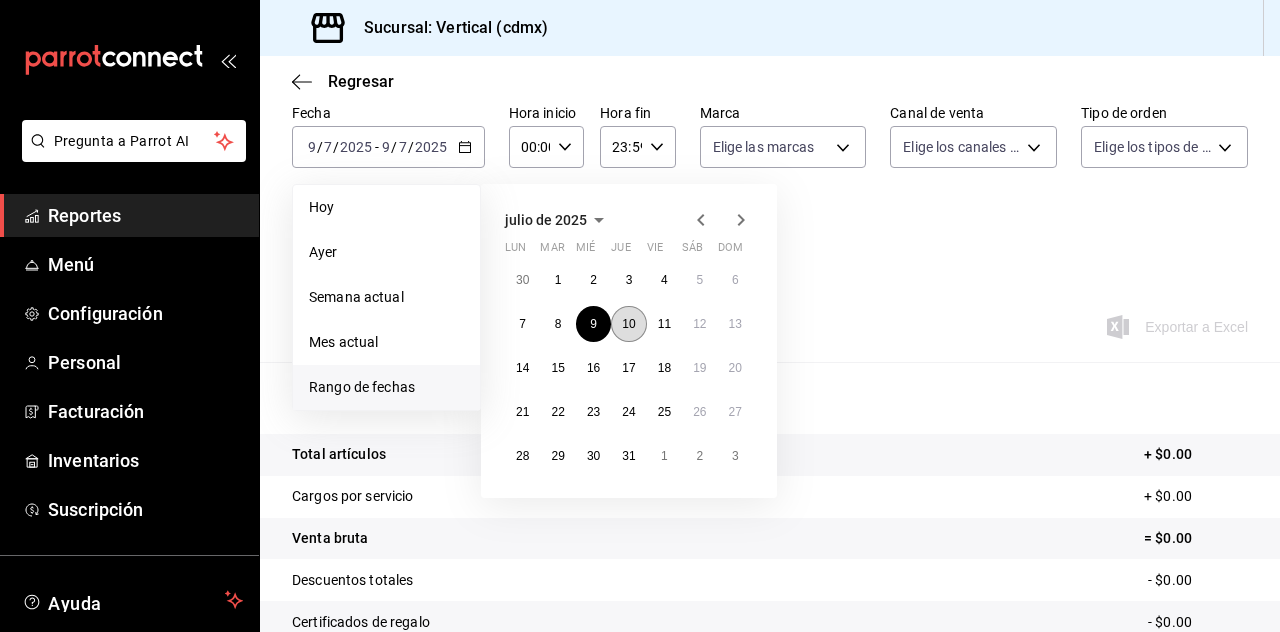 click on "10" at bounding box center (628, 324) 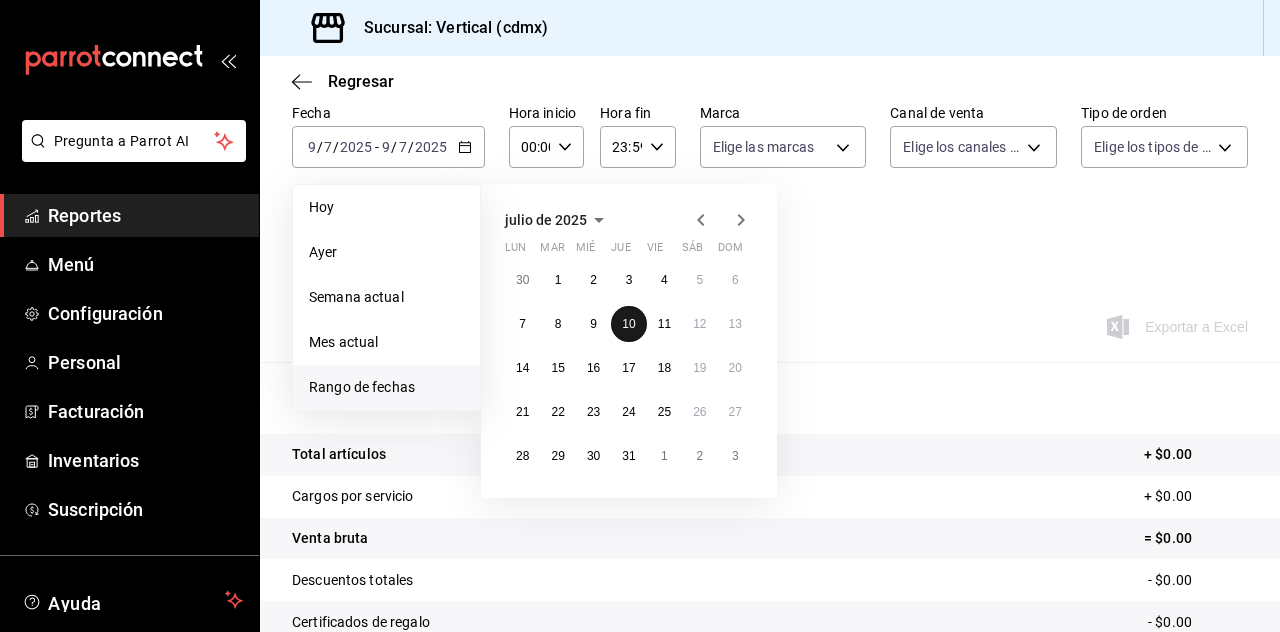 click on "10" at bounding box center [628, 324] 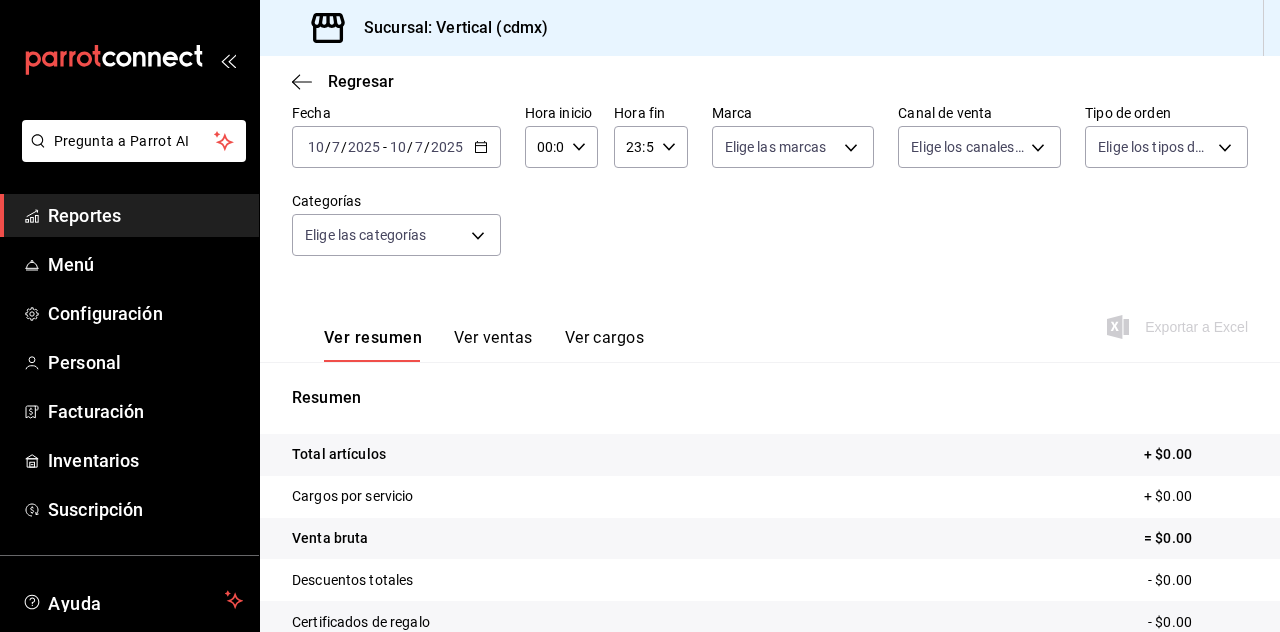 click 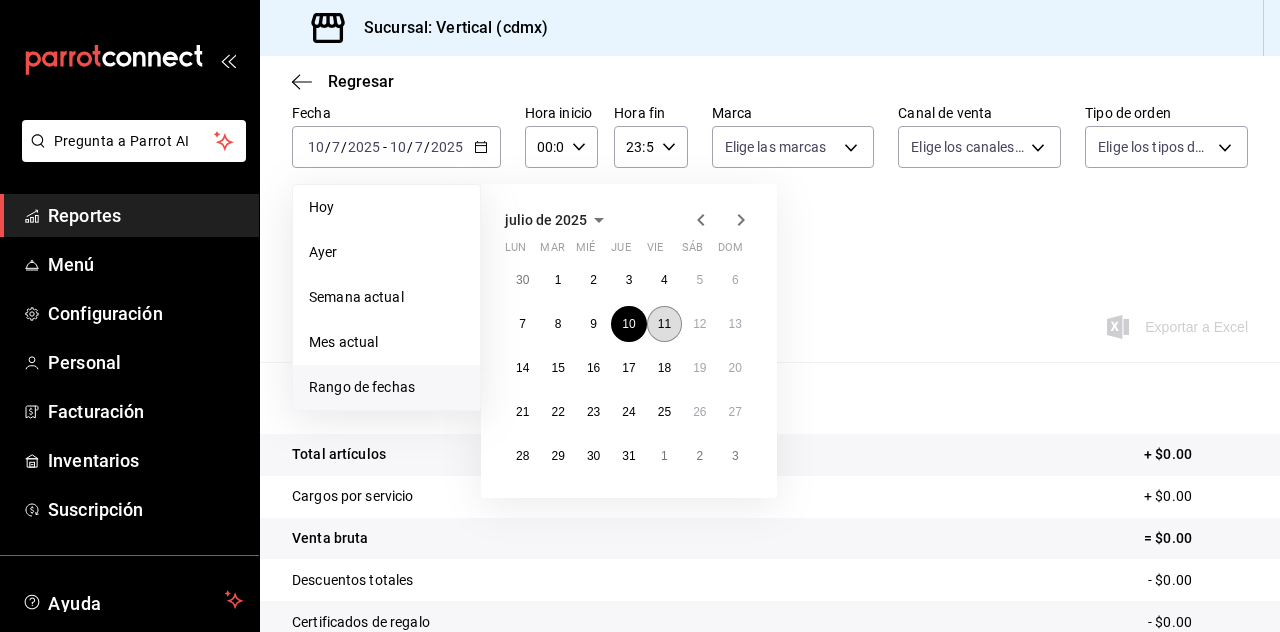 click on "11" at bounding box center (664, 324) 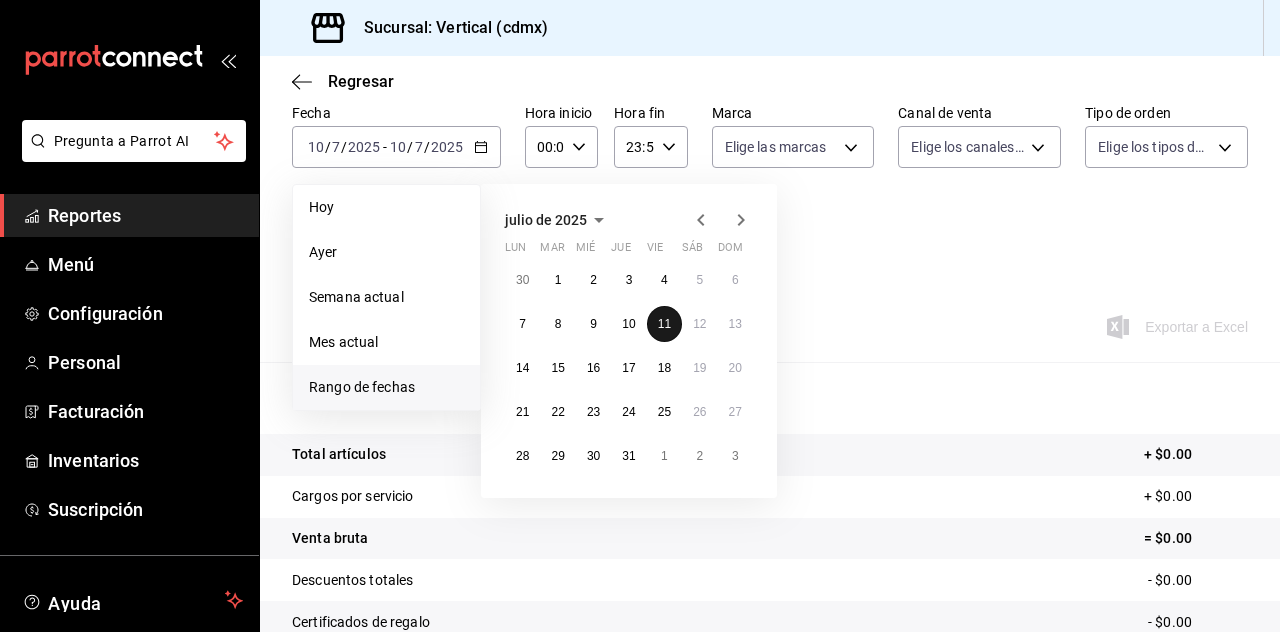 click on "11" at bounding box center [664, 324] 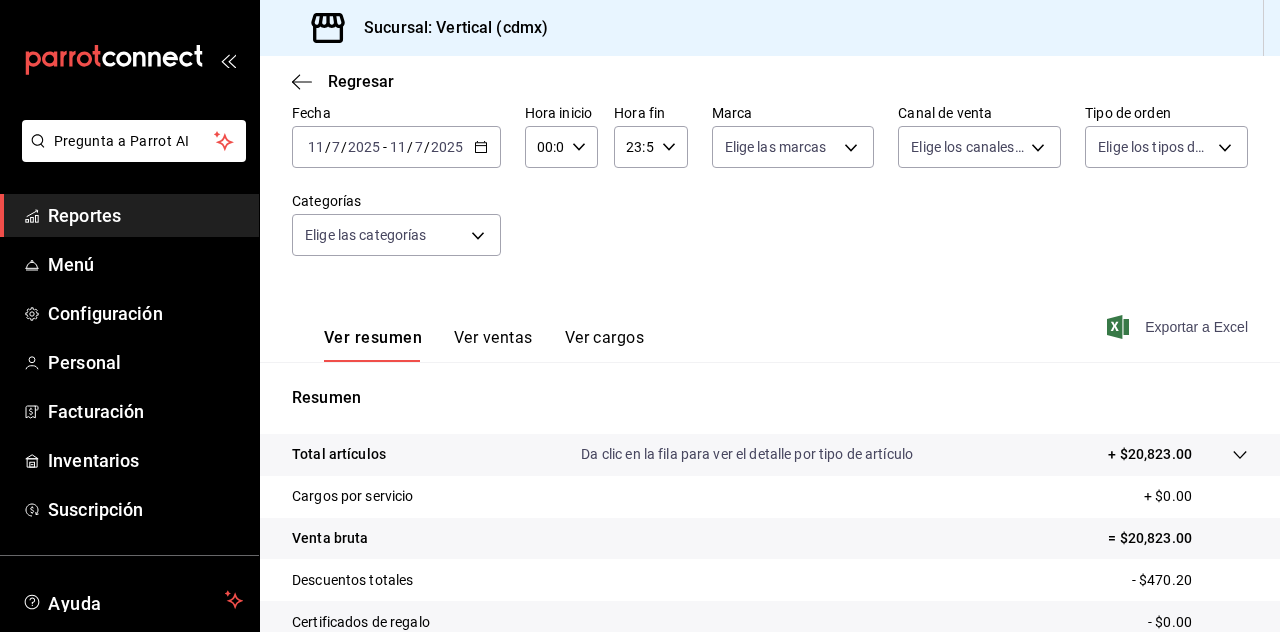 click on "Exportar a Excel" at bounding box center (1179, 327) 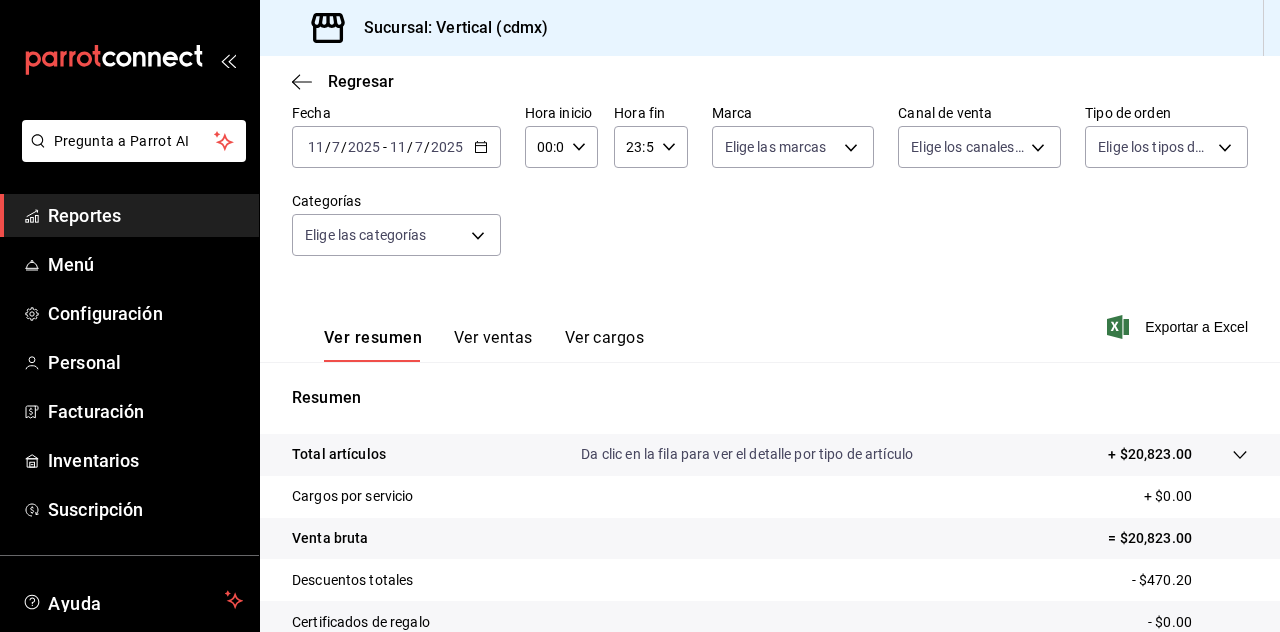 click 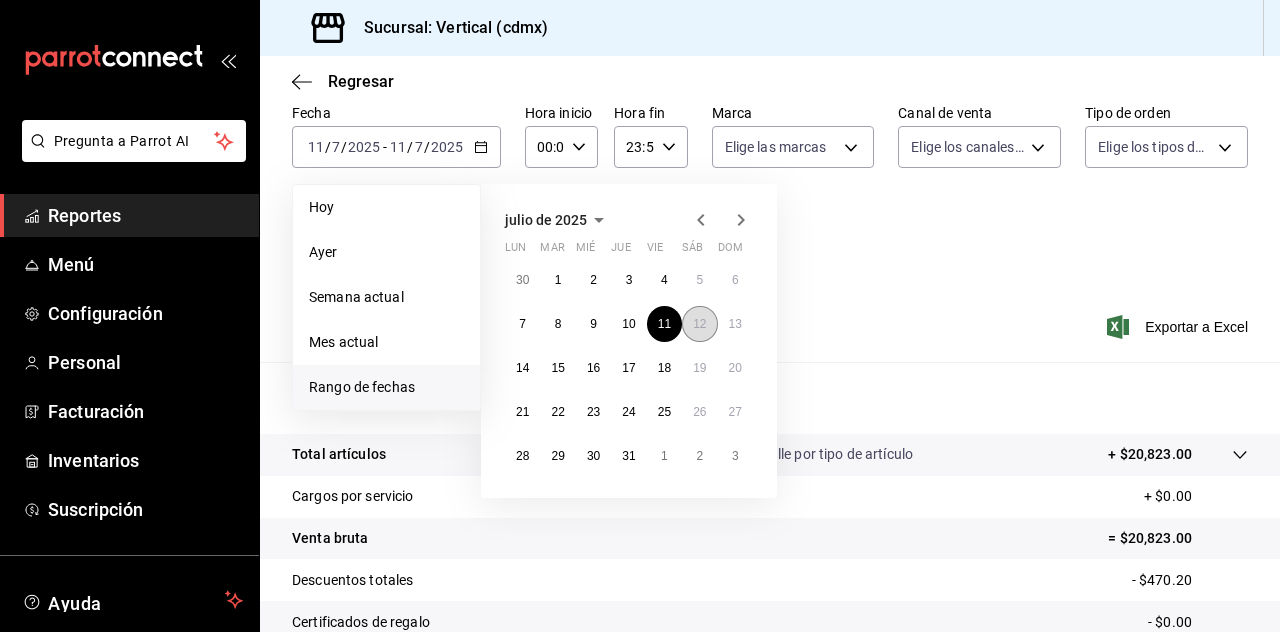 click on "12" at bounding box center [699, 324] 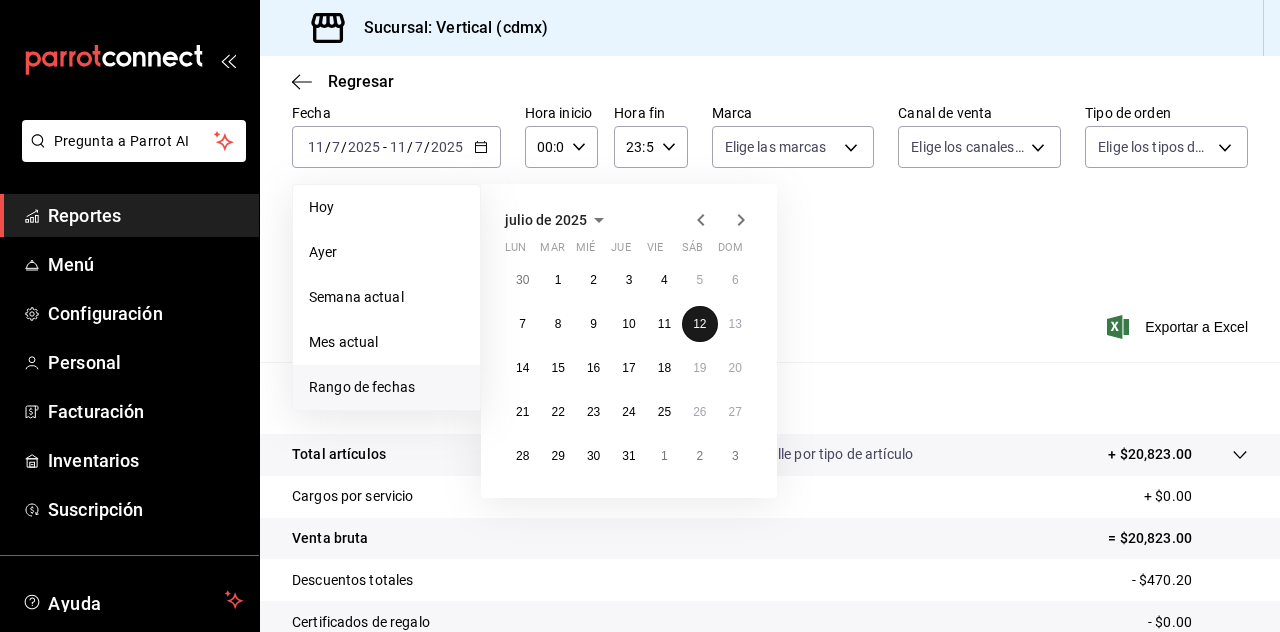 click on "12" at bounding box center (699, 324) 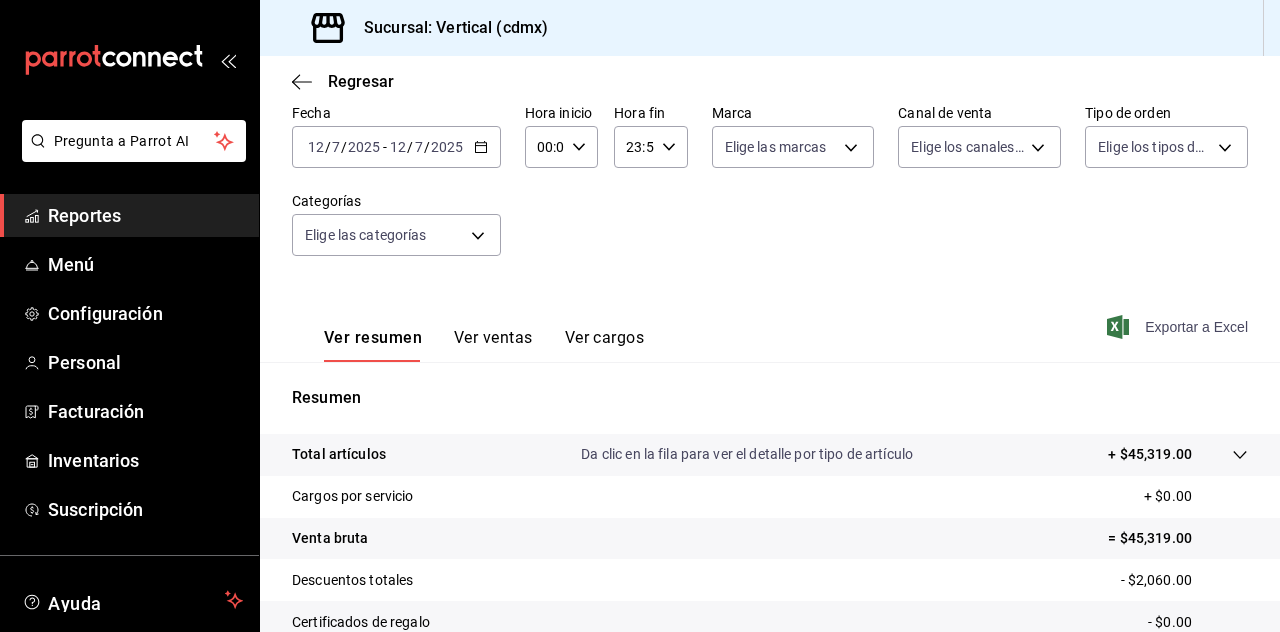 click on "Exportar a Excel" at bounding box center [1179, 327] 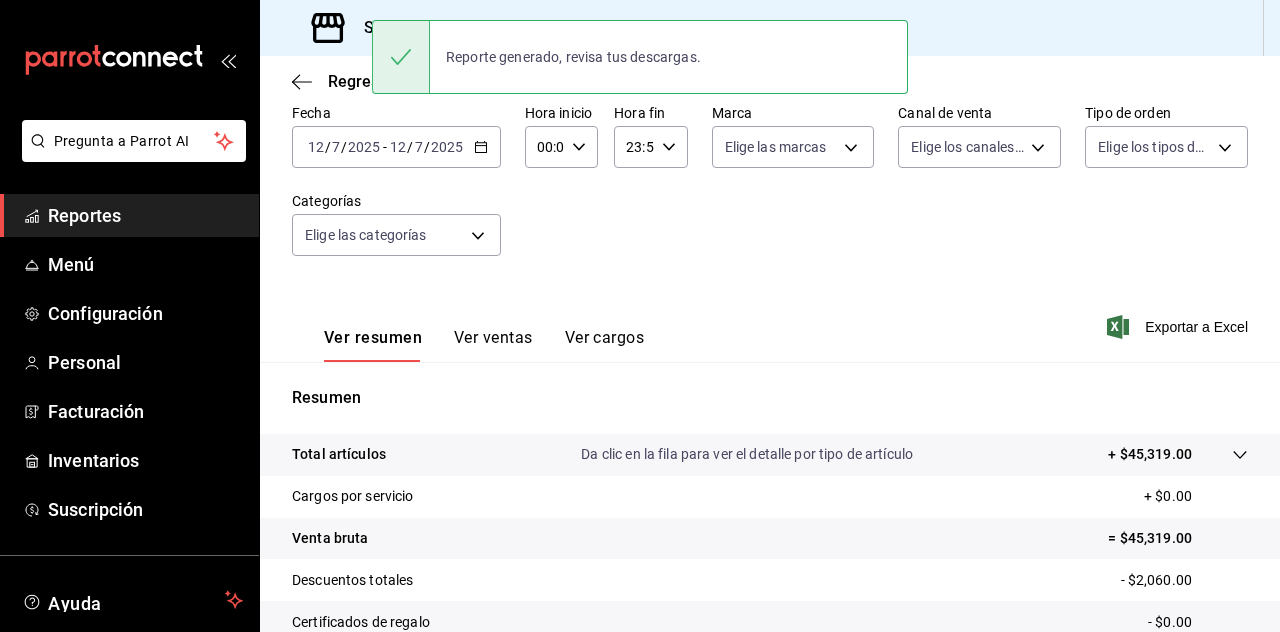 click 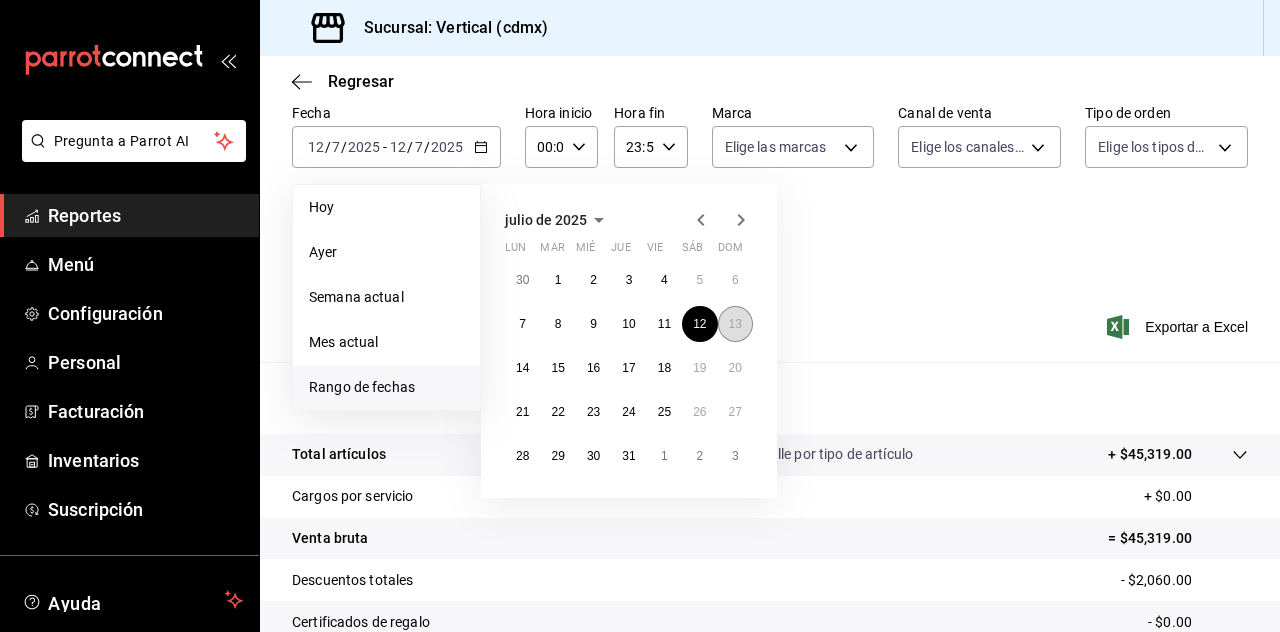 click on "13" at bounding box center [735, 324] 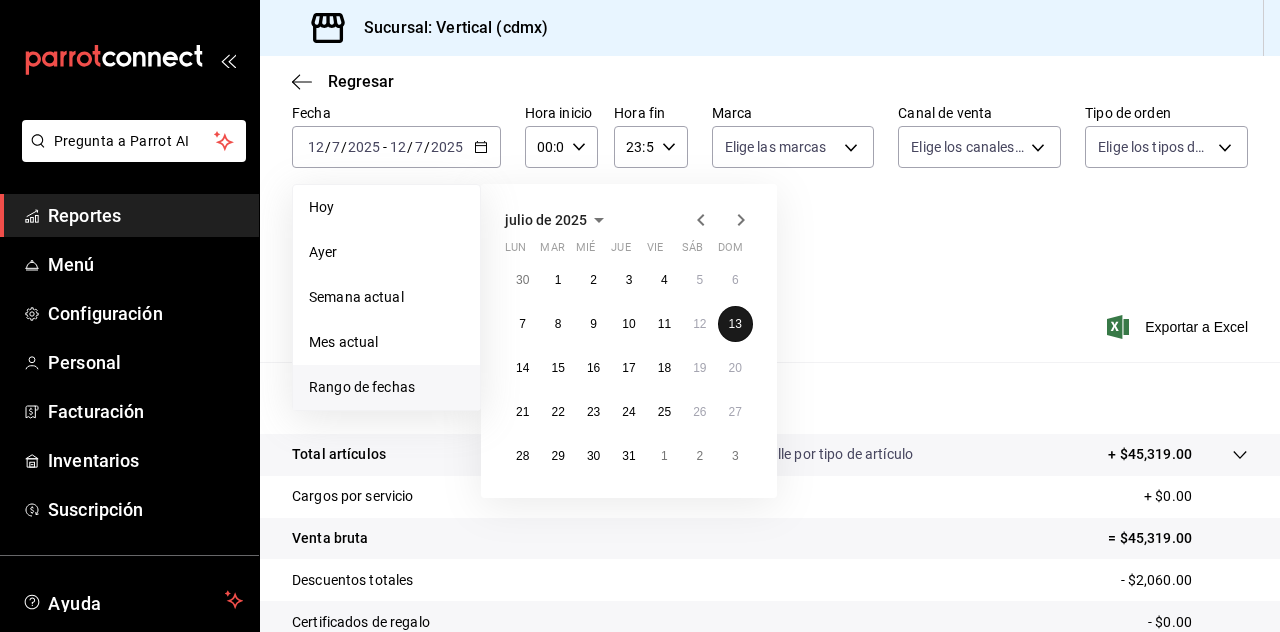 click on "13" at bounding box center [735, 324] 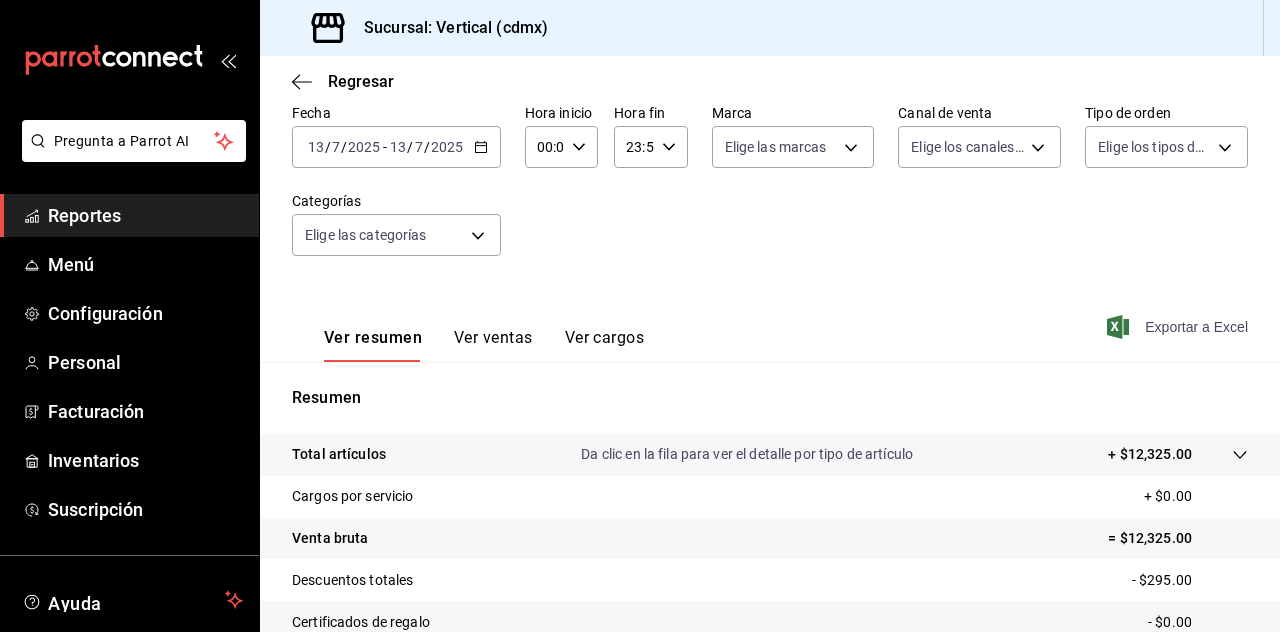 click on "Exportar a Excel" at bounding box center [1179, 327] 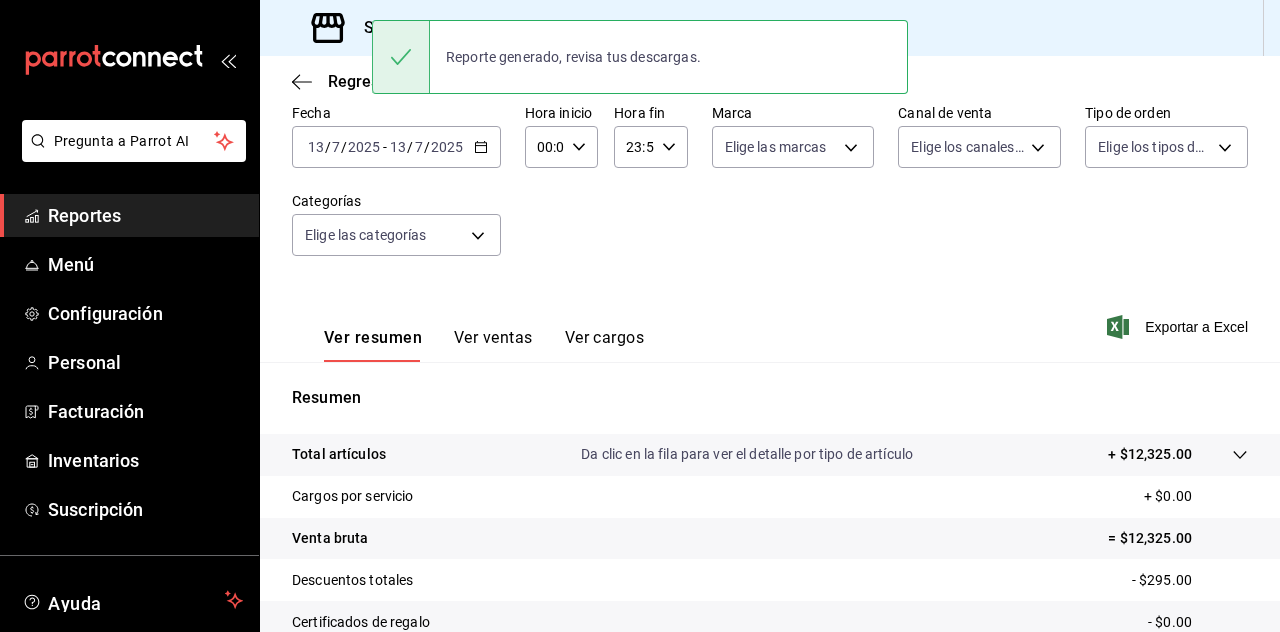 click 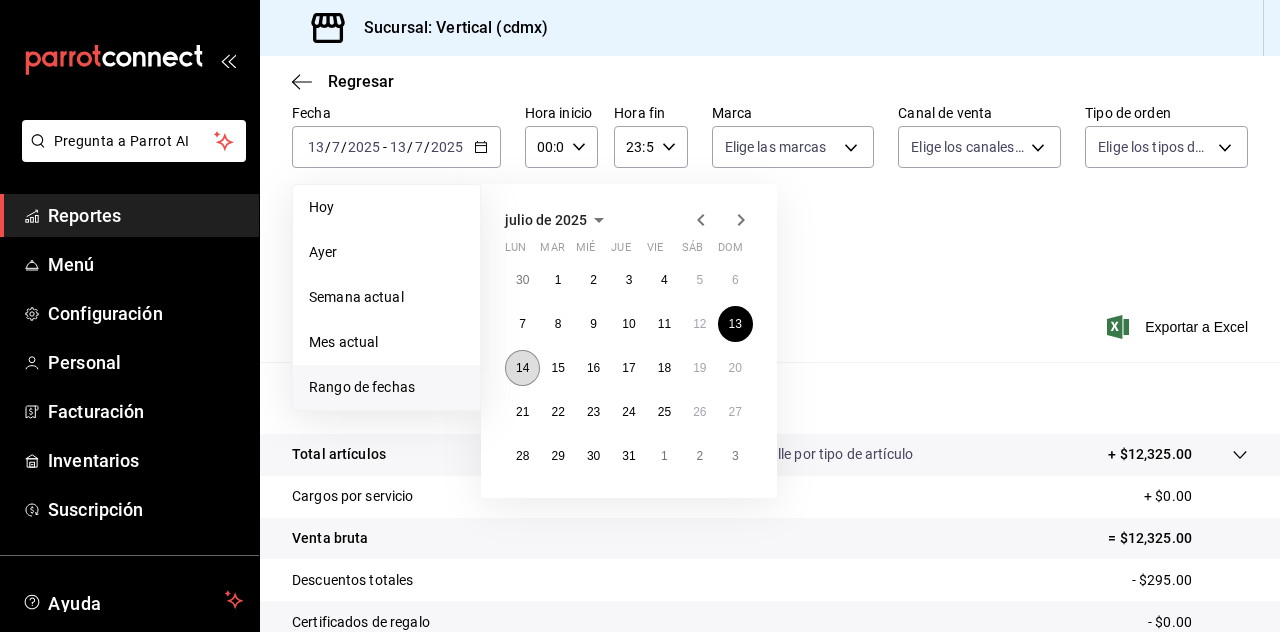 click on "14" at bounding box center [522, 368] 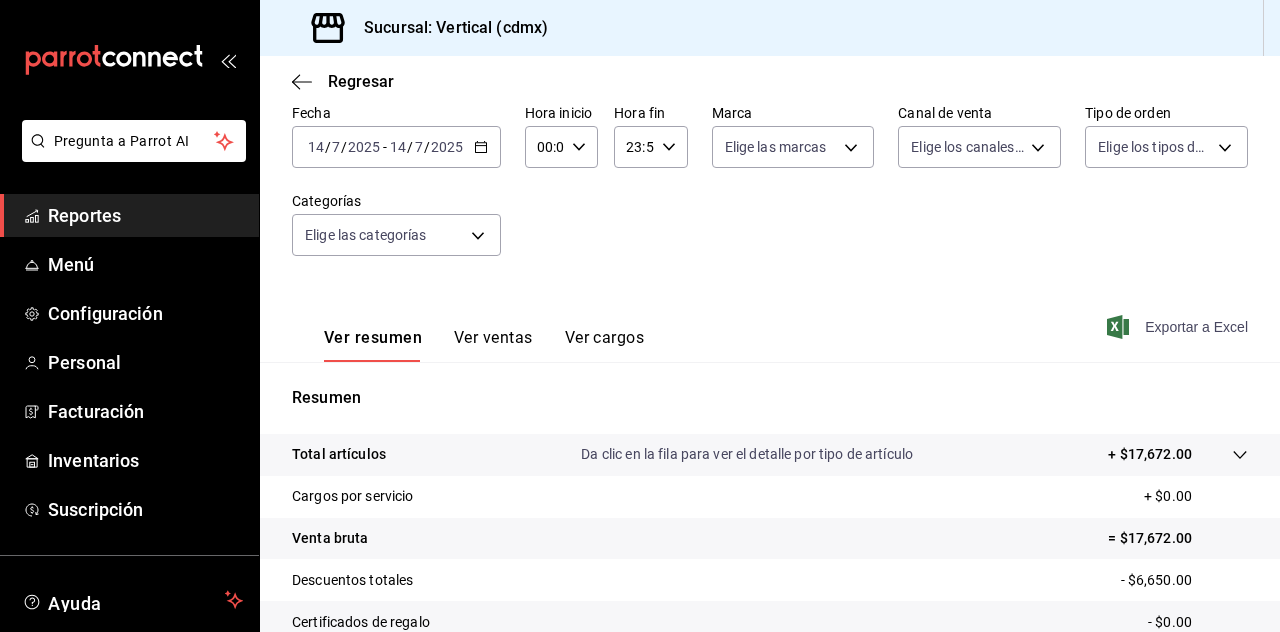 click on "Exportar a Excel" at bounding box center (1179, 327) 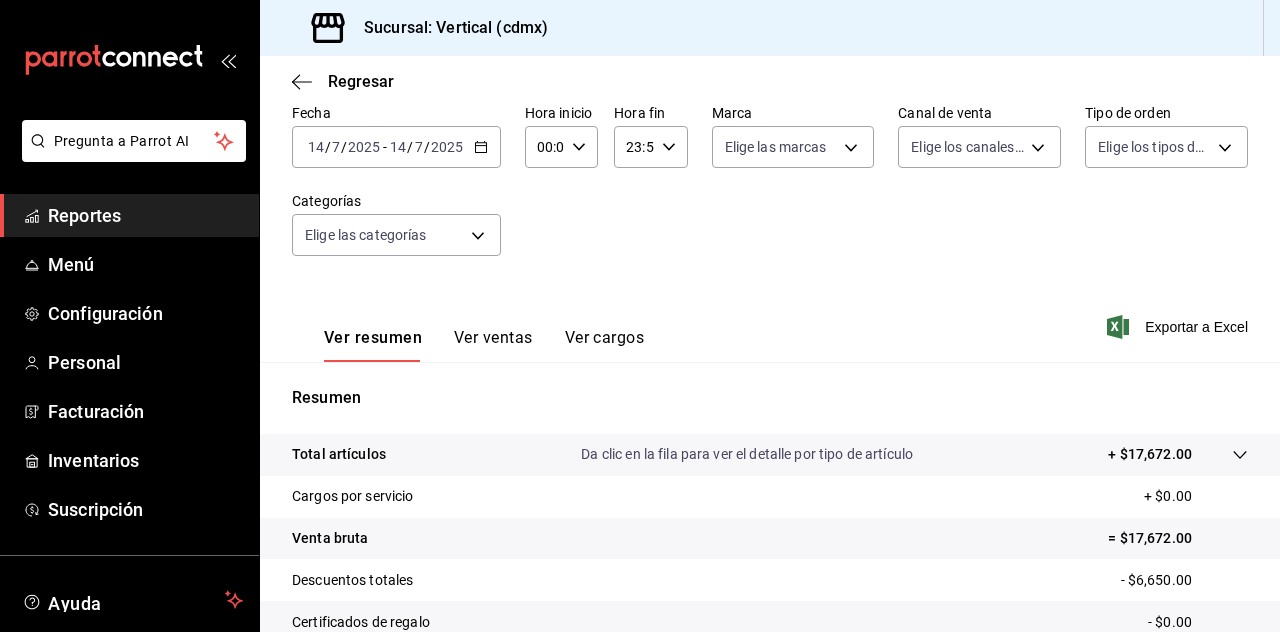 click 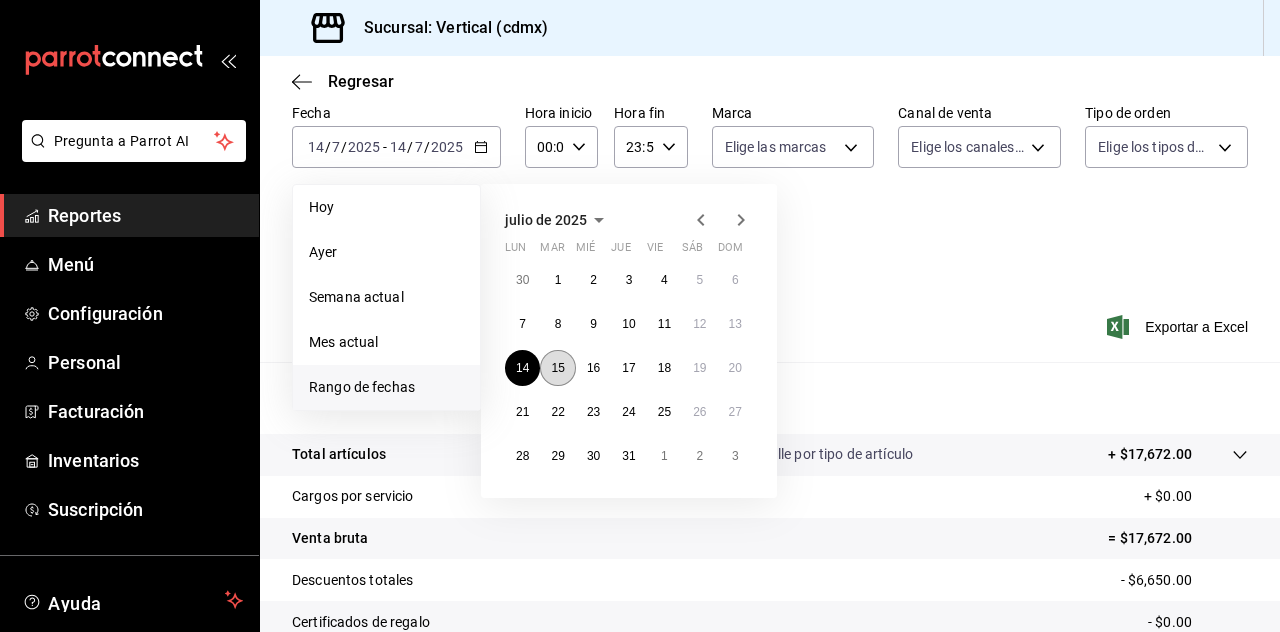 click on "15" at bounding box center [557, 368] 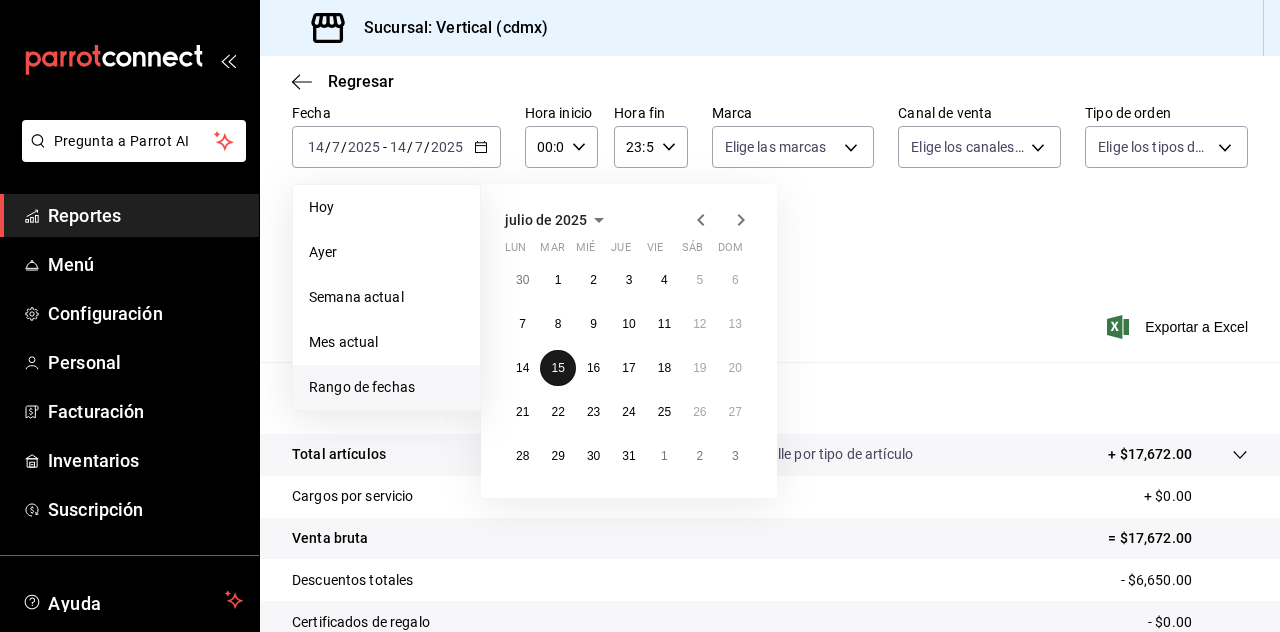 click on "15" at bounding box center [557, 368] 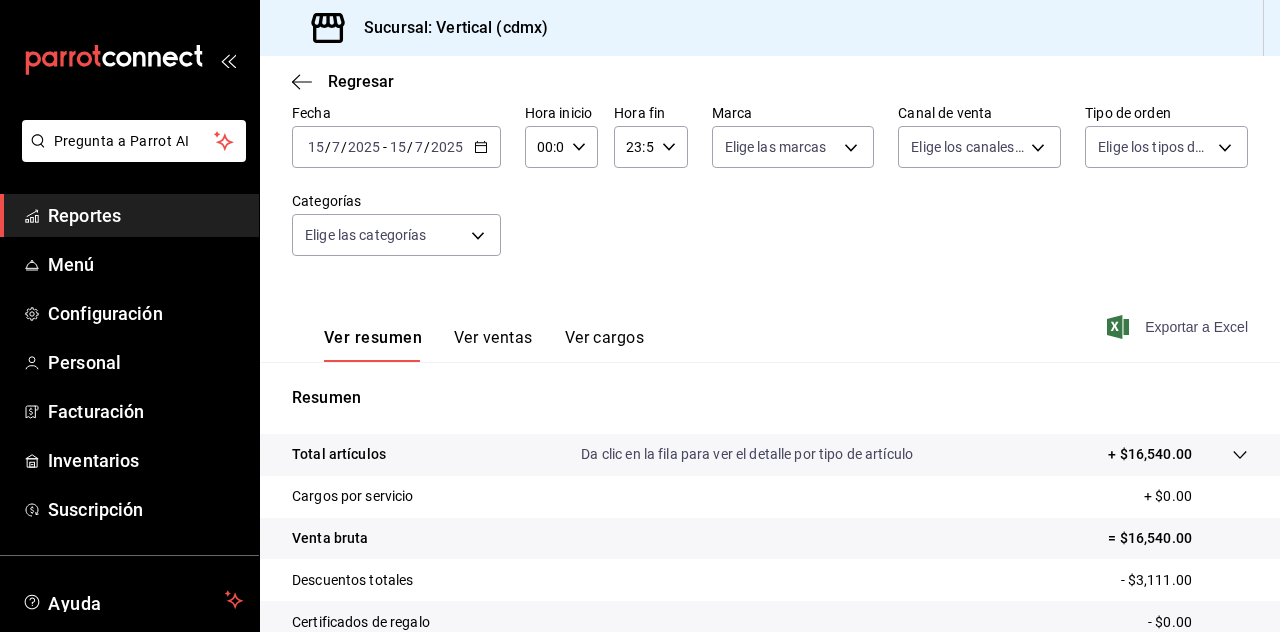 click on "Exportar a Excel" at bounding box center [1179, 327] 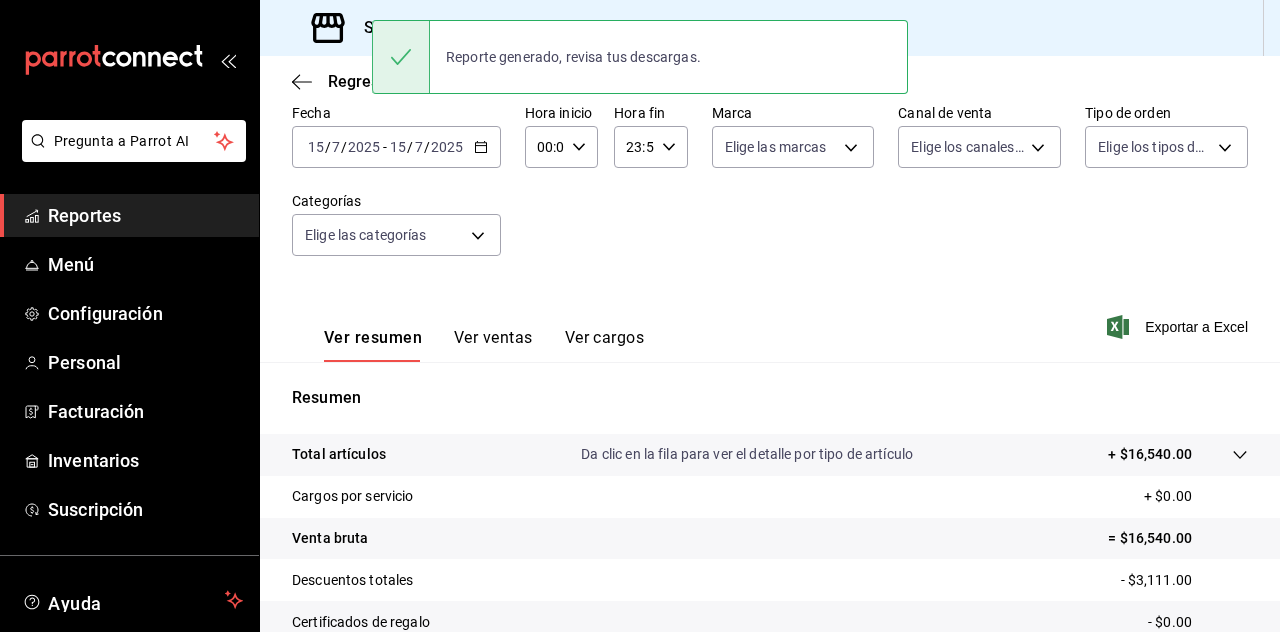 click 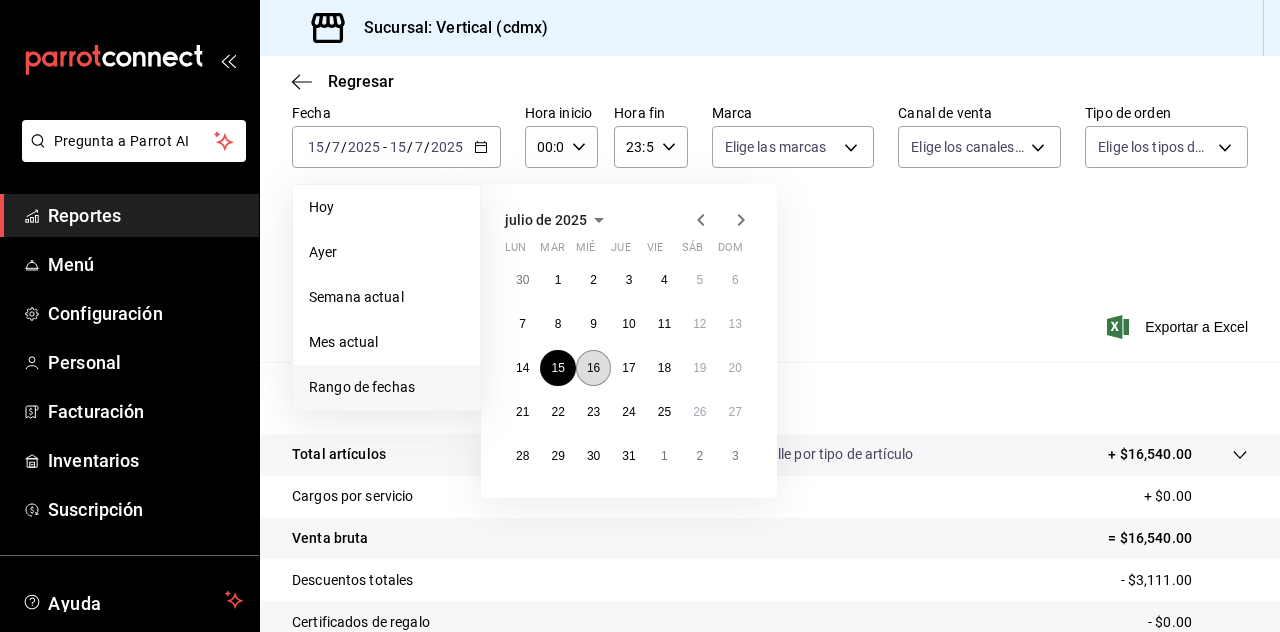 click on "16" at bounding box center (593, 368) 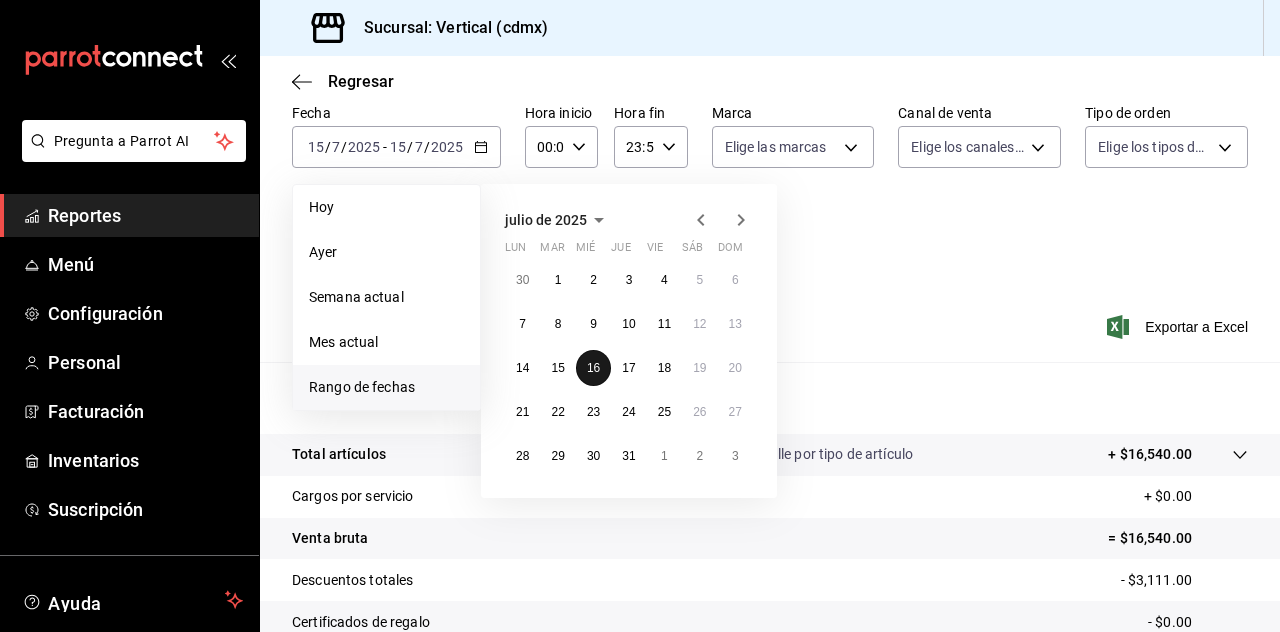 click on "16" at bounding box center (593, 368) 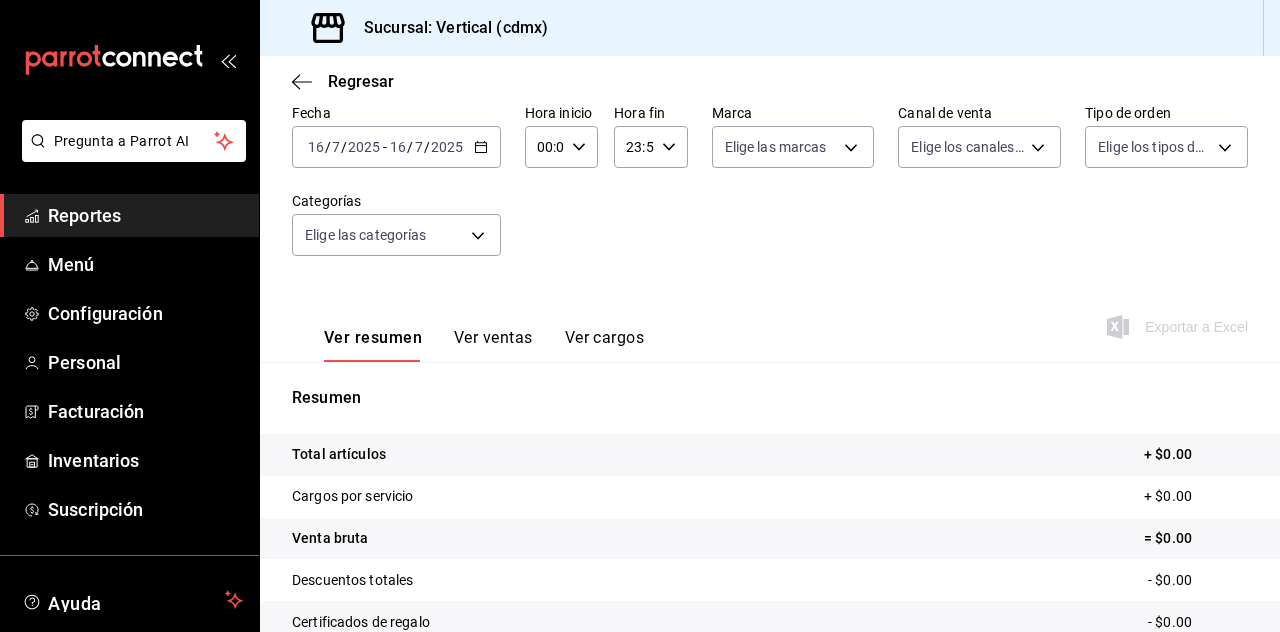 click on "[DATE] [DATE] - [DATE] [DATE]" at bounding box center [396, 147] 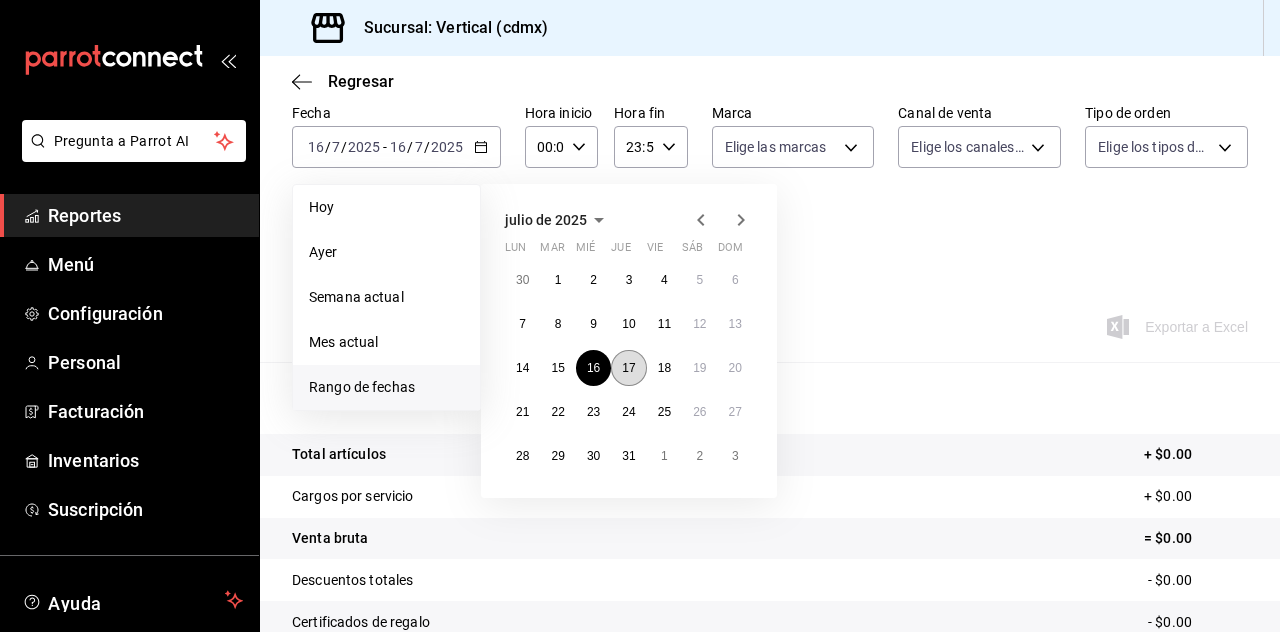 click on "17" at bounding box center (628, 368) 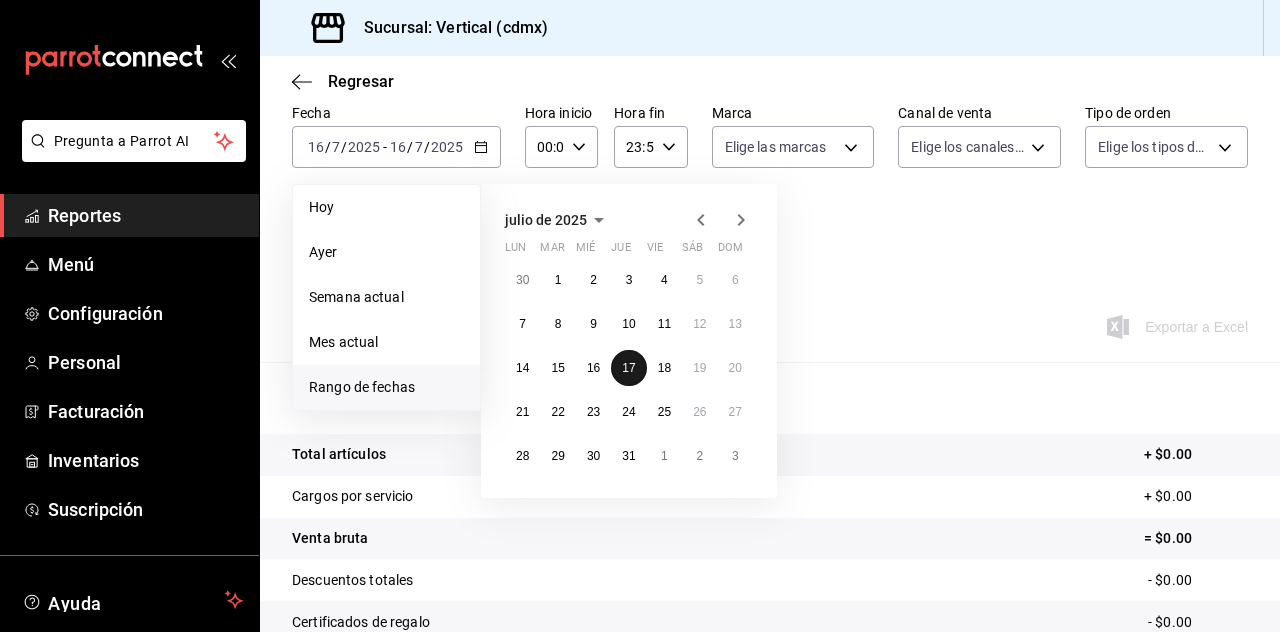click on "17" at bounding box center (628, 368) 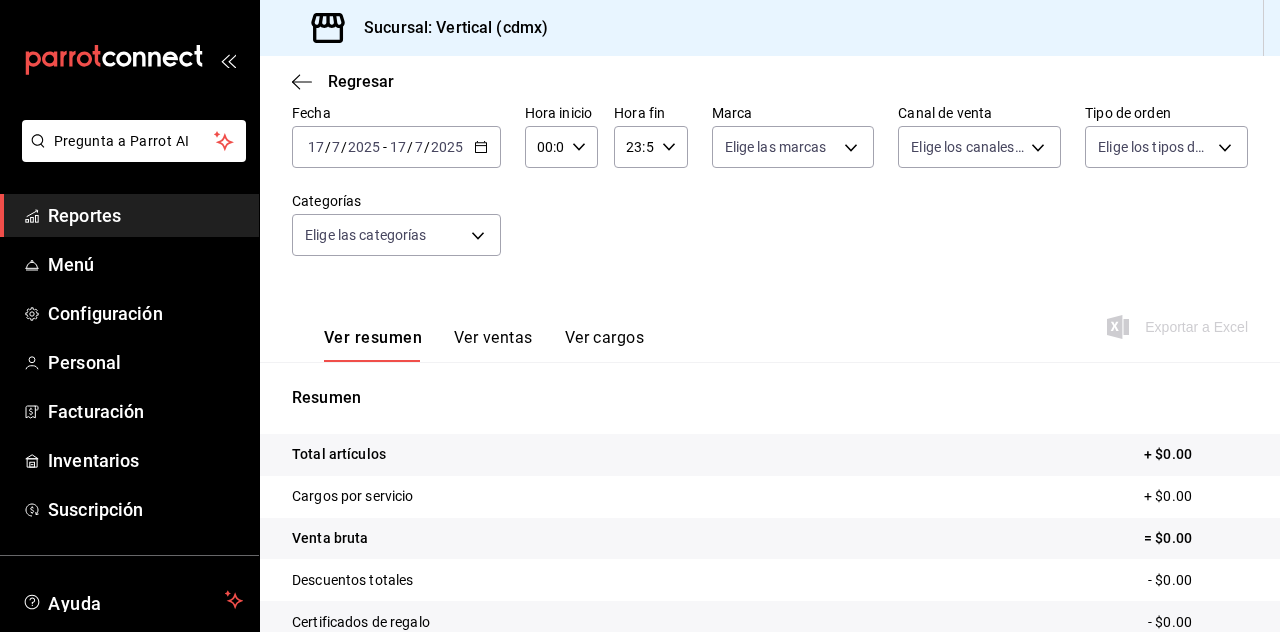 click on "2025-07-17 17 / 7 / 2025 - 2025-07-17 17 / 7 / 2025" at bounding box center [396, 147] 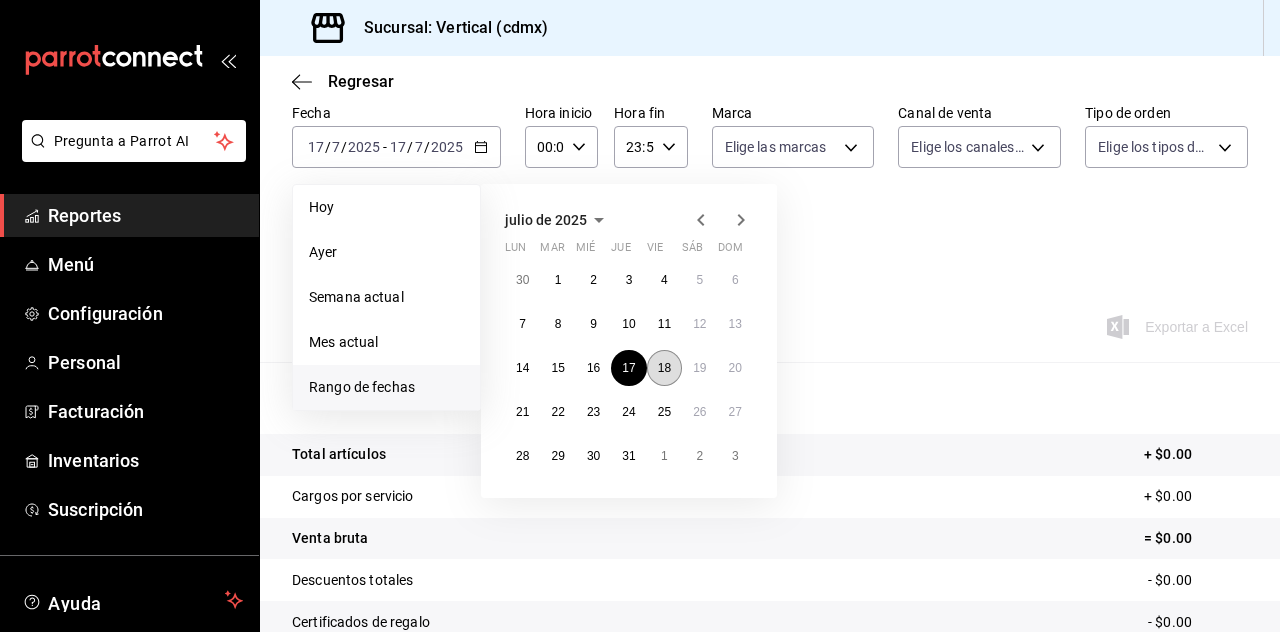 click on "18" at bounding box center [664, 368] 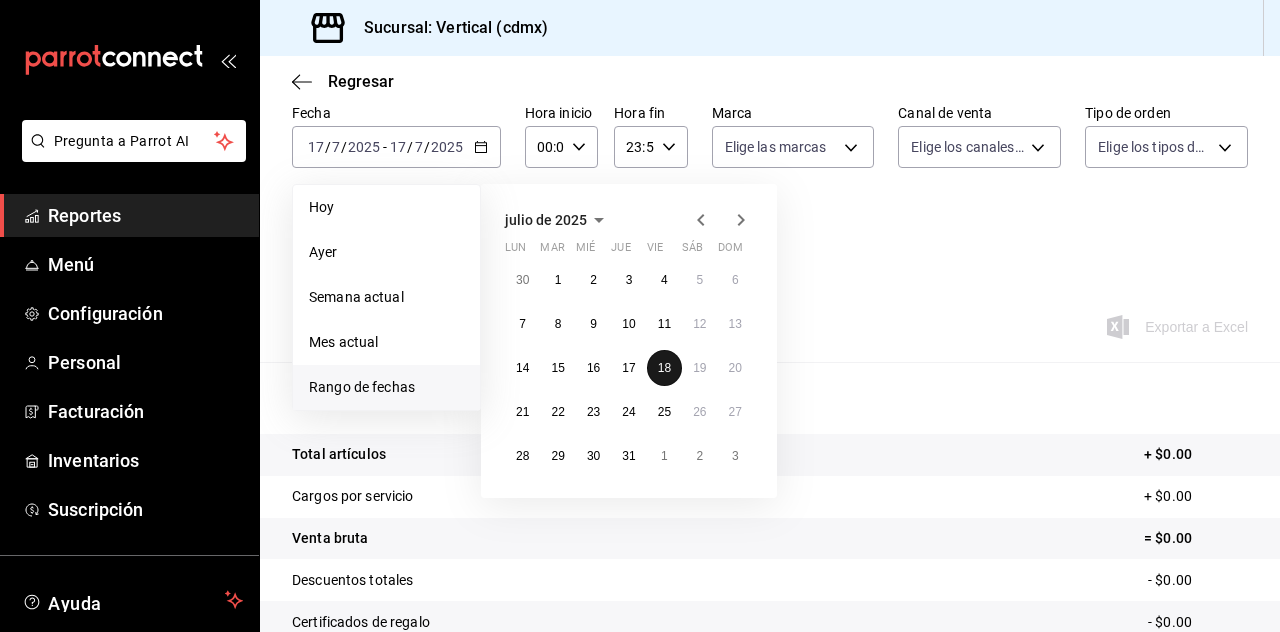click on "18" at bounding box center [664, 368] 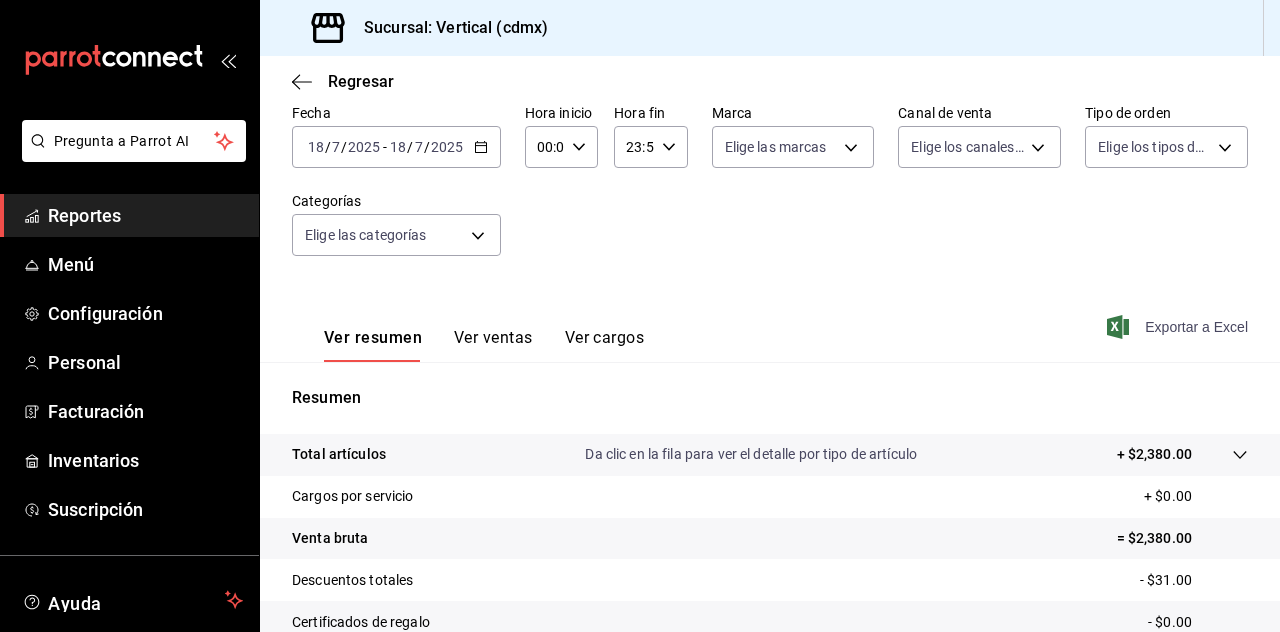 click on "Exportar a Excel" at bounding box center (1179, 327) 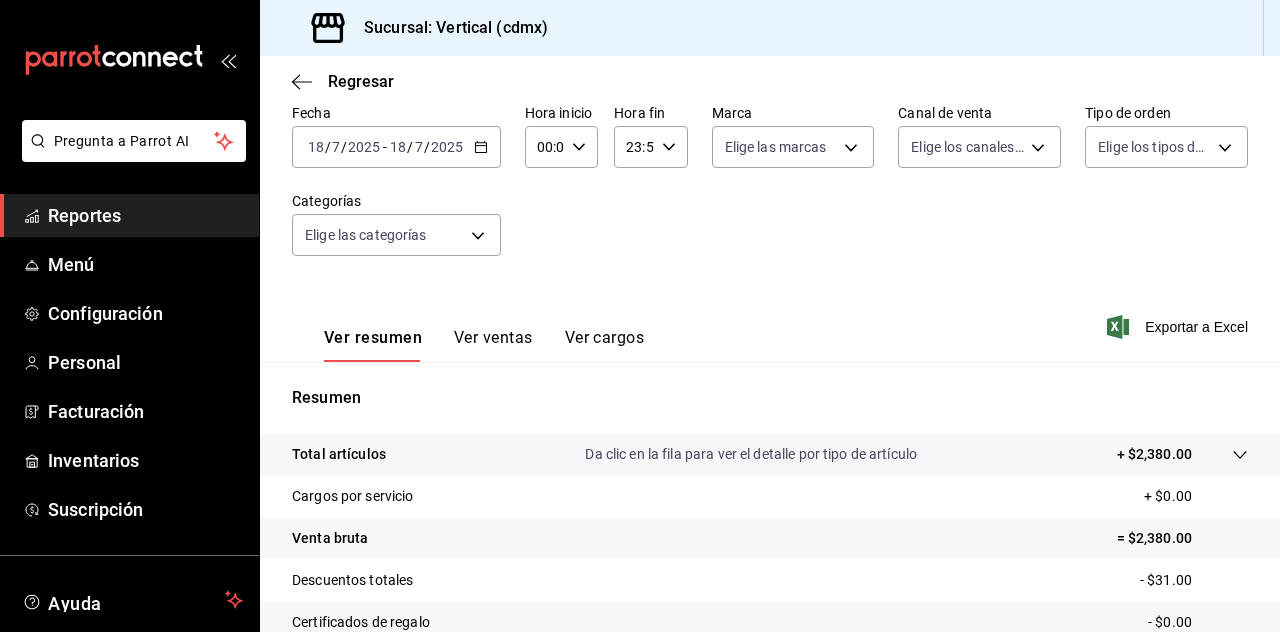 click 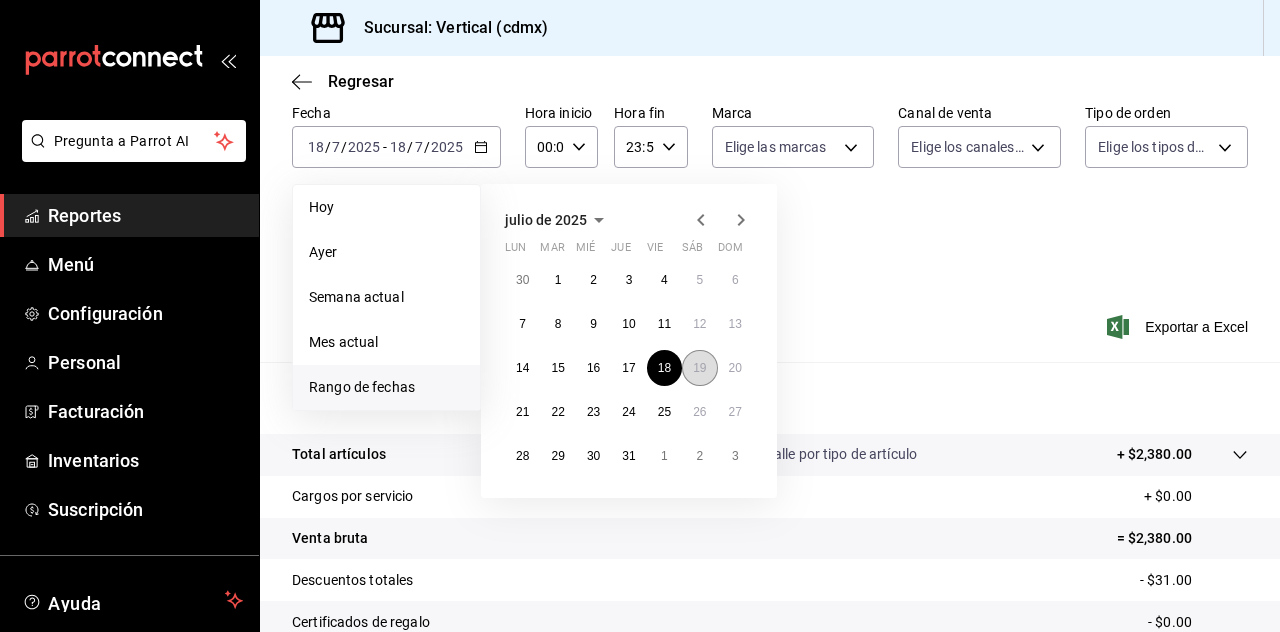 click on "19" at bounding box center [699, 368] 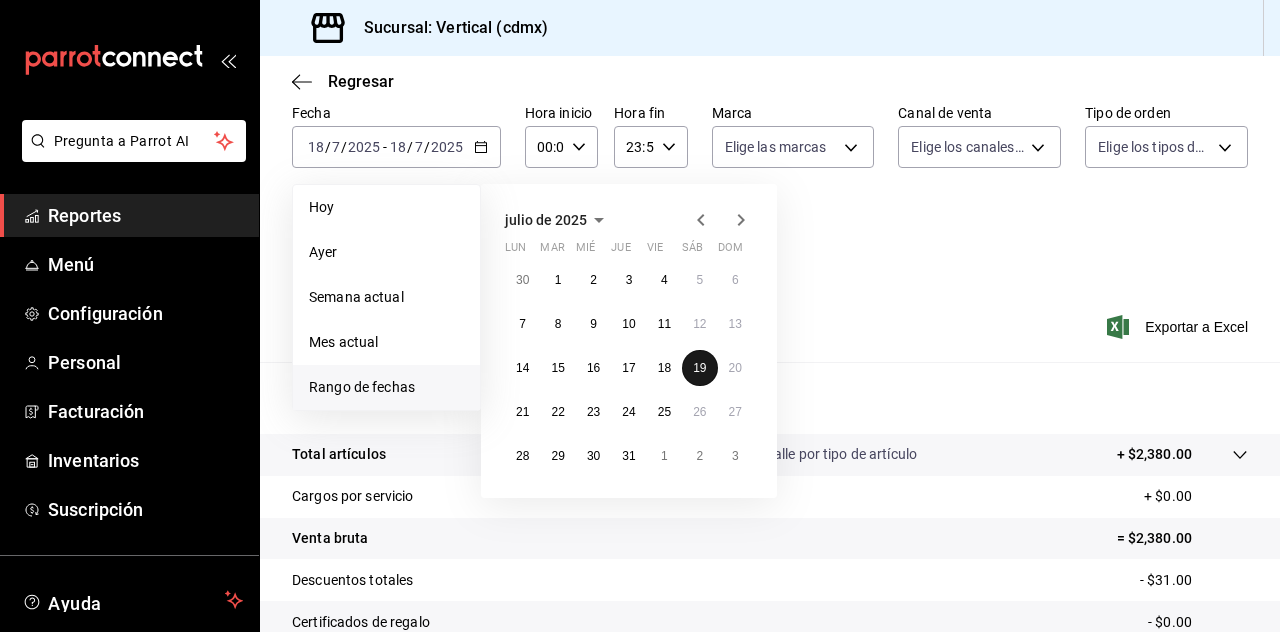 click on "19" at bounding box center (699, 368) 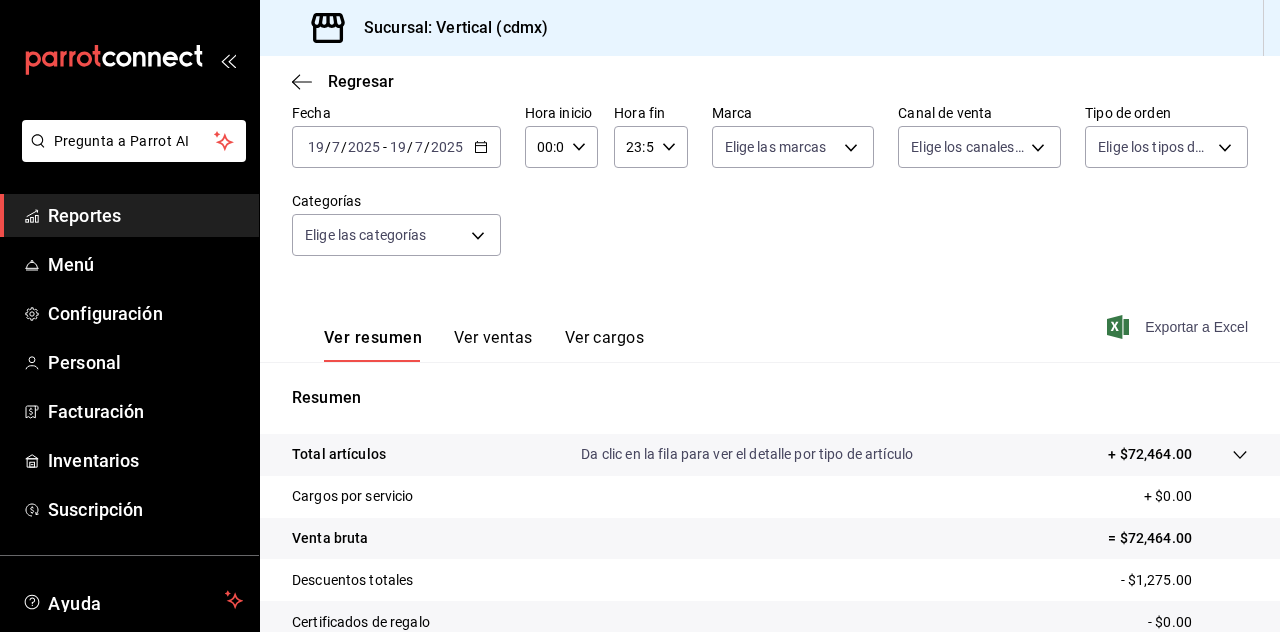 click on "Exportar a Excel" at bounding box center [1179, 327] 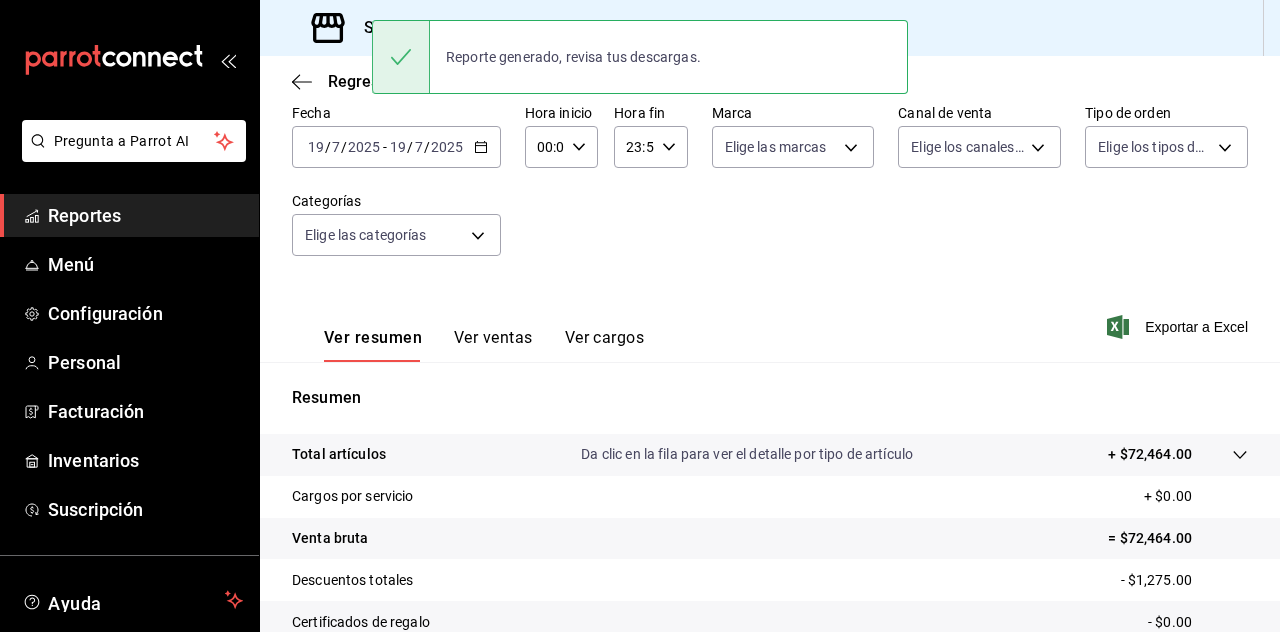 click 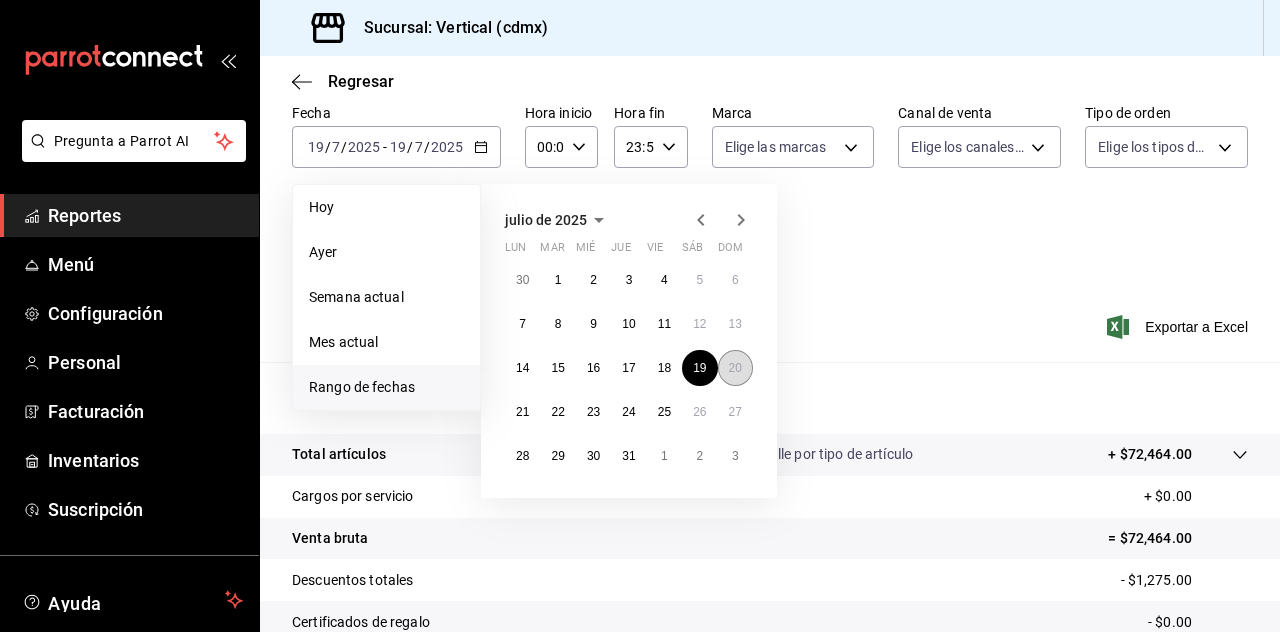 click on "20" at bounding box center (735, 368) 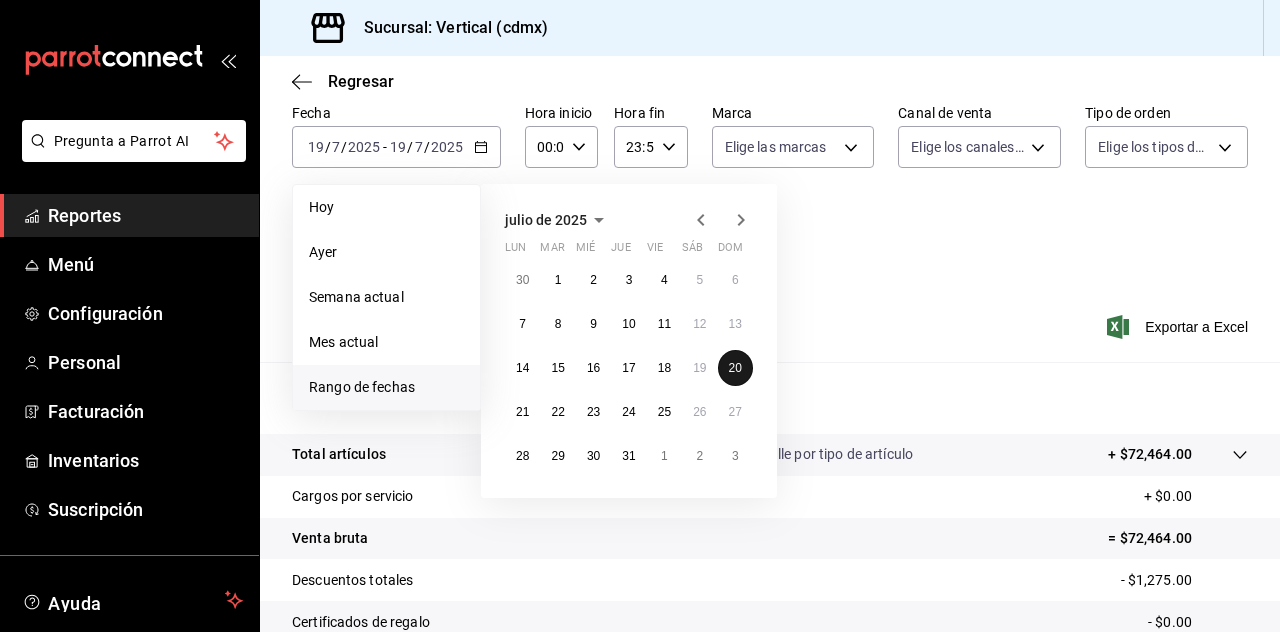 click on "20" at bounding box center [735, 368] 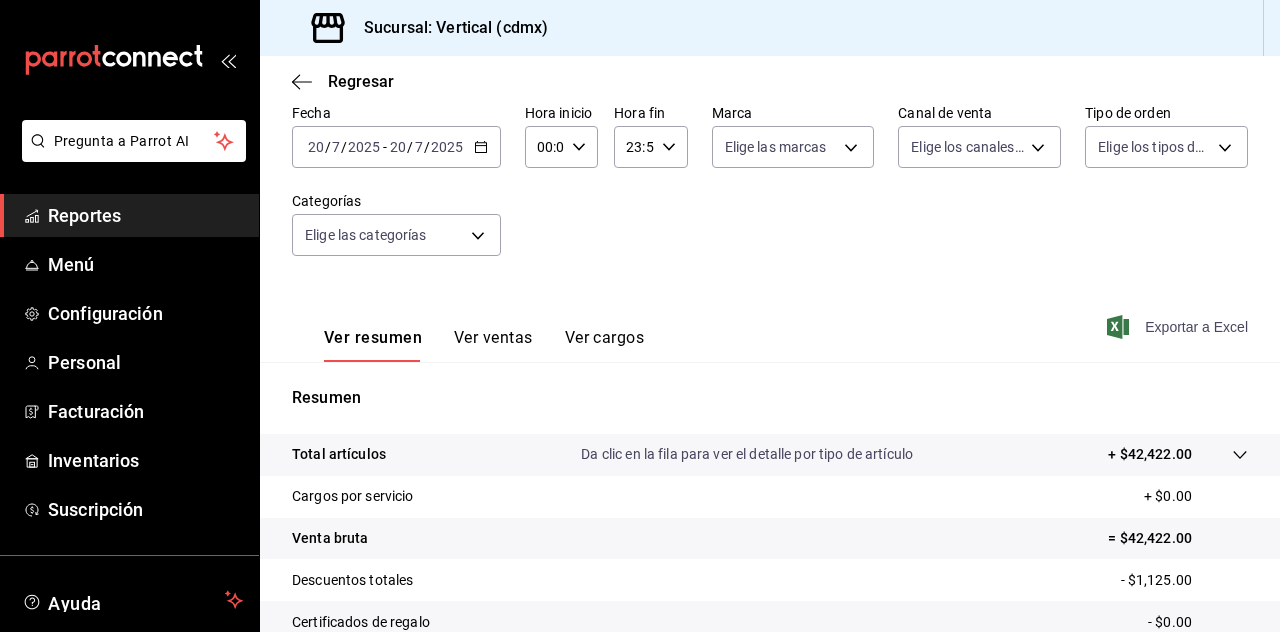 click on "Exportar a Excel" at bounding box center (1179, 327) 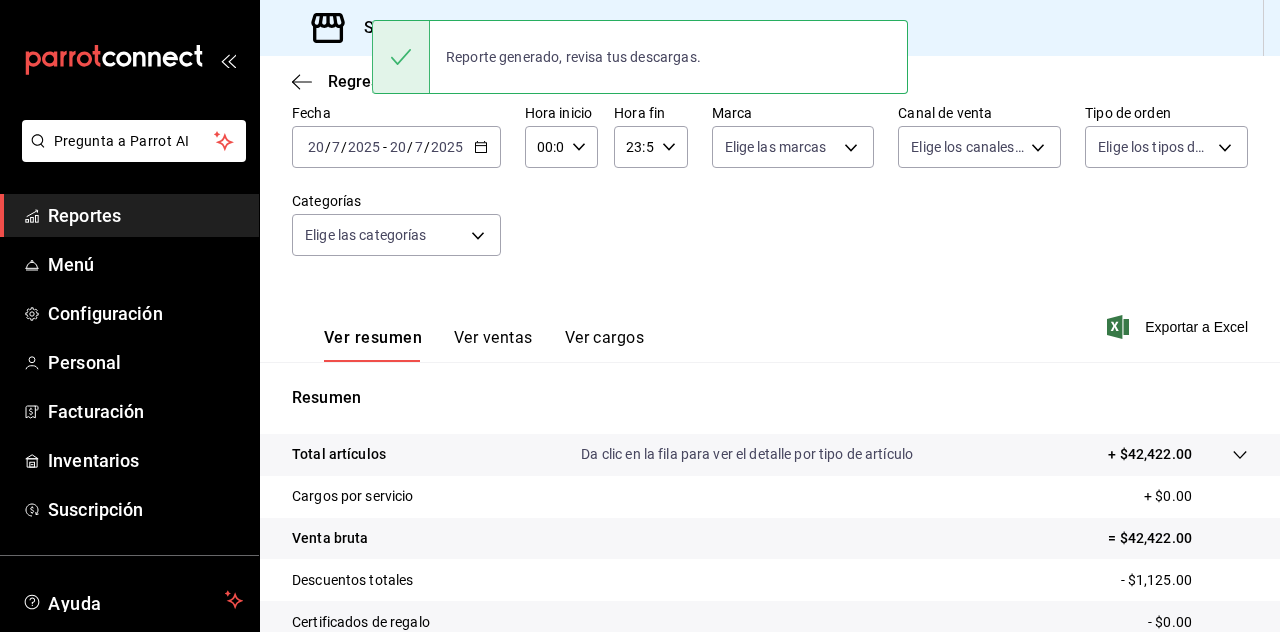 click 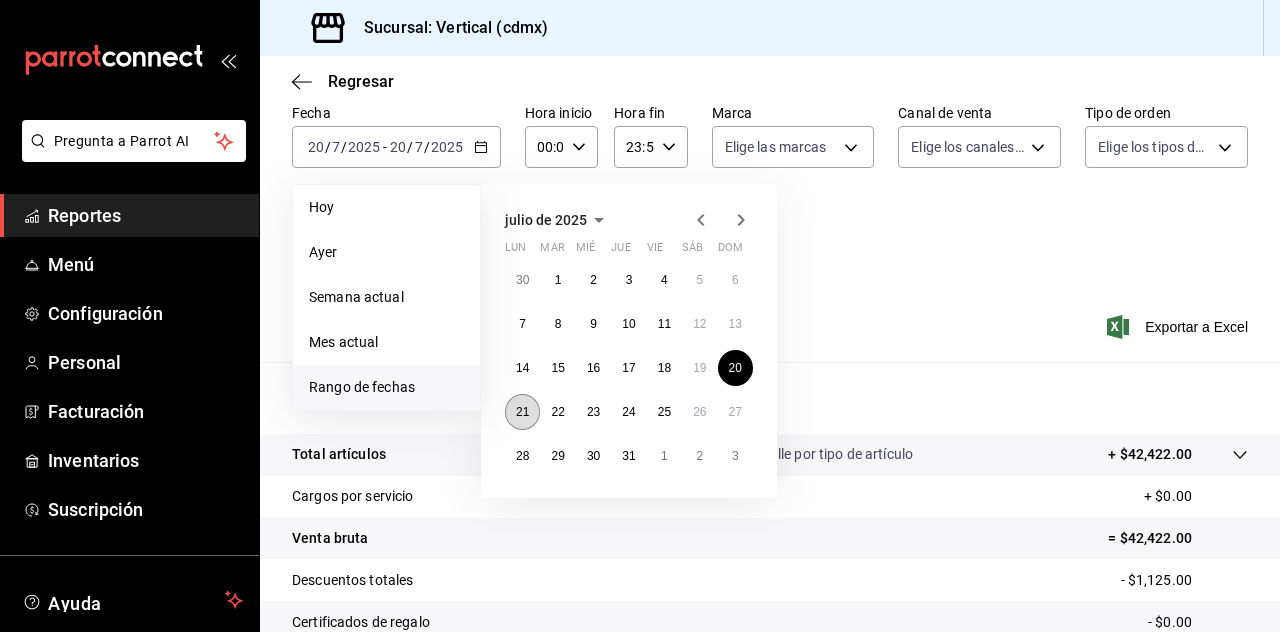 click on "21" at bounding box center [522, 412] 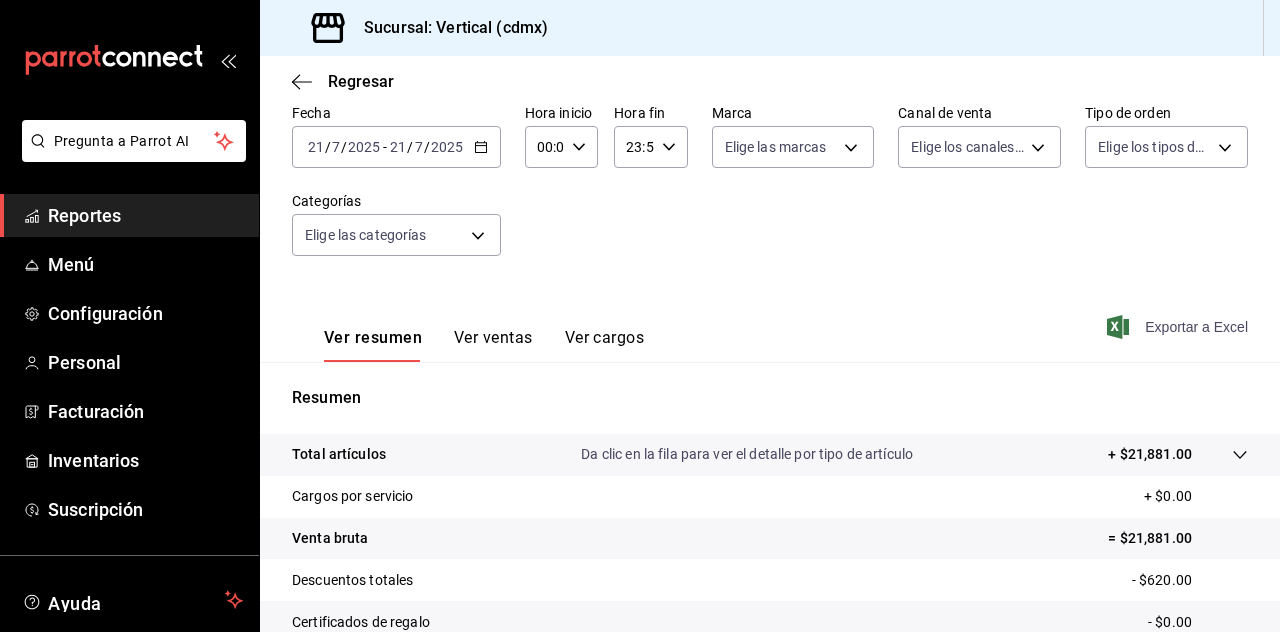 click on "Exportar a Excel" at bounding box center (1179, 327) 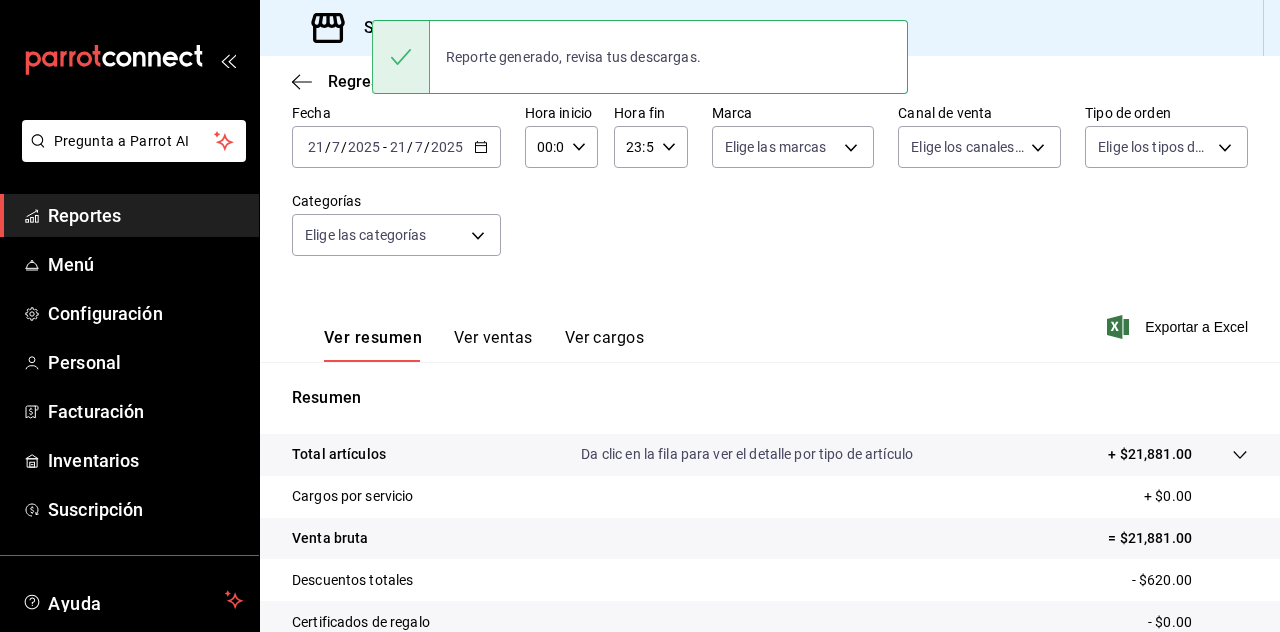 click 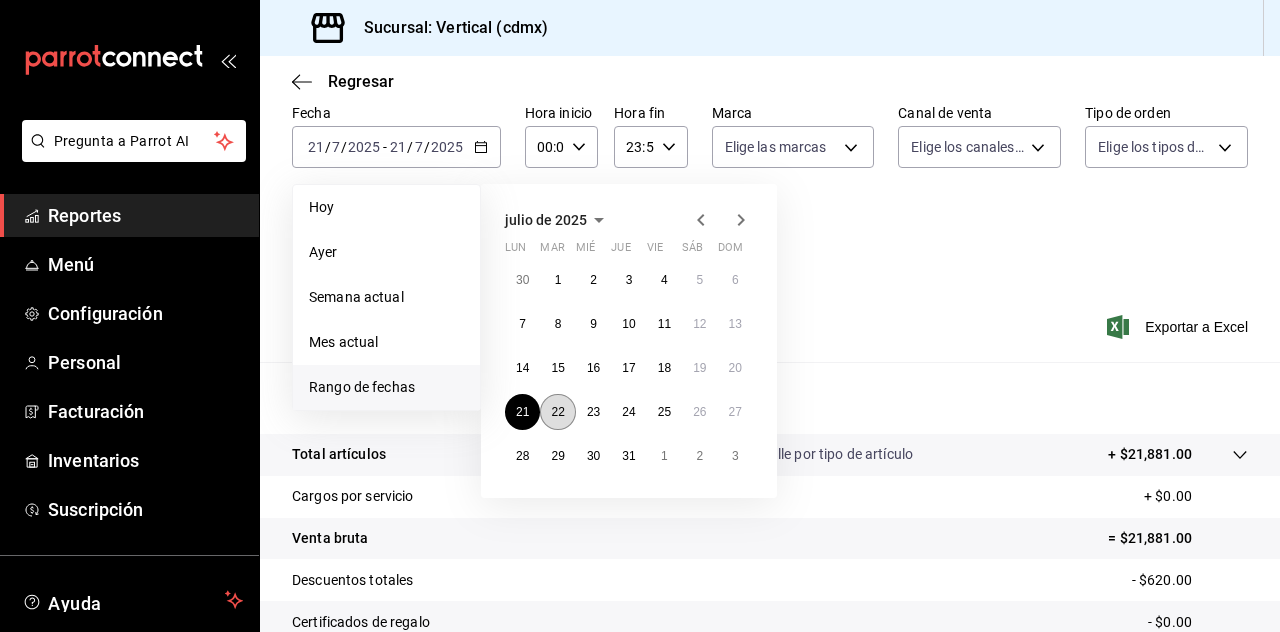 click on "22" at bounding box center [557, 412] 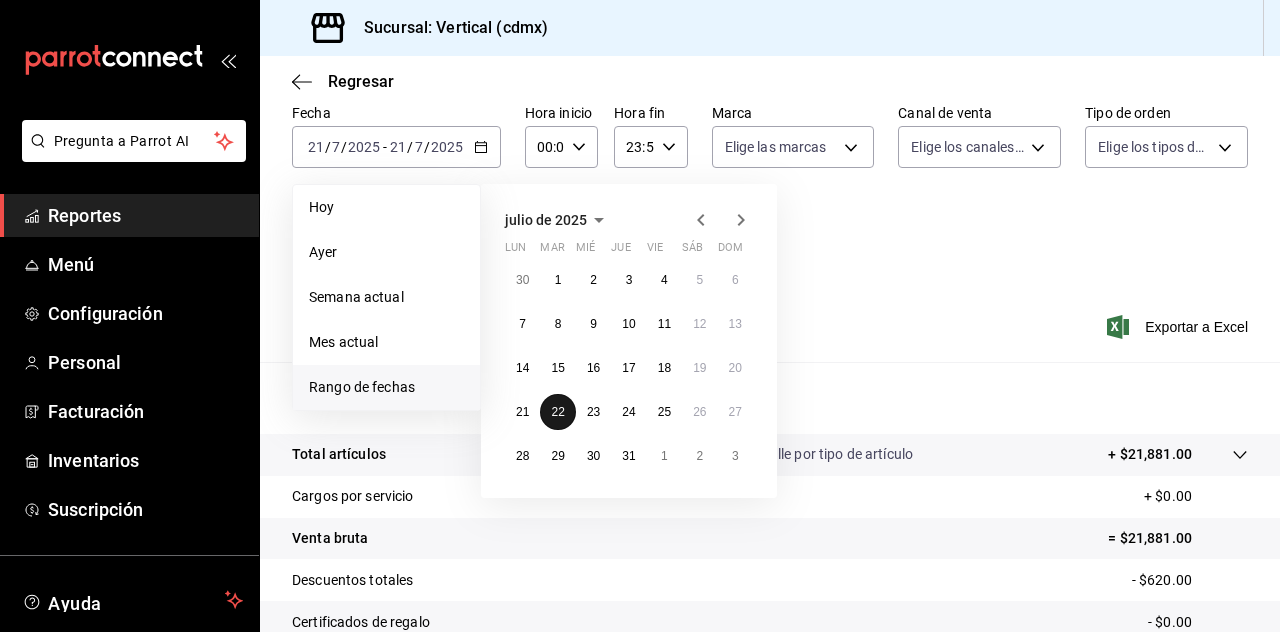 click on "22" at bounding box center [557, 412] 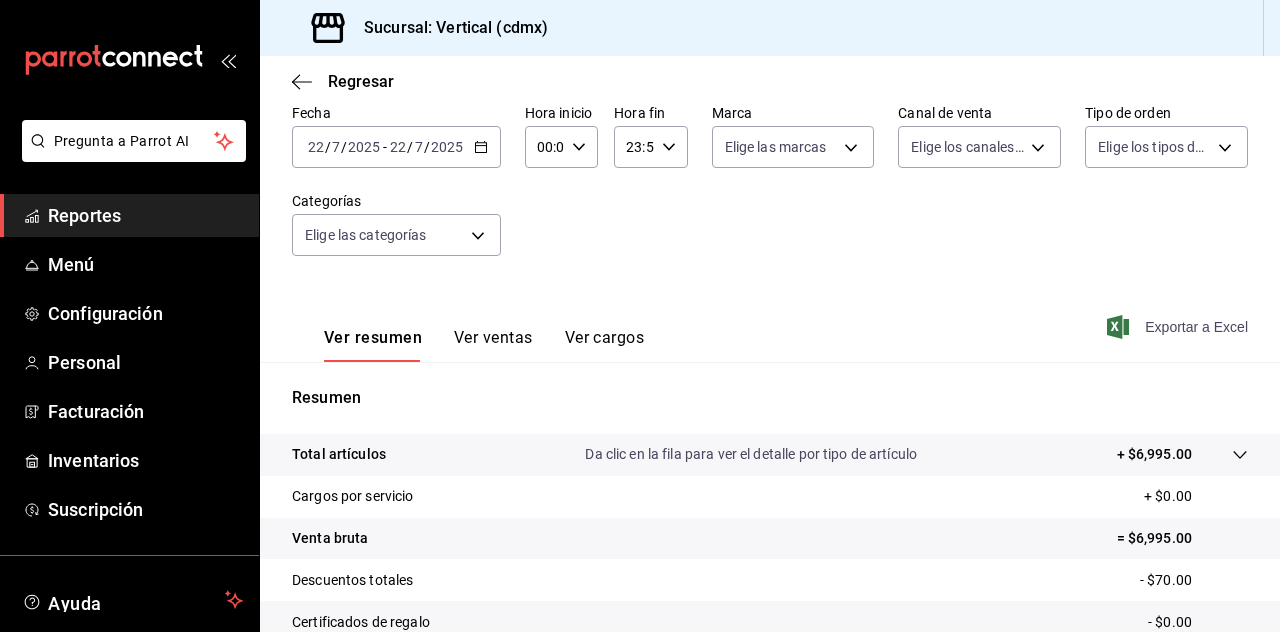 click on "Exportar a Excel" at bounding box center [1179, 327] 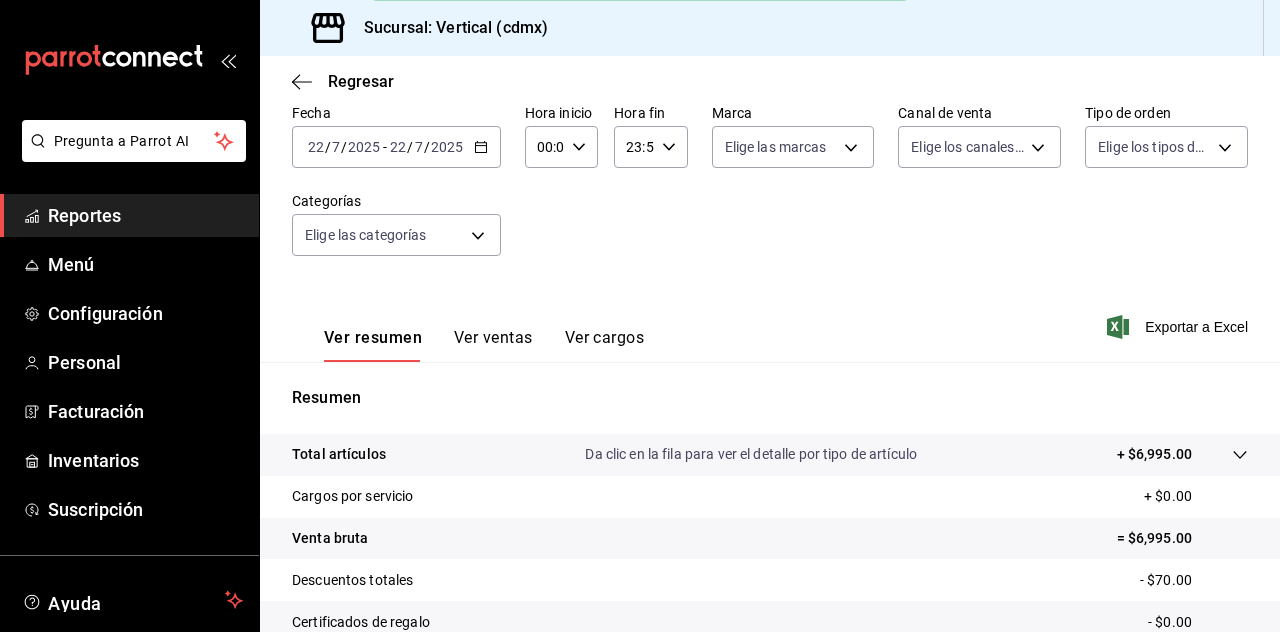 click 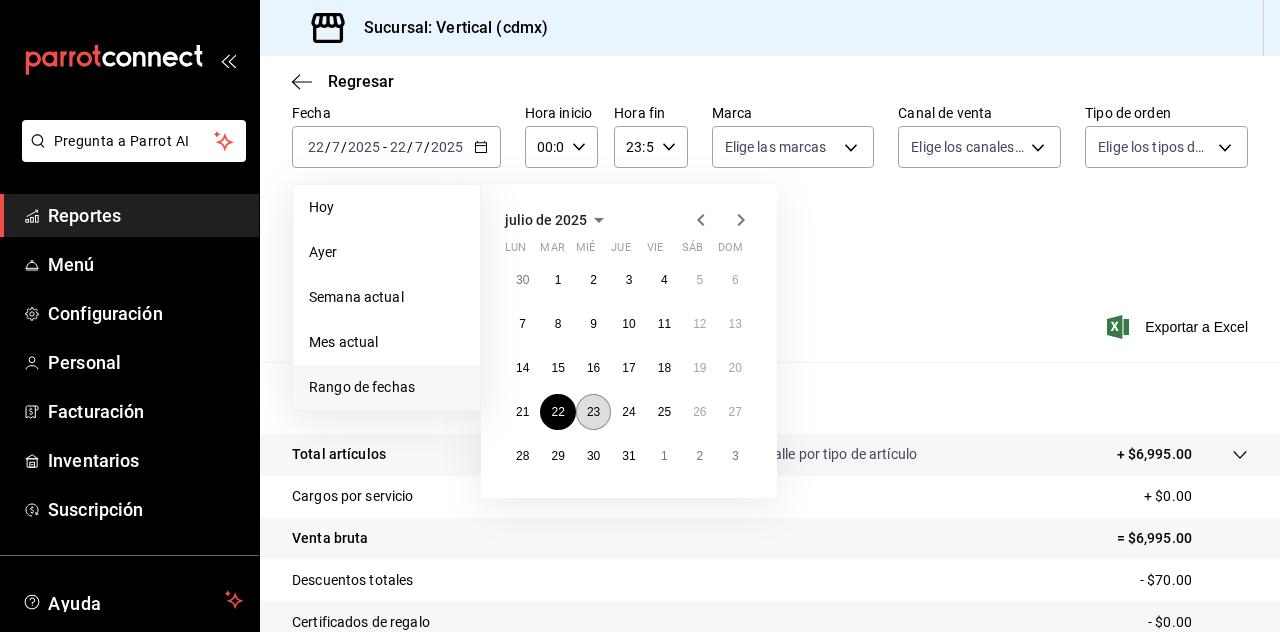 click on "23" at bounding box center [593, 412] 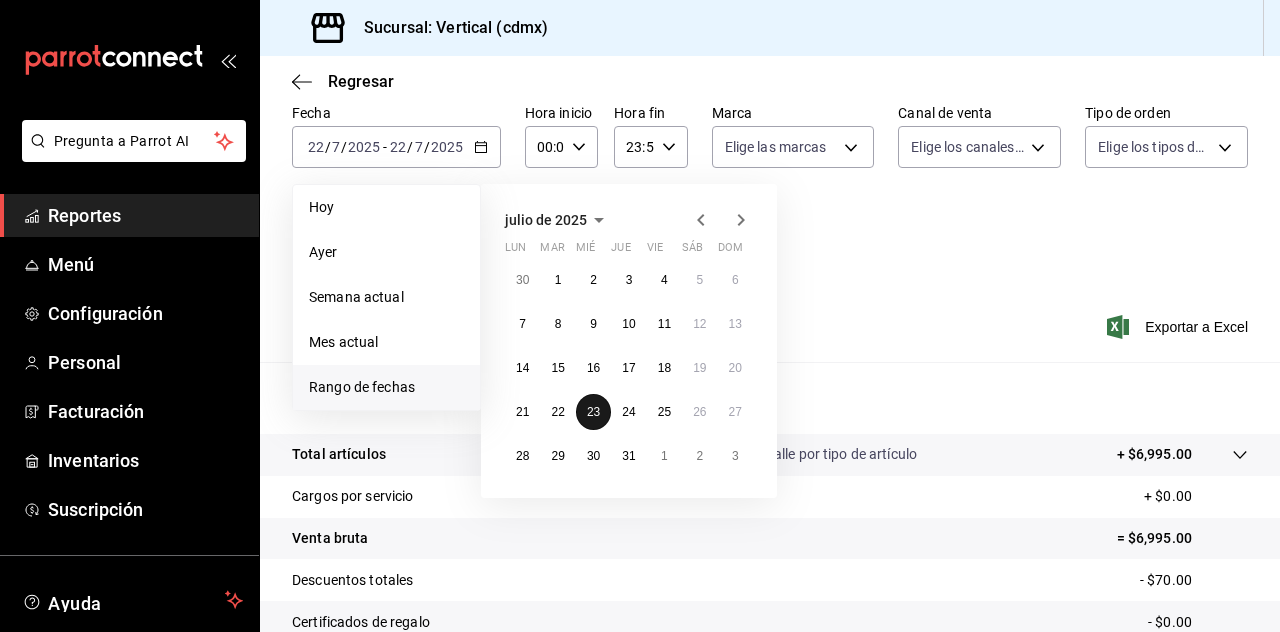 click on "23" at bounding box center [593, 412] 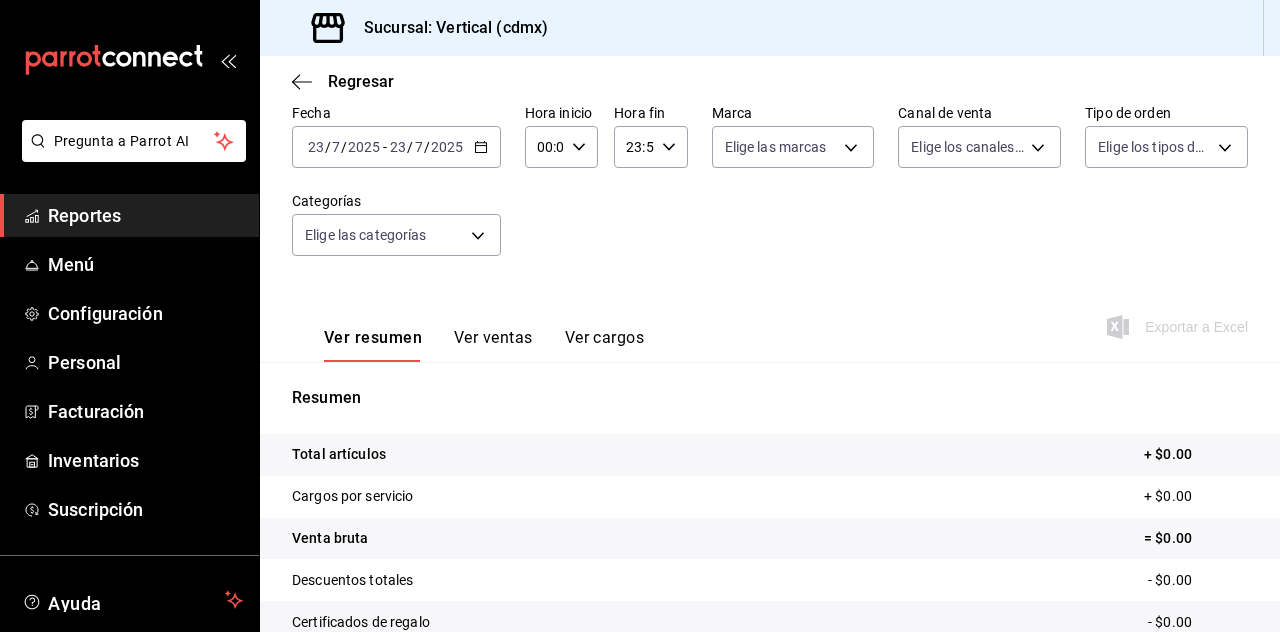 click 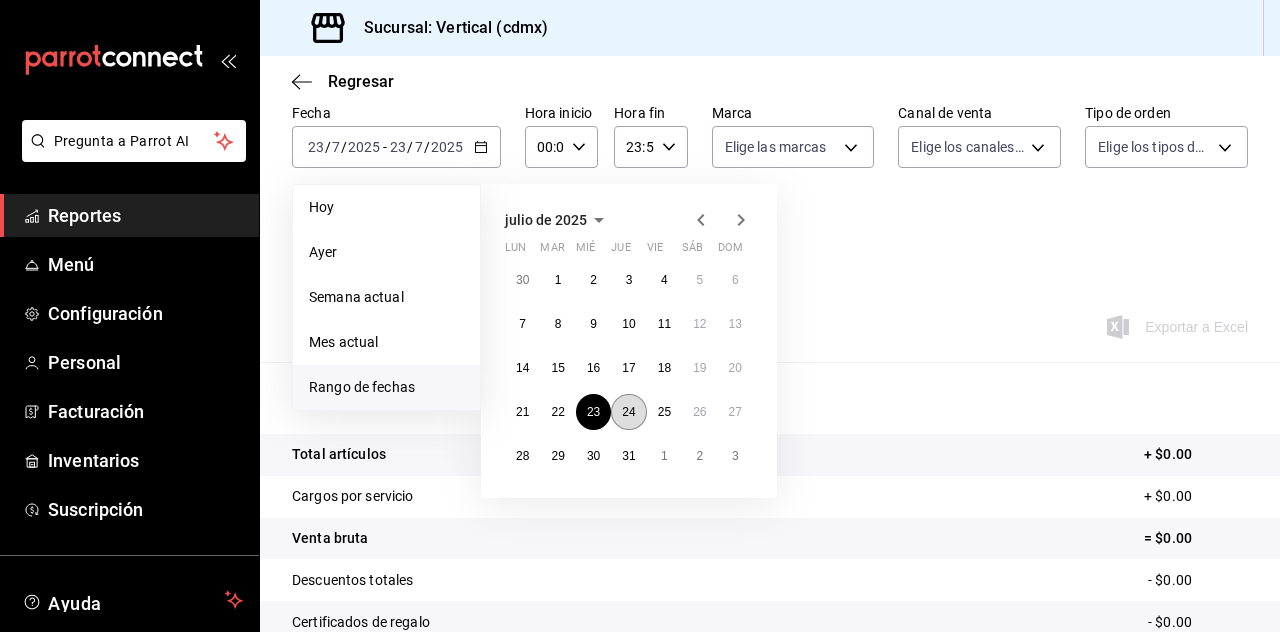 click on "24" at bounding box center (628, 412) 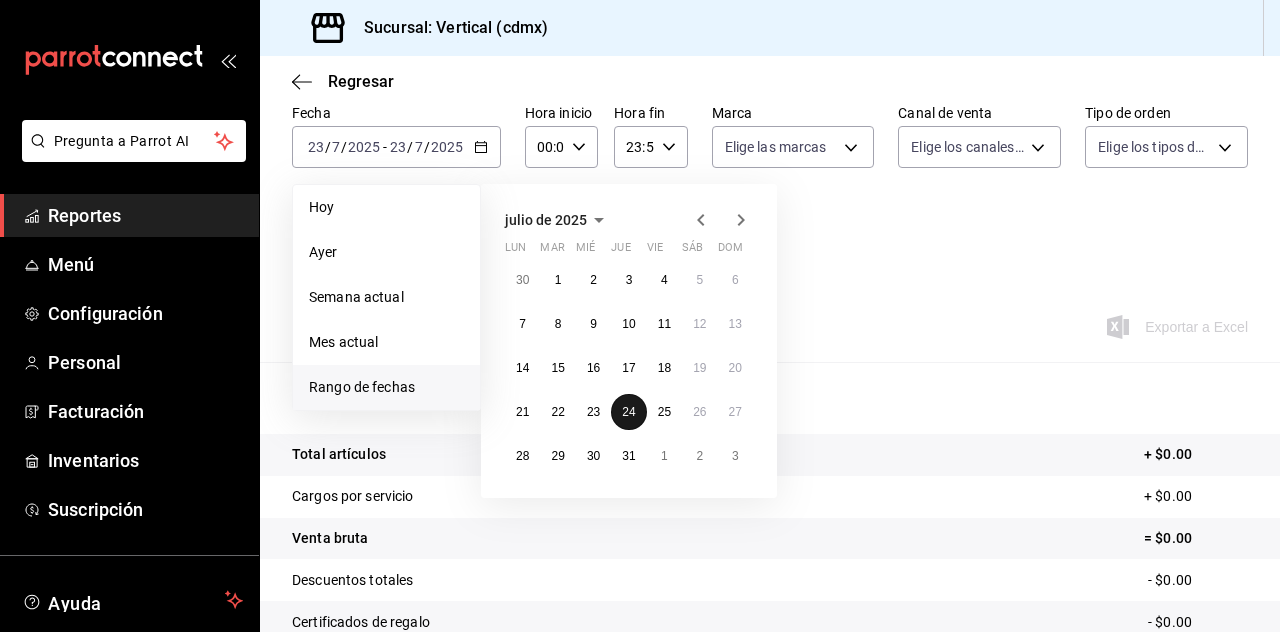 click on "24" at bounding box center [628, 412] 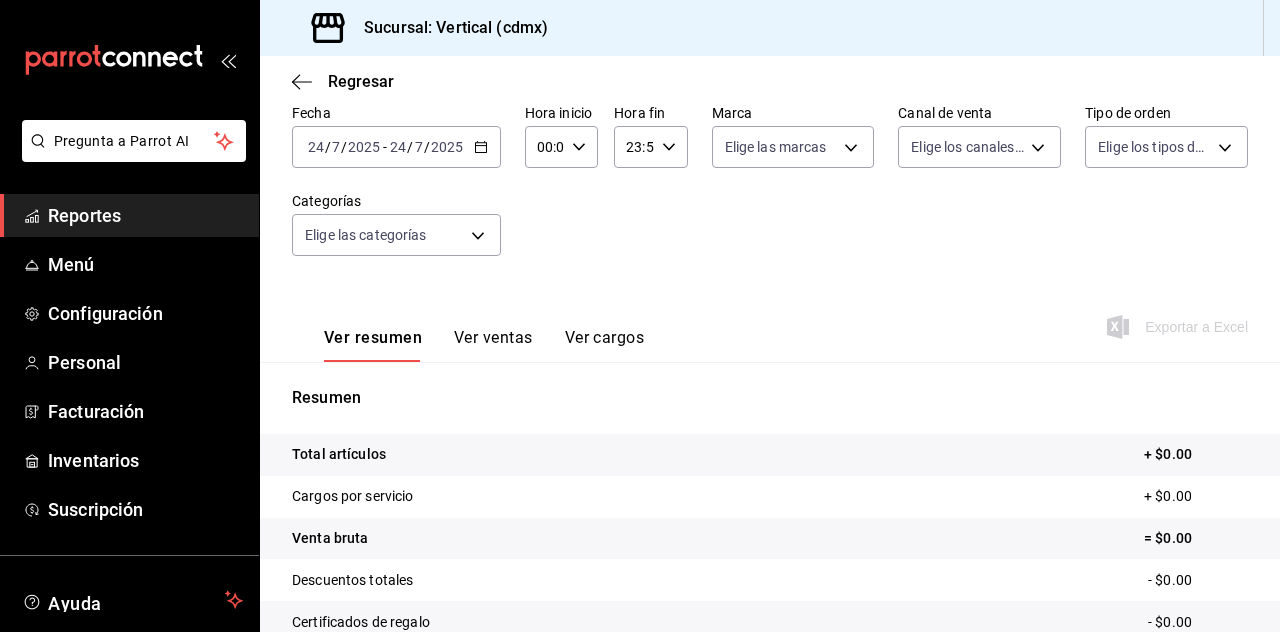 click 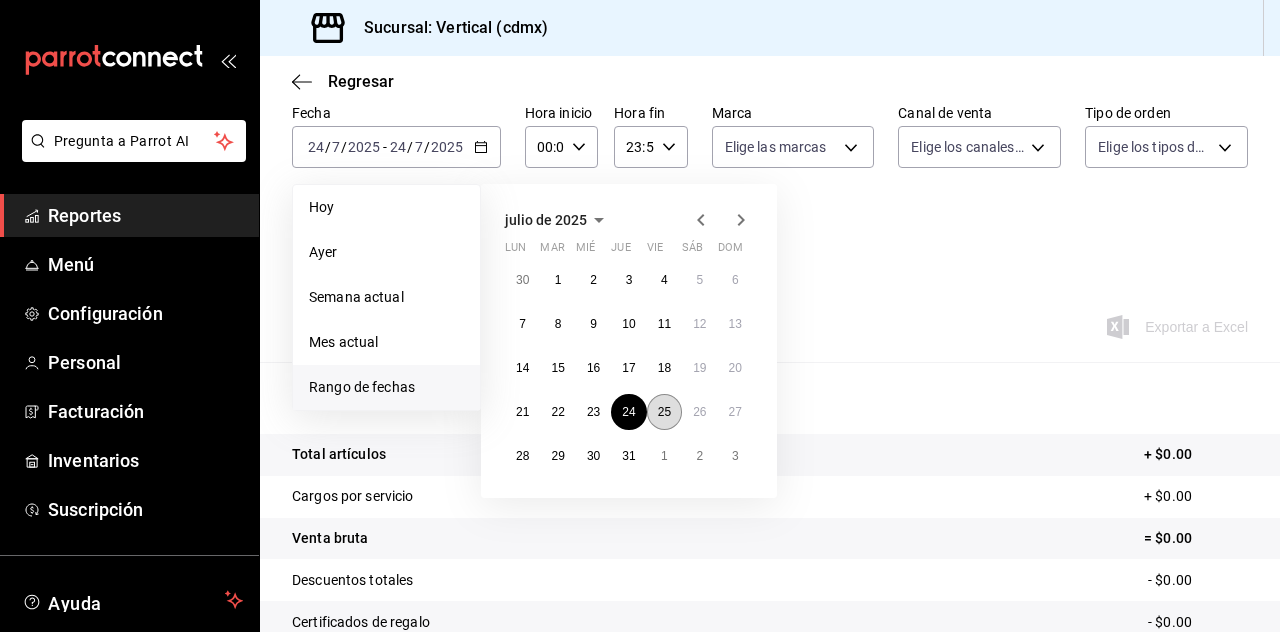 click on "25" at bounding box center [664, 412] 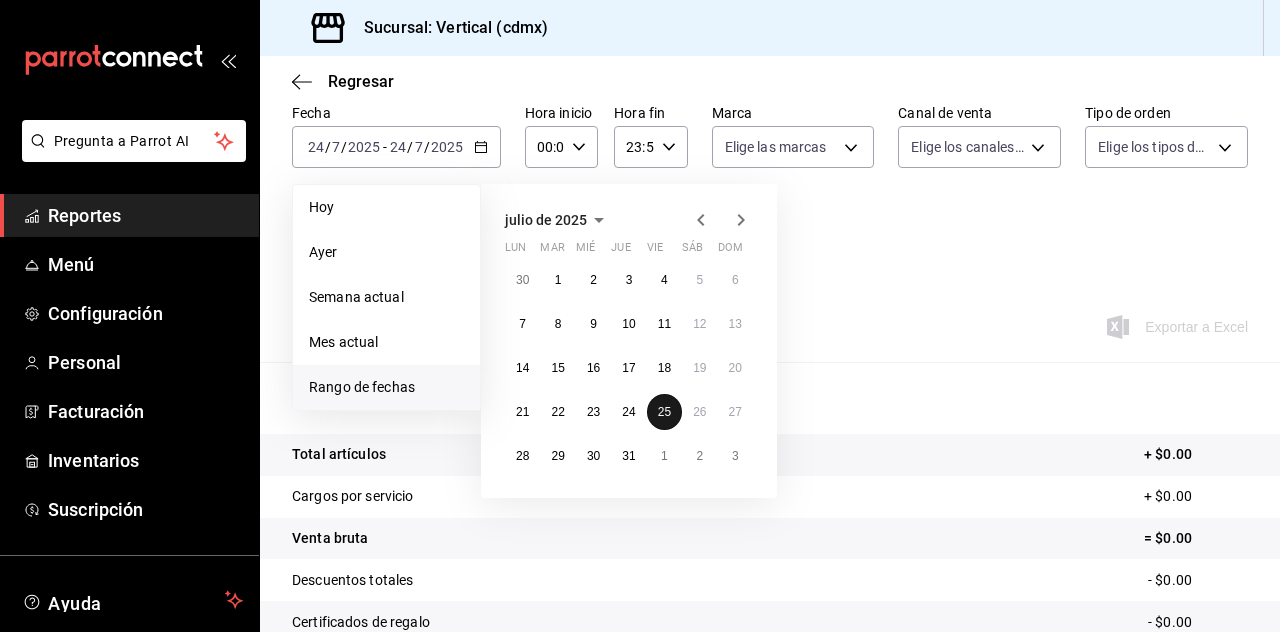 click on "25" at bounding box center [664, 412] 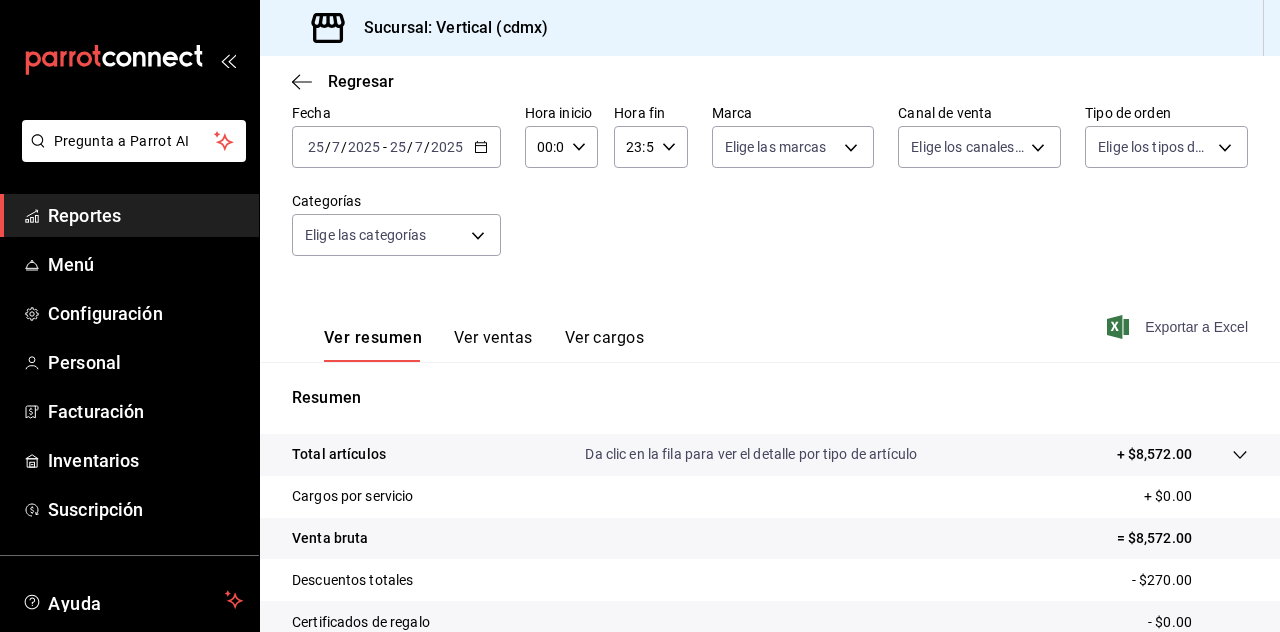 click on "Exportar a Excel" at bounding box center [1179, 327] 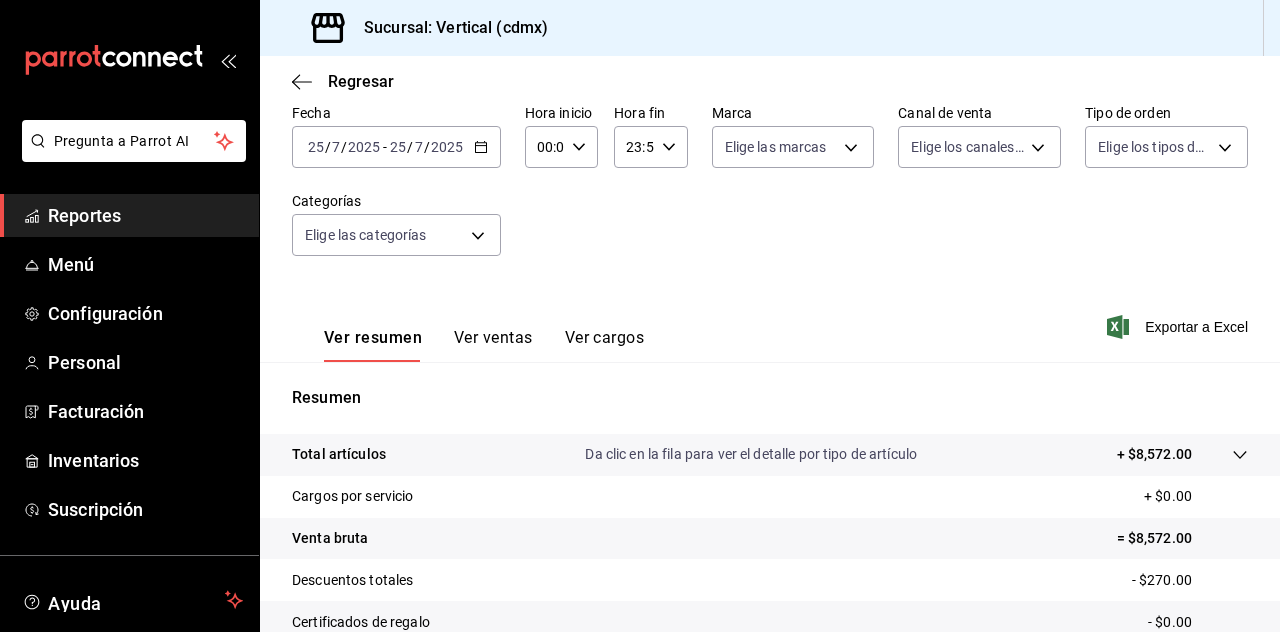 click 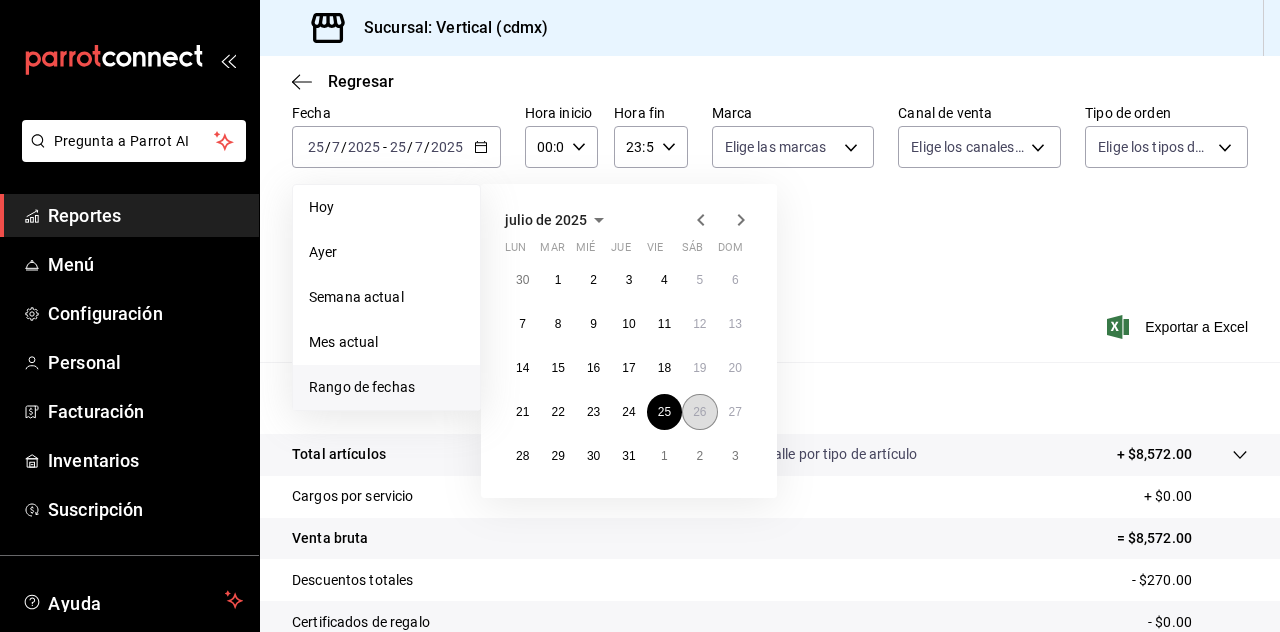 click on "26" at bounding box center [699, 412] 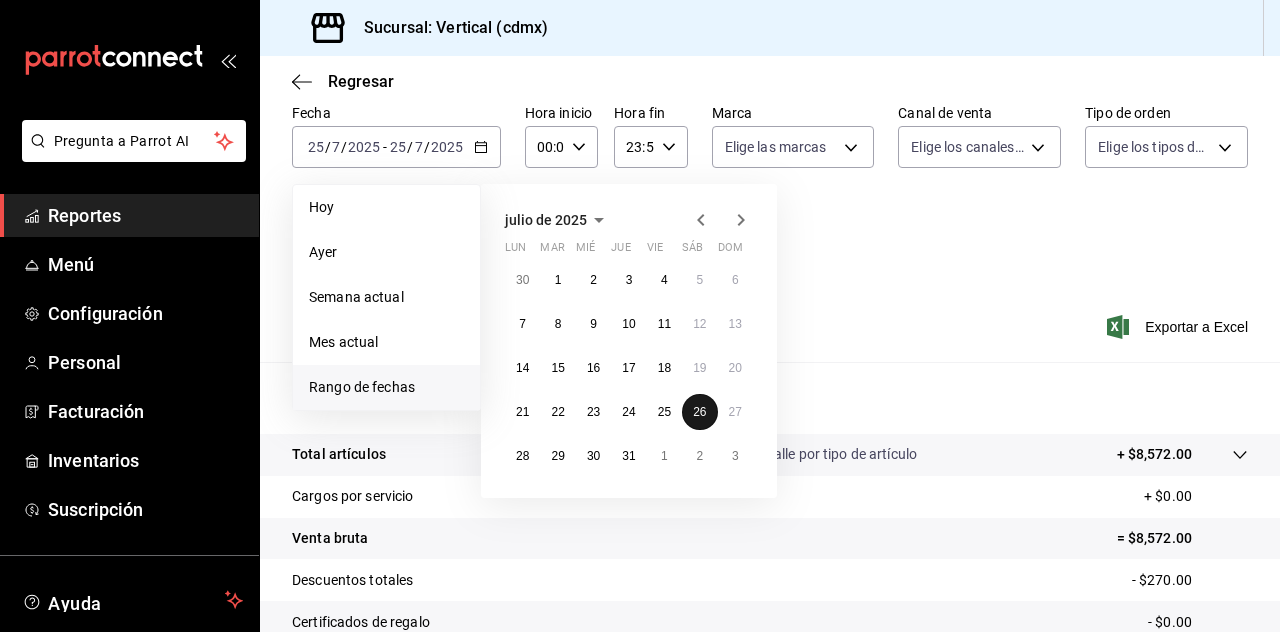 click on "26" at bounding box center [699, 412] 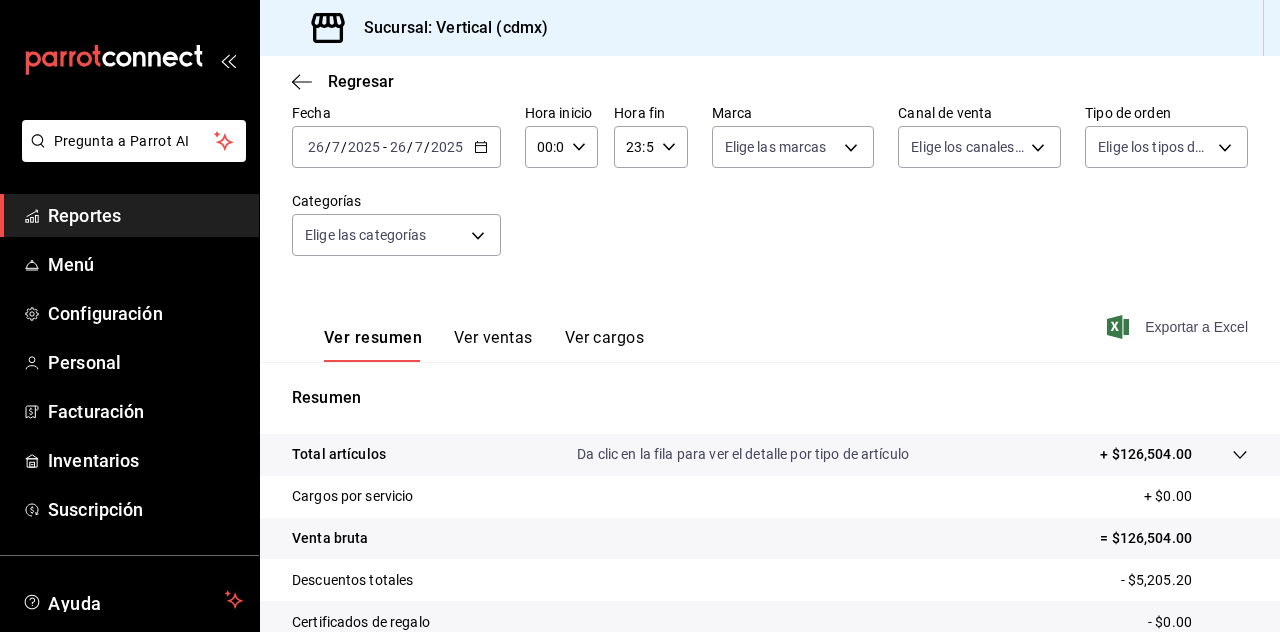 click on "Exportar a Excel" at bounding box center [1179, 327] 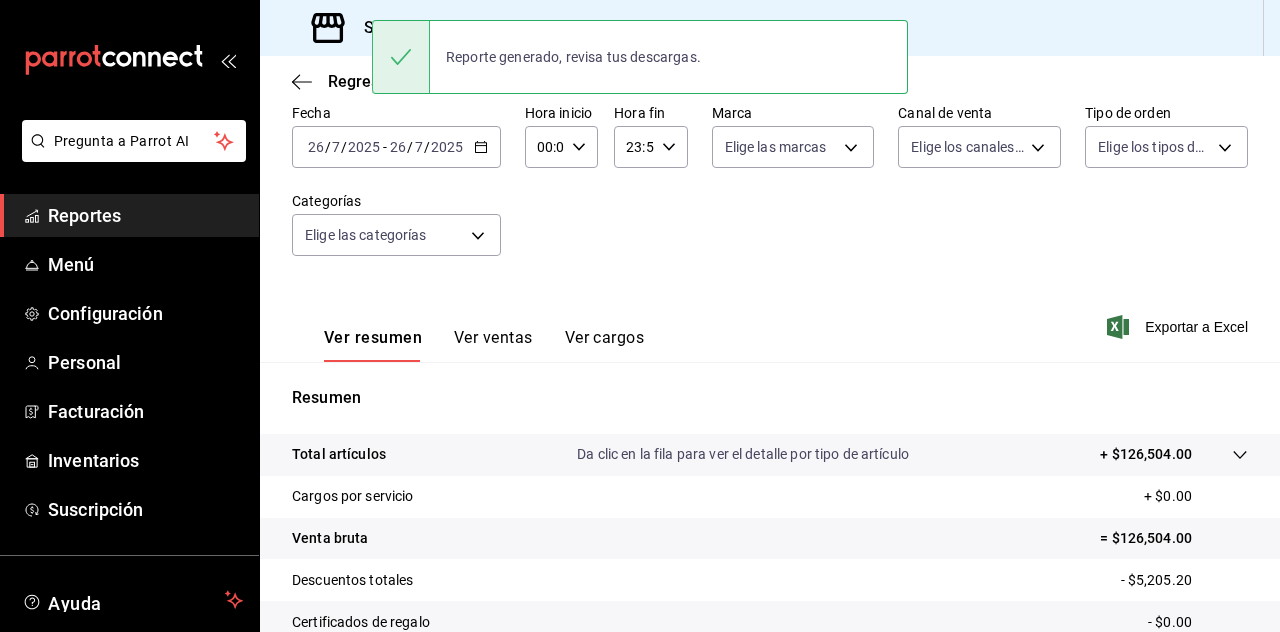 click on "Fecha [DATE] [DATE] - [DATE] [DATE] Hora inicio 00:00 Hora inicio Hora fin 23:59 Hora fin Marca Elige las marcas Canal de venta Elige los canales de venta Tipo de orden Elige los tipos de orden Categorías Elige las categorías" at bounding box center [770, 192] 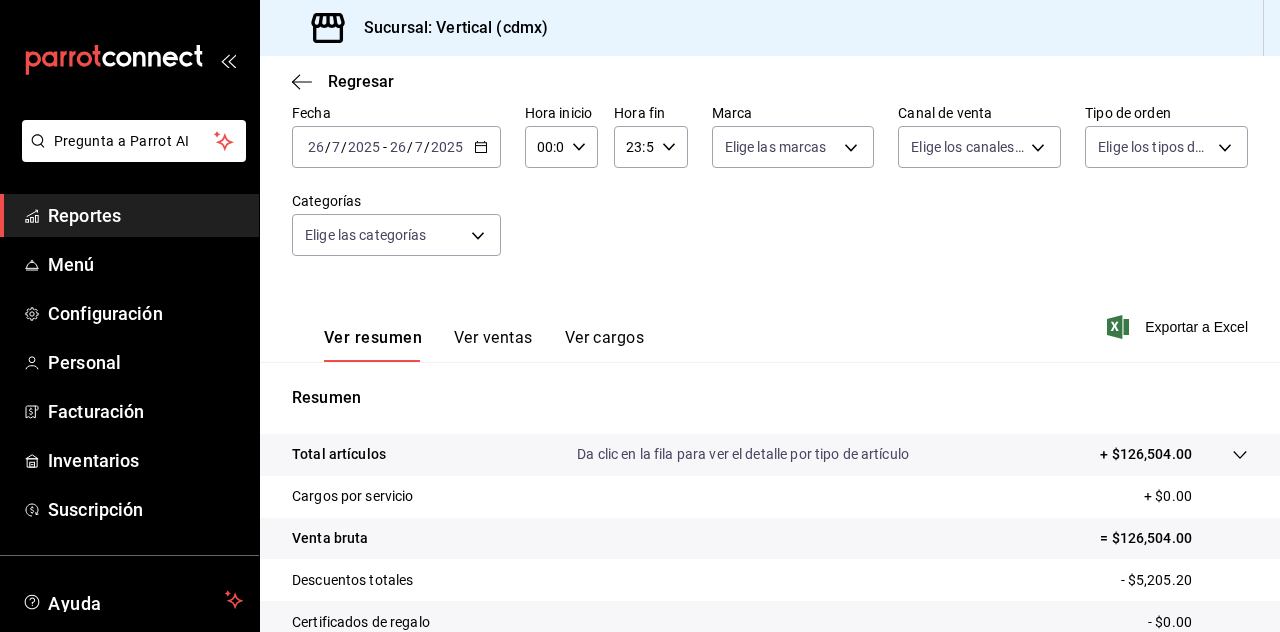 click 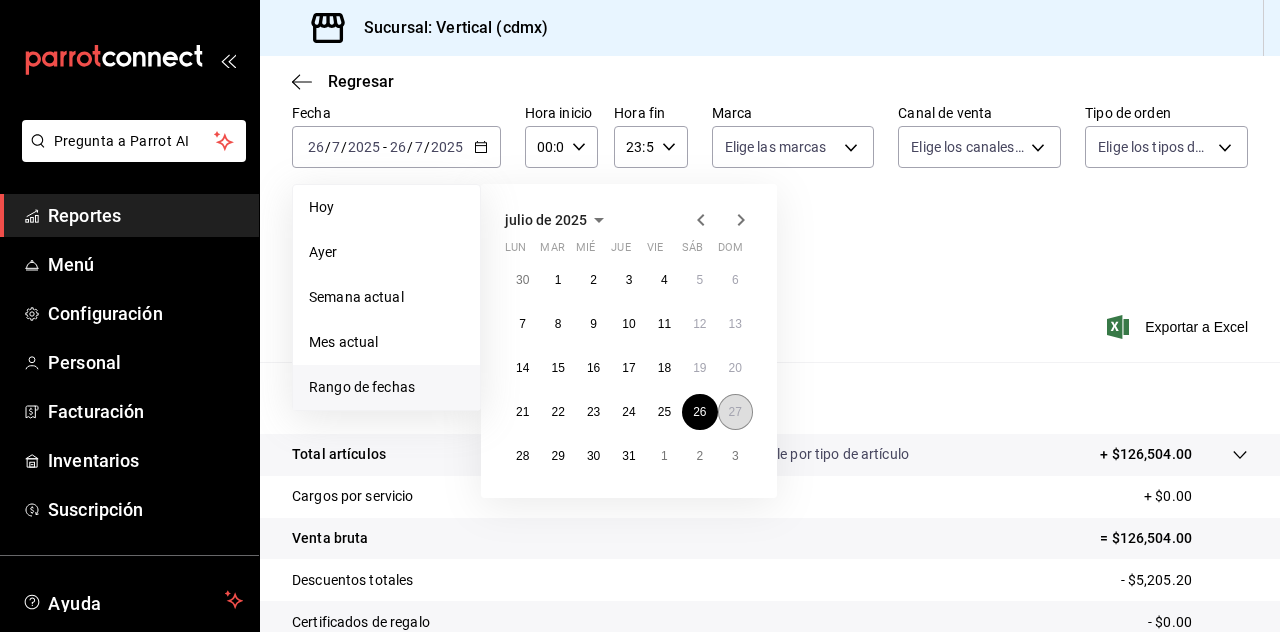click on "27" at bounding box center [735, 412] 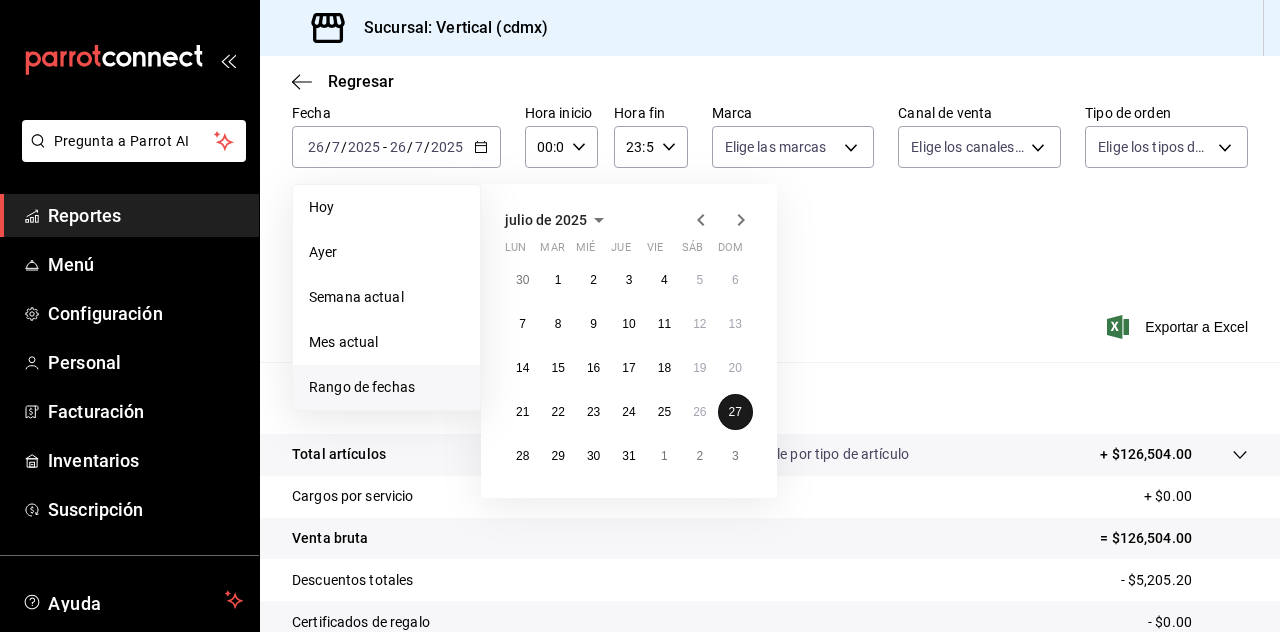 click on "27" at bounding box center [735, 412] 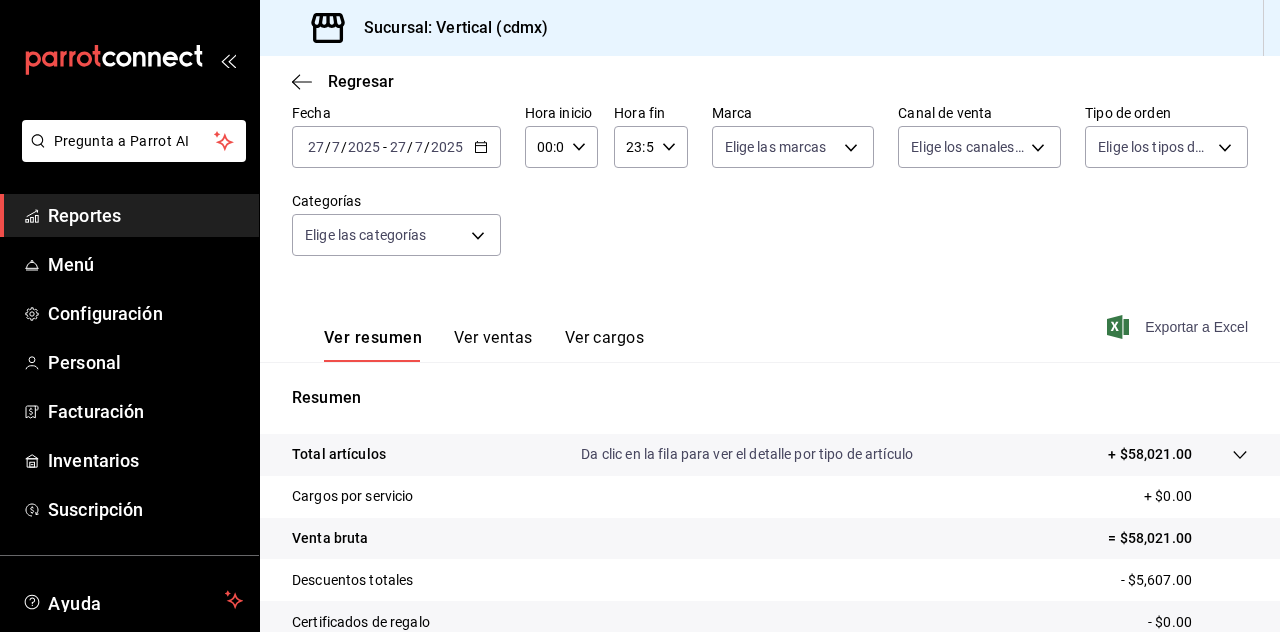 click on "Exportar a Excel" at bounding box center (1179, 327) 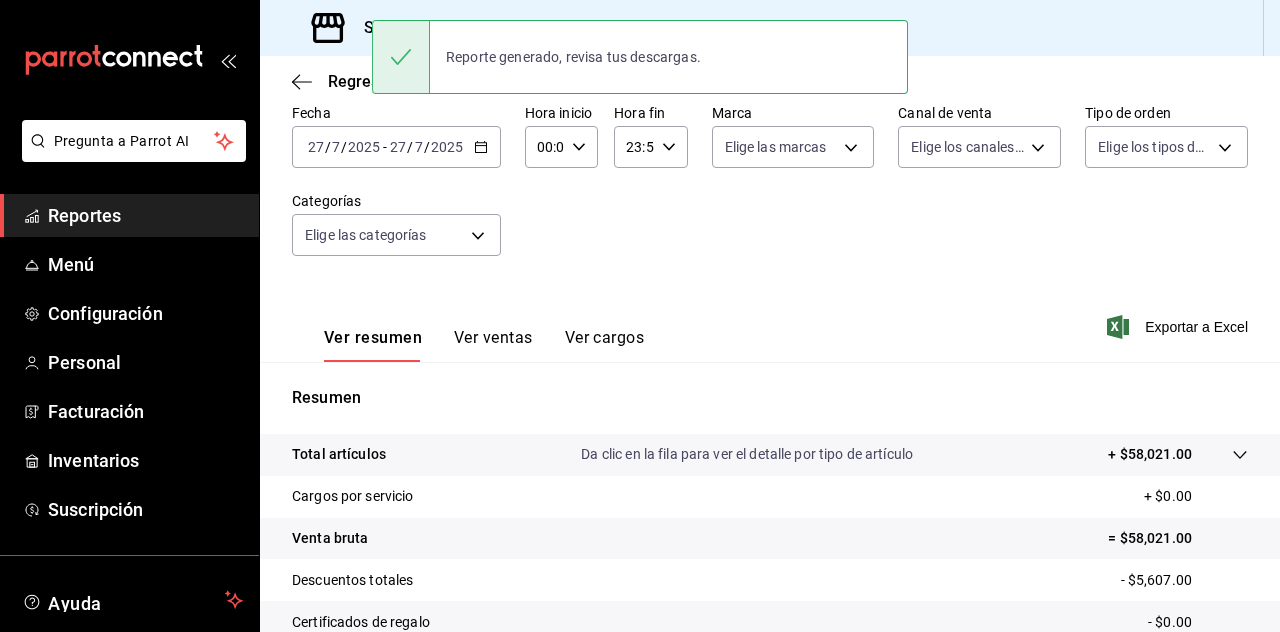 click on "Fecha [DATE] [DATE] - [DATE] [DATE] Hora inicio 00:00 Hora inicio Hora fin 23:59 Hora fin Marca Elige las marcas Canal de venta Elige los canales de venta Tipo de orden Elige los tipos de orden Categorías Elige las categorías" at bounding box center [770, 192] 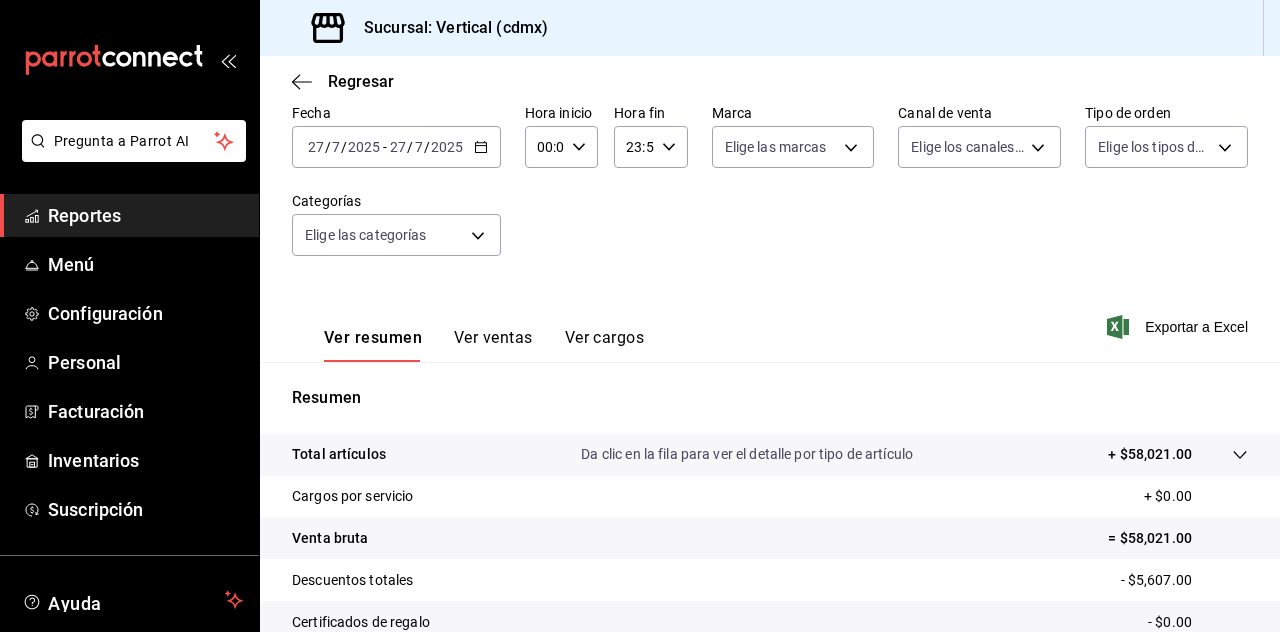 click 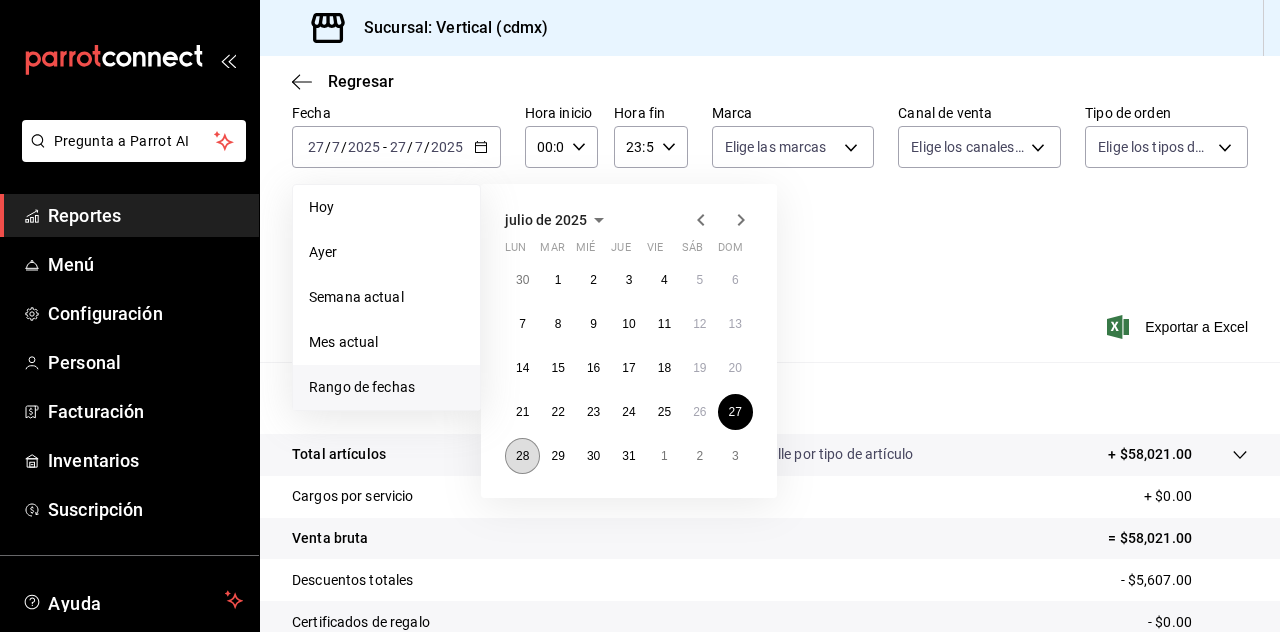 click on "28" at bounding box center [522, 456] 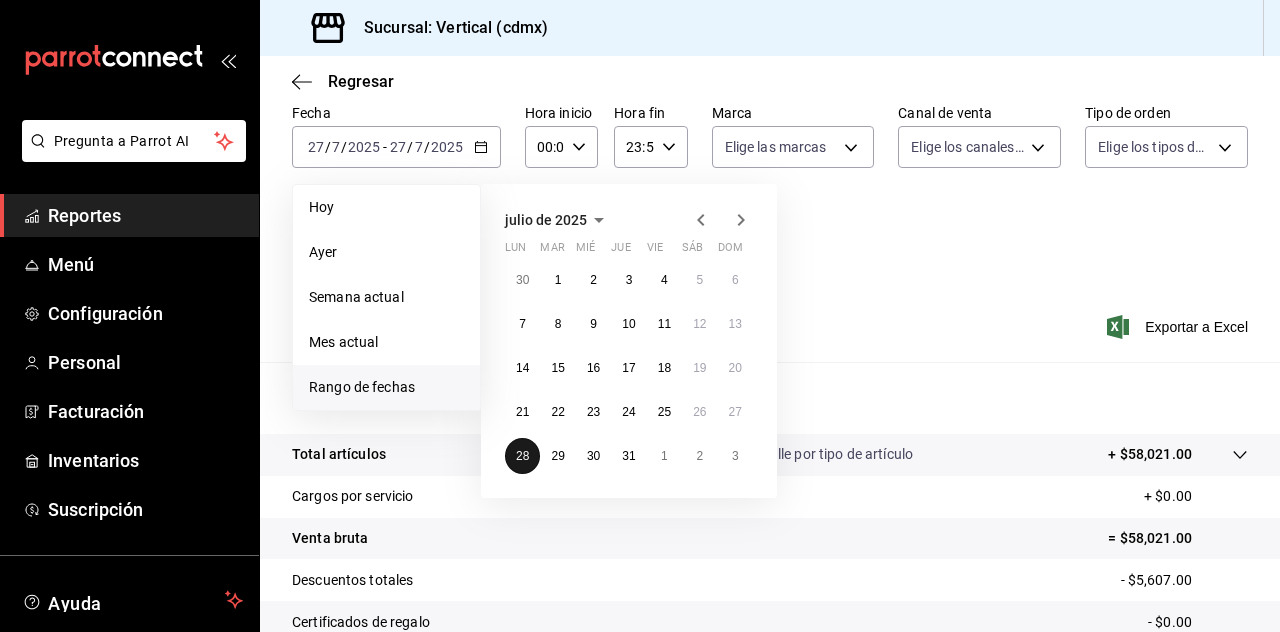 click on "28" at bounding box center [522, 456] 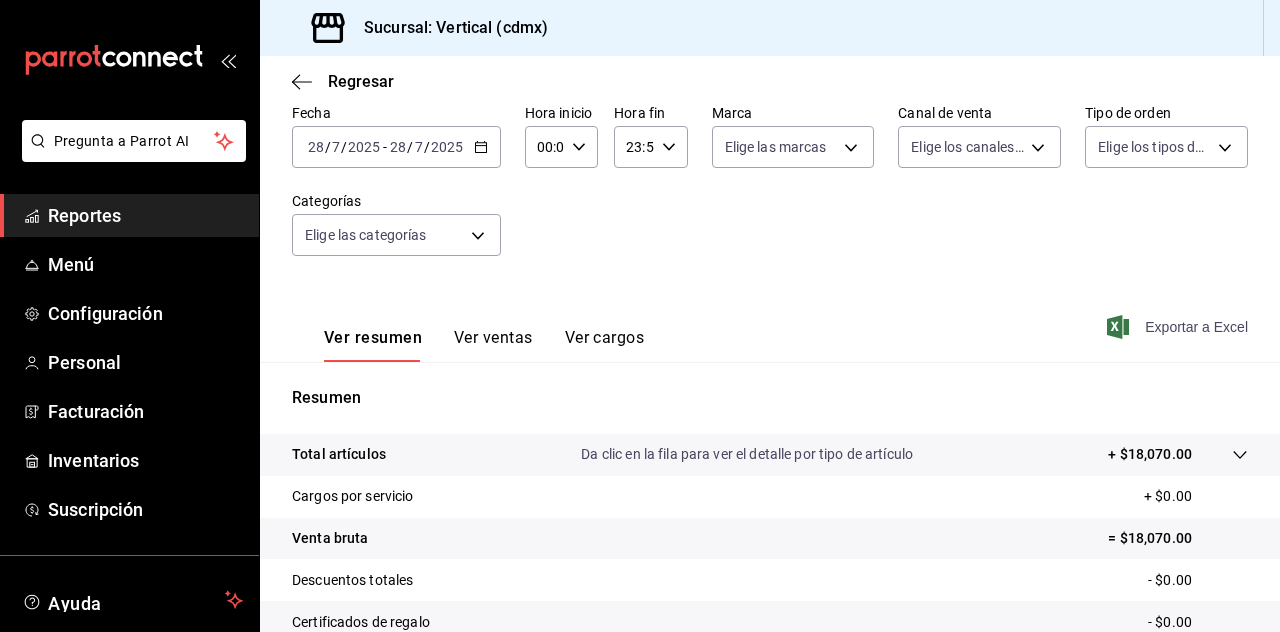 click on "Exportar a Excel" at bounding box center [1179, 327] 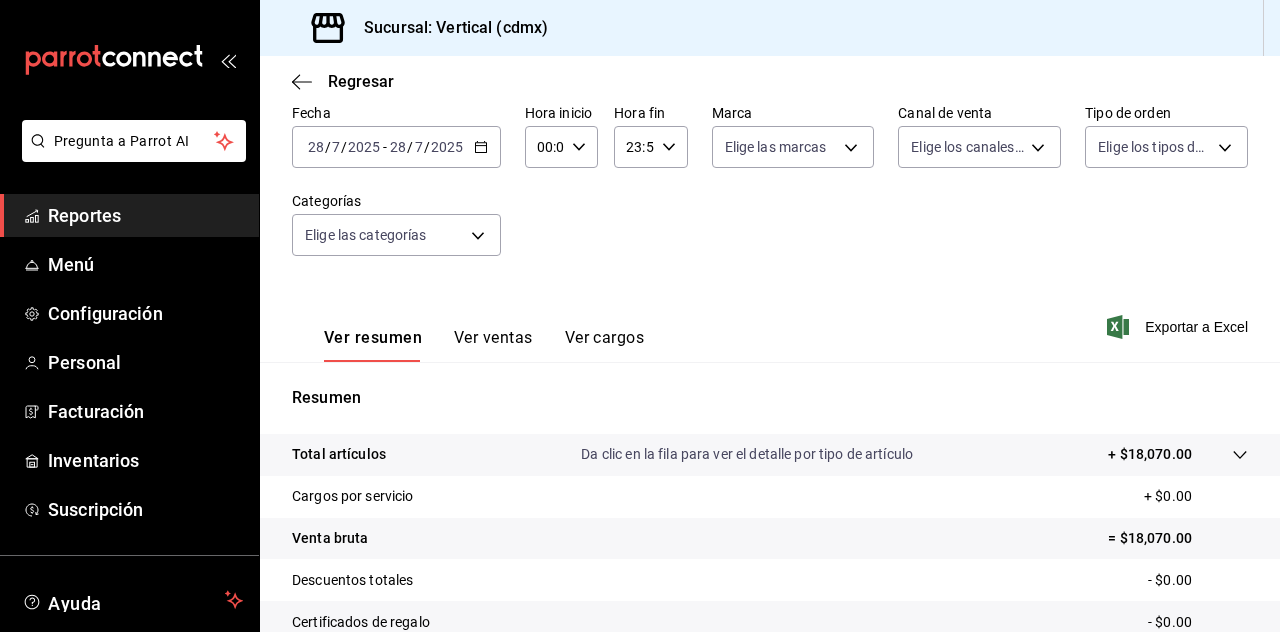 click on "Fecha [DATE] [DATE] - [DATE] [DATE] Hora inicio 00:00 Hora inicio Hora fin 23:59 Hora fin Marca Elige las marcas Canal de venta Elige los canales de venta Tipo de orden Elige los tipos de orden Categorías Elige las categorías" at bounding box center (770, 192) 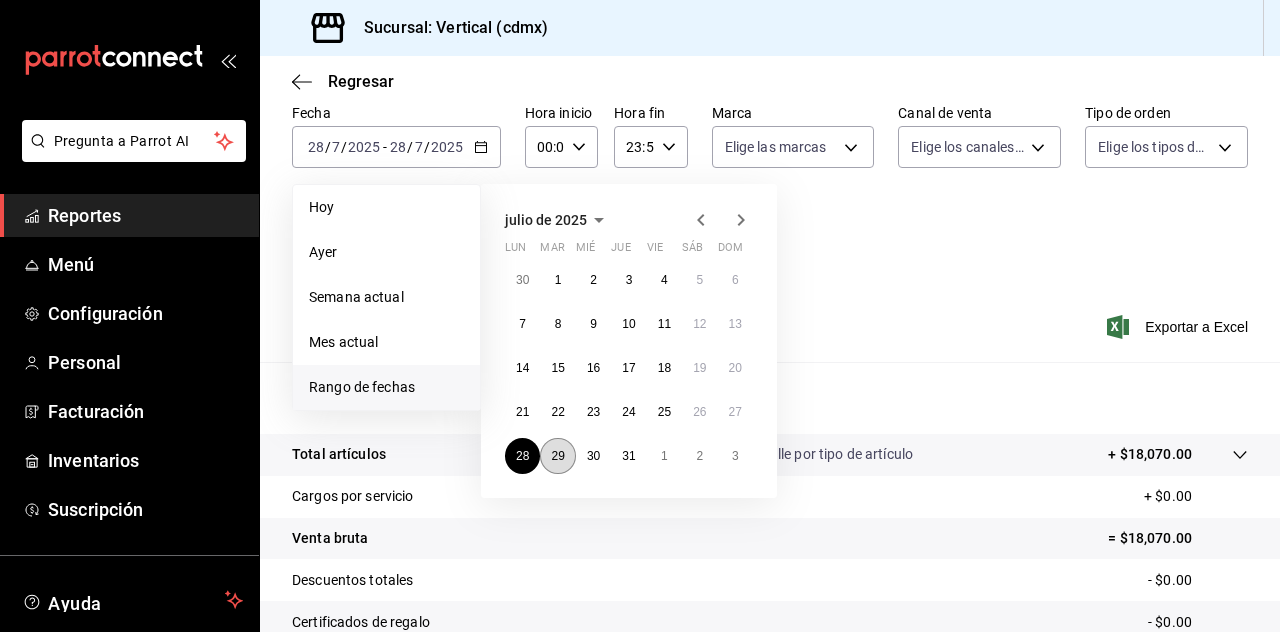 click on "29" at bounding box center [557, 456] 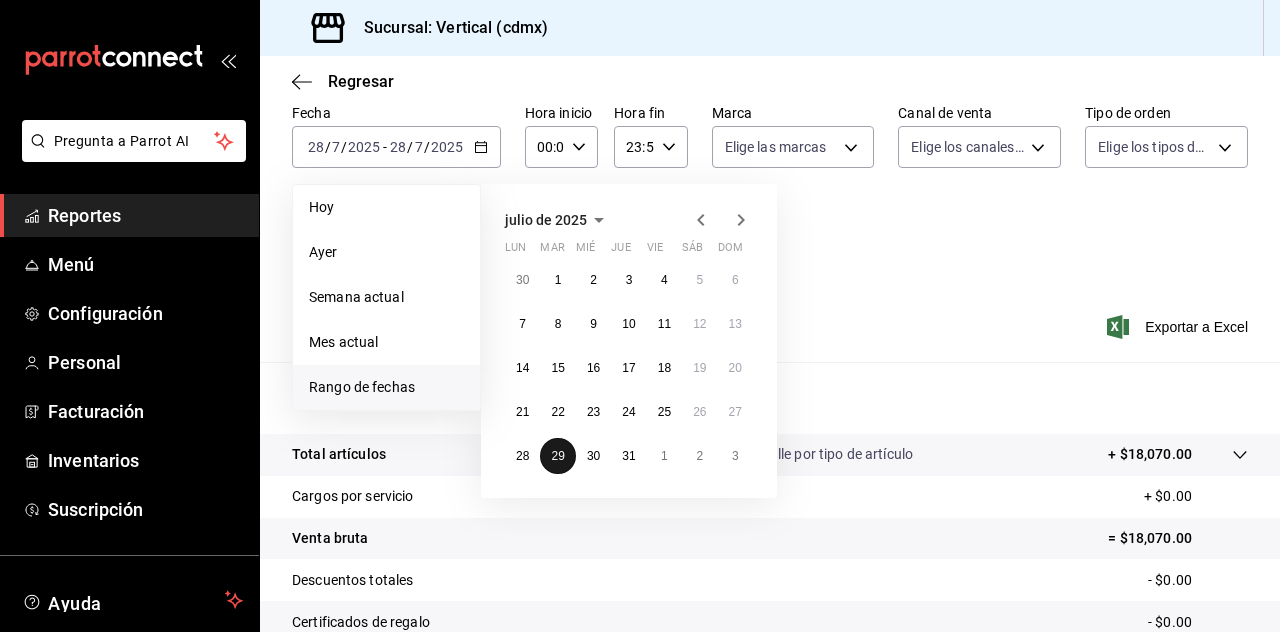 click on "29" at bounding box center [557, 456] 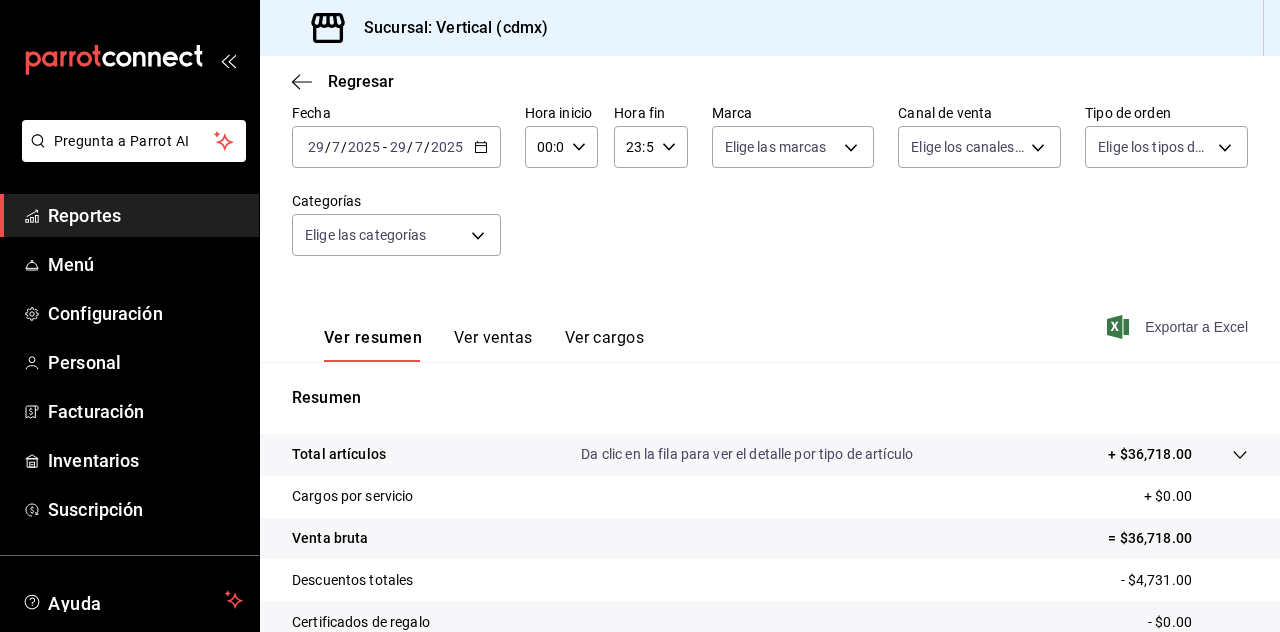 click on "Exportar a Excel" at bounding box center (1179, 327) 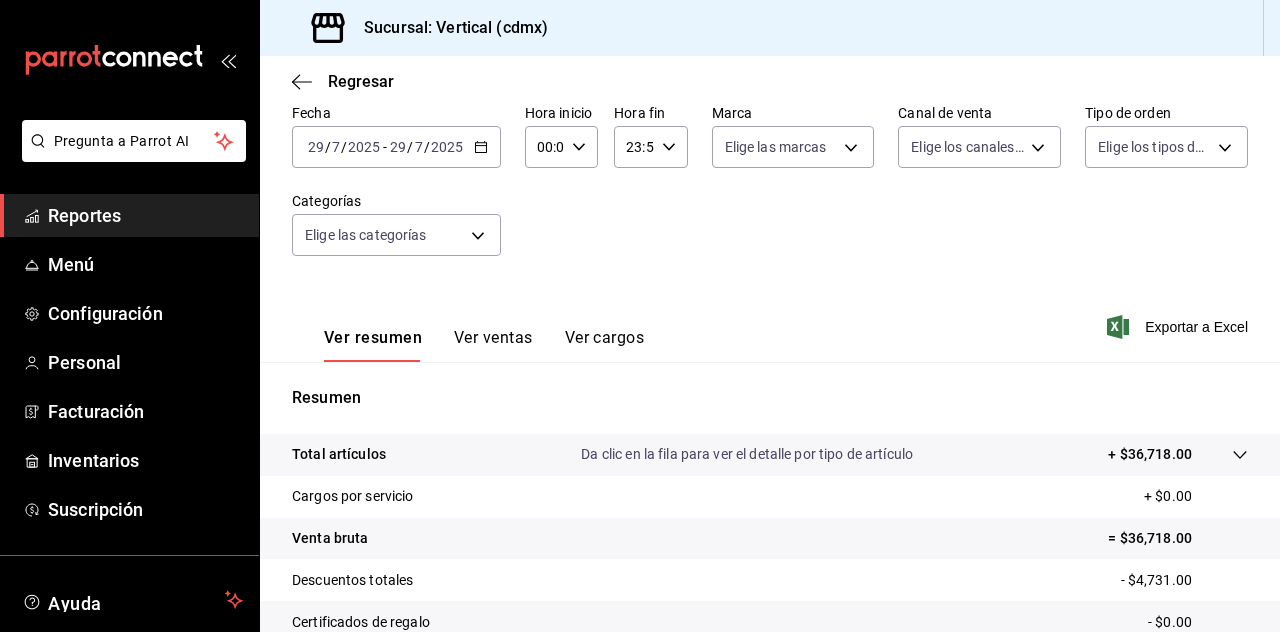 click 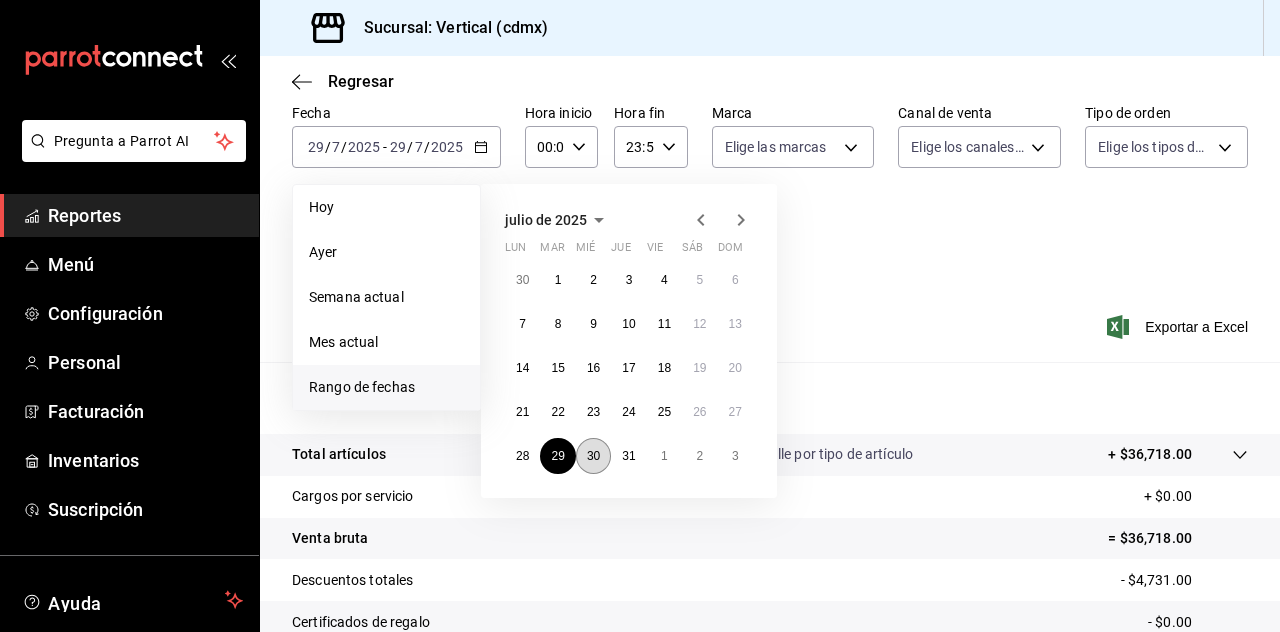 click on "30" at bounding box center [593, 456] 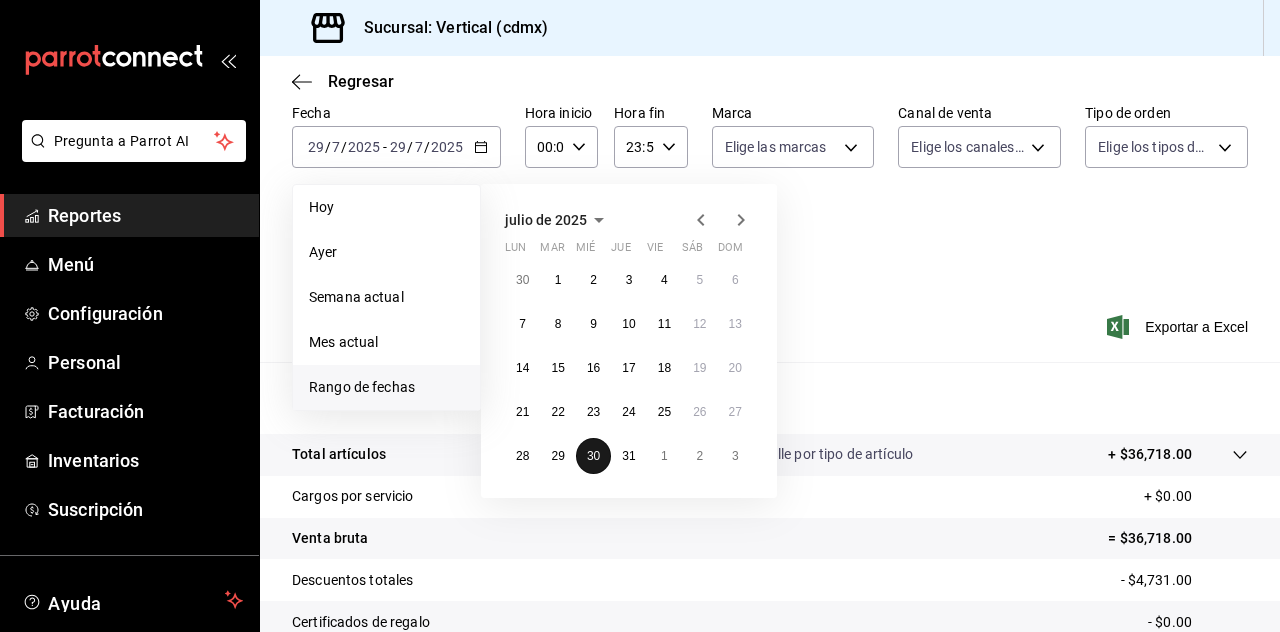 click on "30" at bounding box center [593, 456] 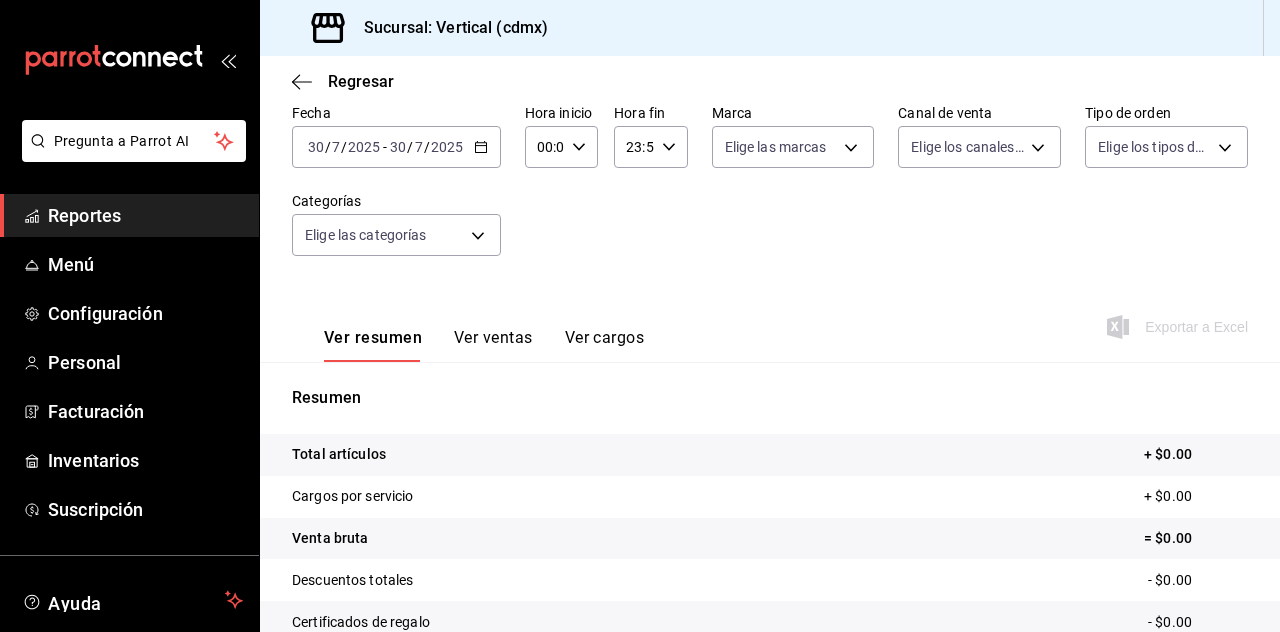 click 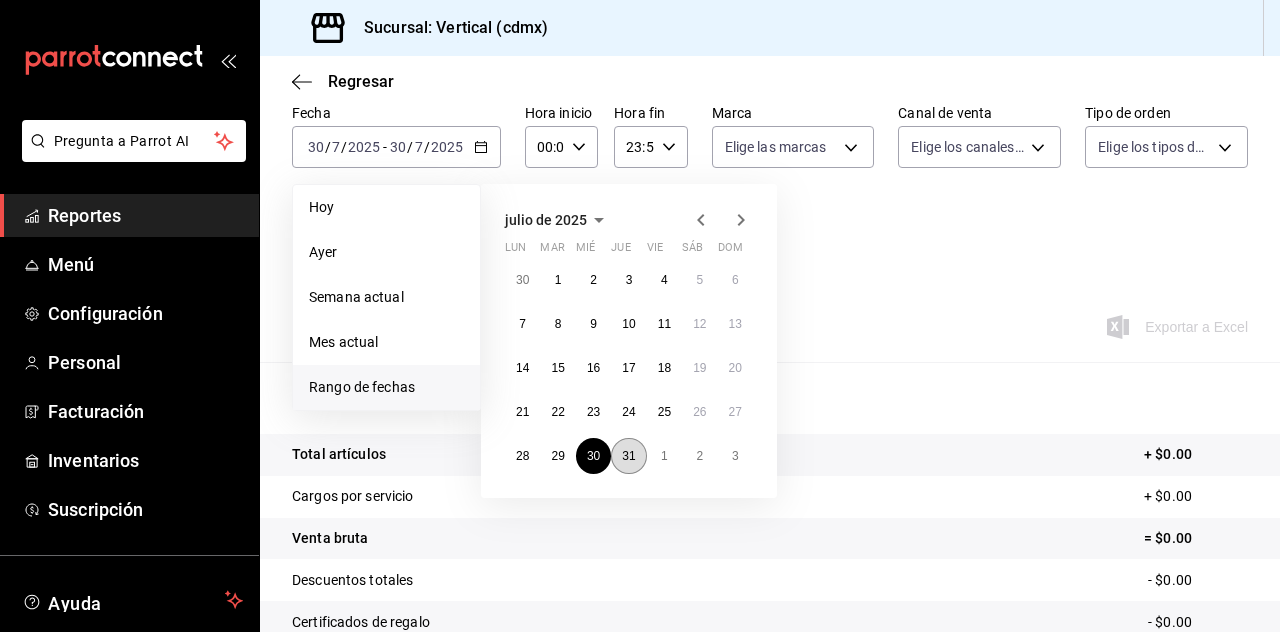 click on "31" at bounding box center (628, 456) 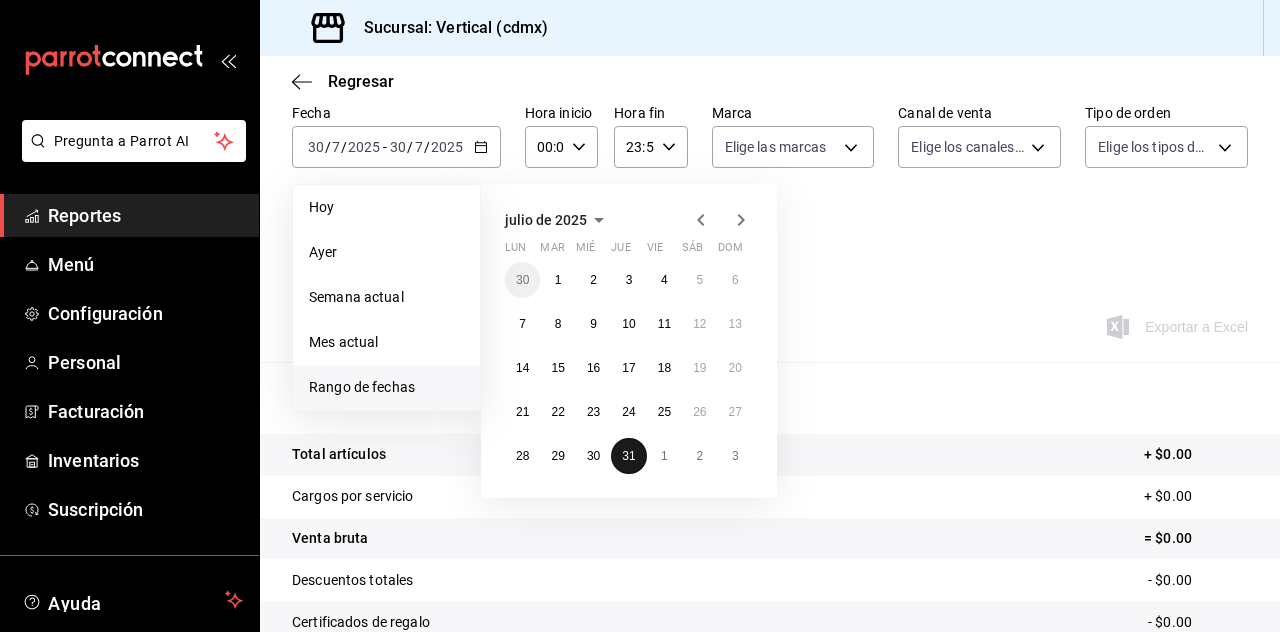 click on "31" at bounding box center [628, 456] 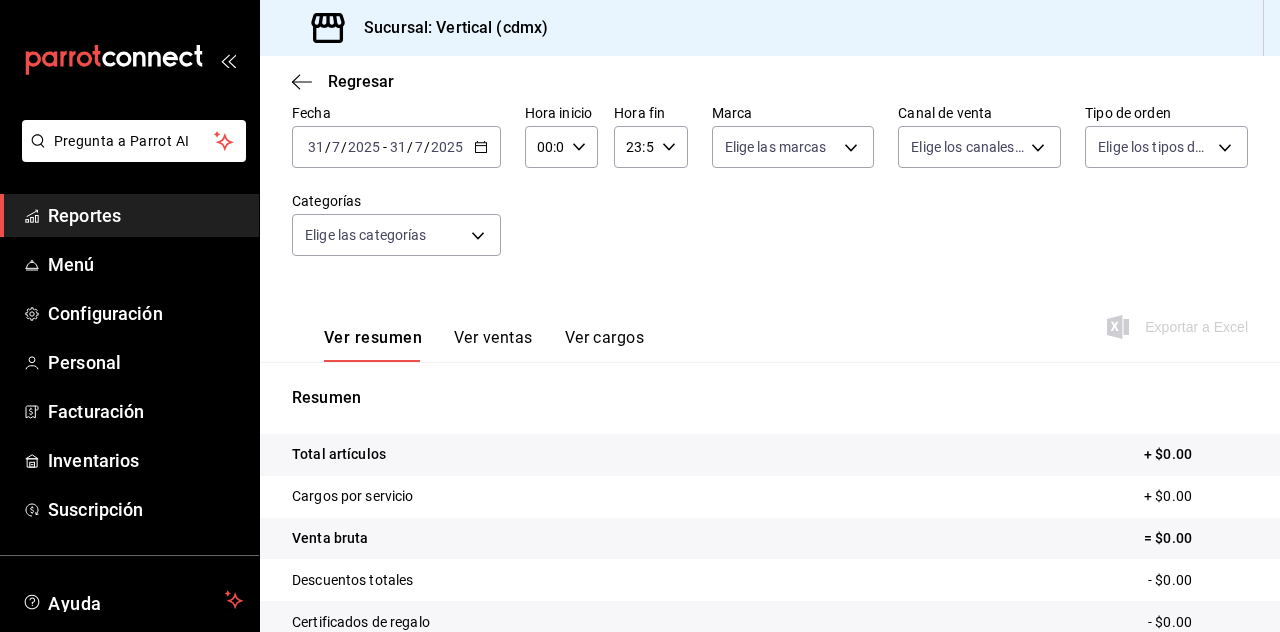click on "Fecha 2025-07-31 31 / 7 / 2025 - 2025-07-31 31 / 7 / 2025 Hora inicio 00:00 Hora inicio Hora fin 23:59 Hora fin Marca Elige las marcas Canal de venta Elige los canales de venta Tipo de orden Elige los tipos de orden Categorías Elige las categorías" at bounding box center [770, 192] 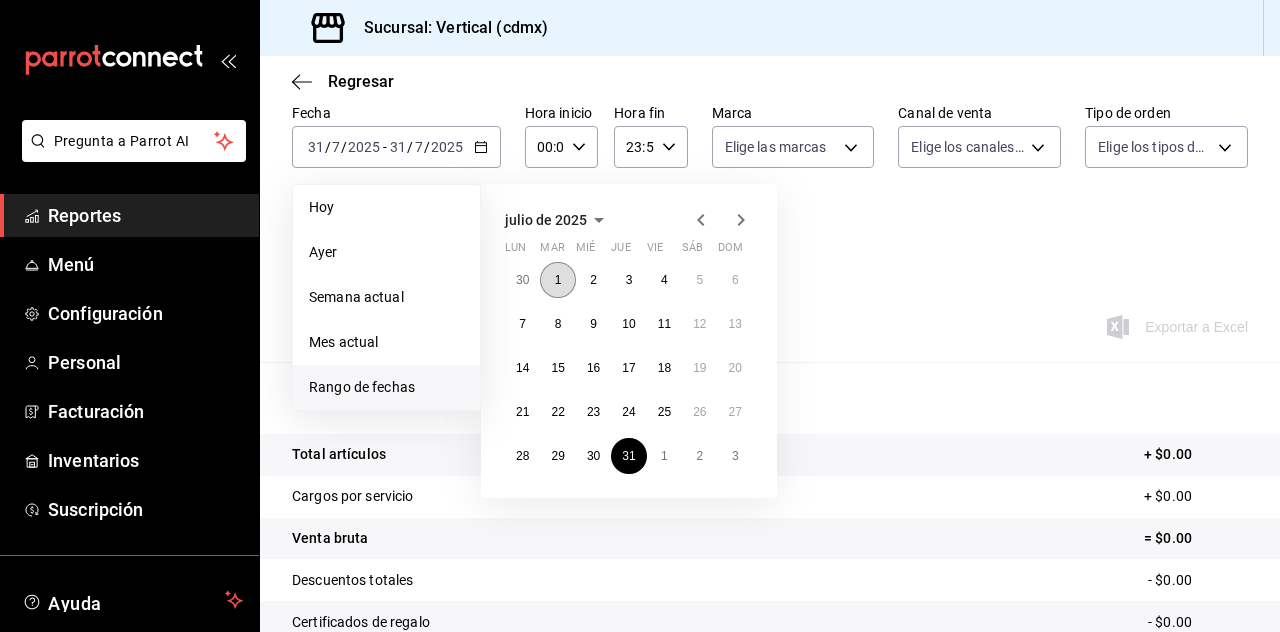 click on "1" at bounding box center [558, 280] 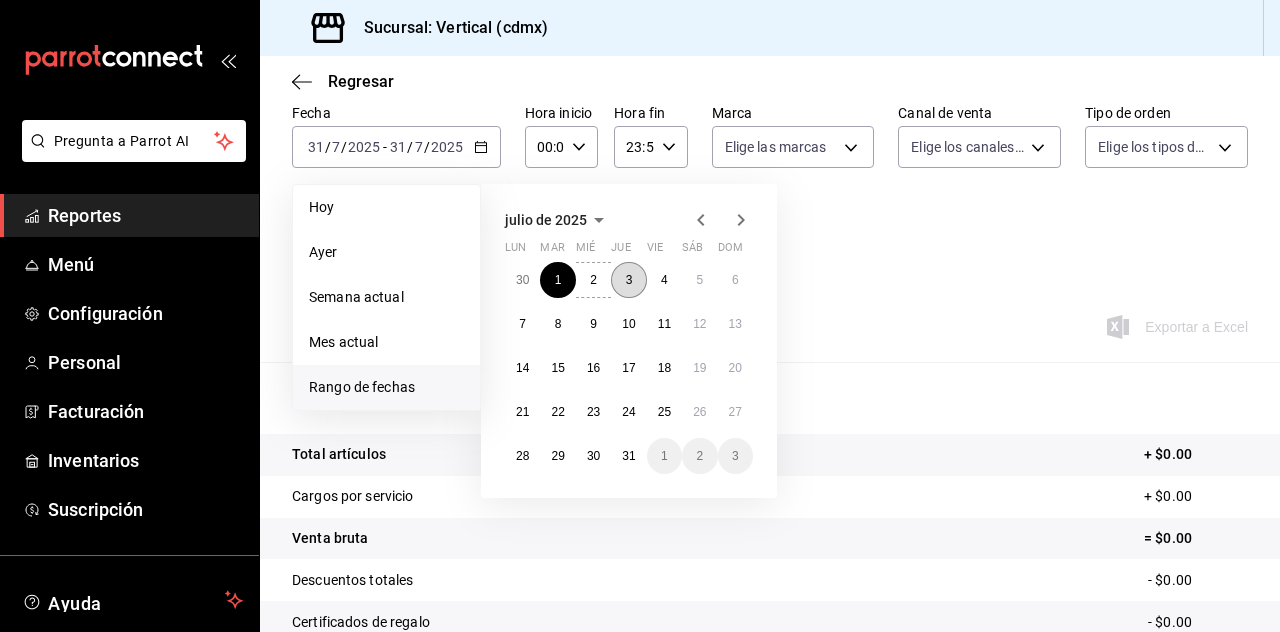 click on "3" at bounding box center [629, 280] 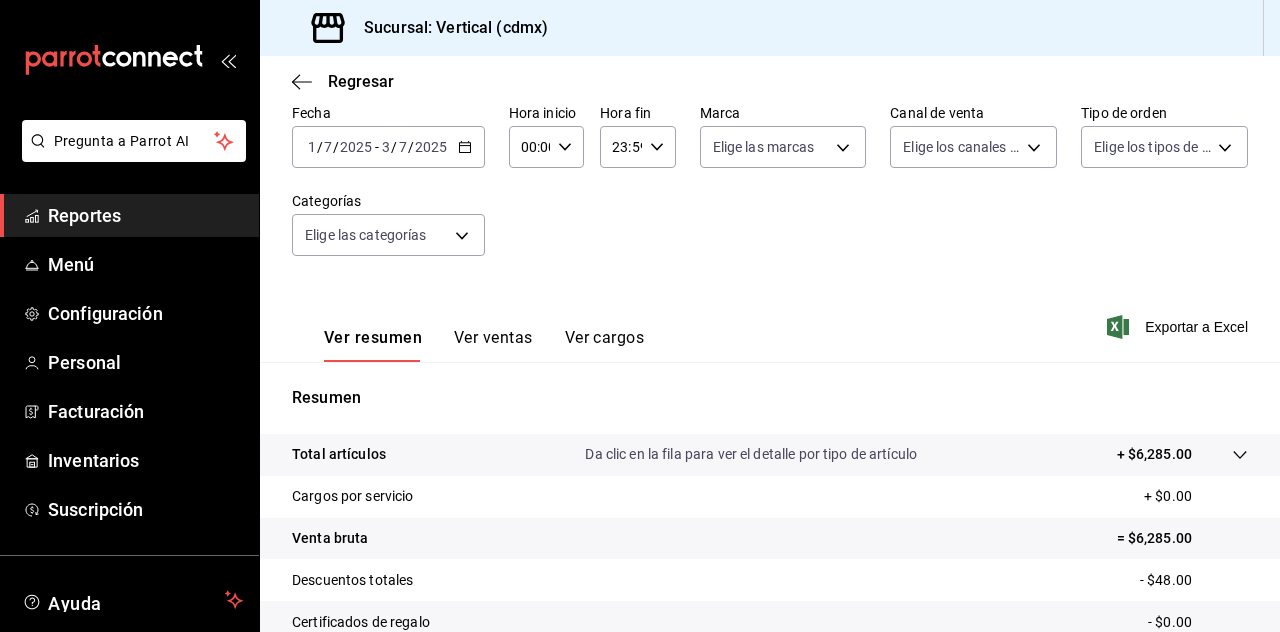click 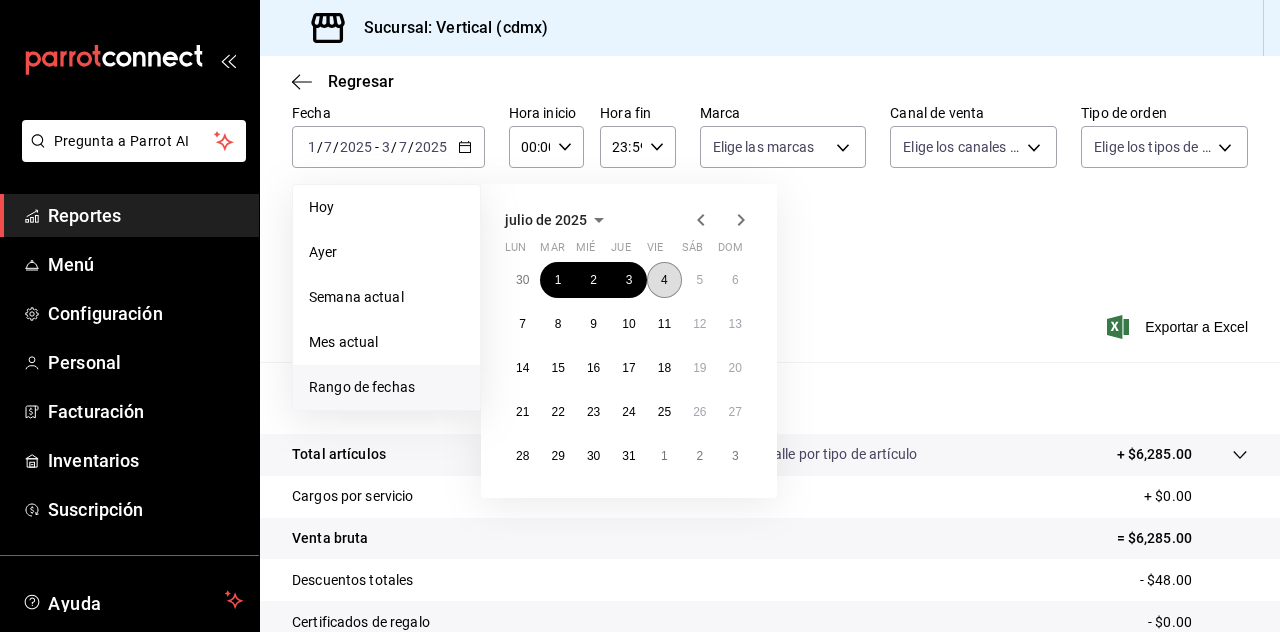 click on "4" at bounding box center [664, 280] 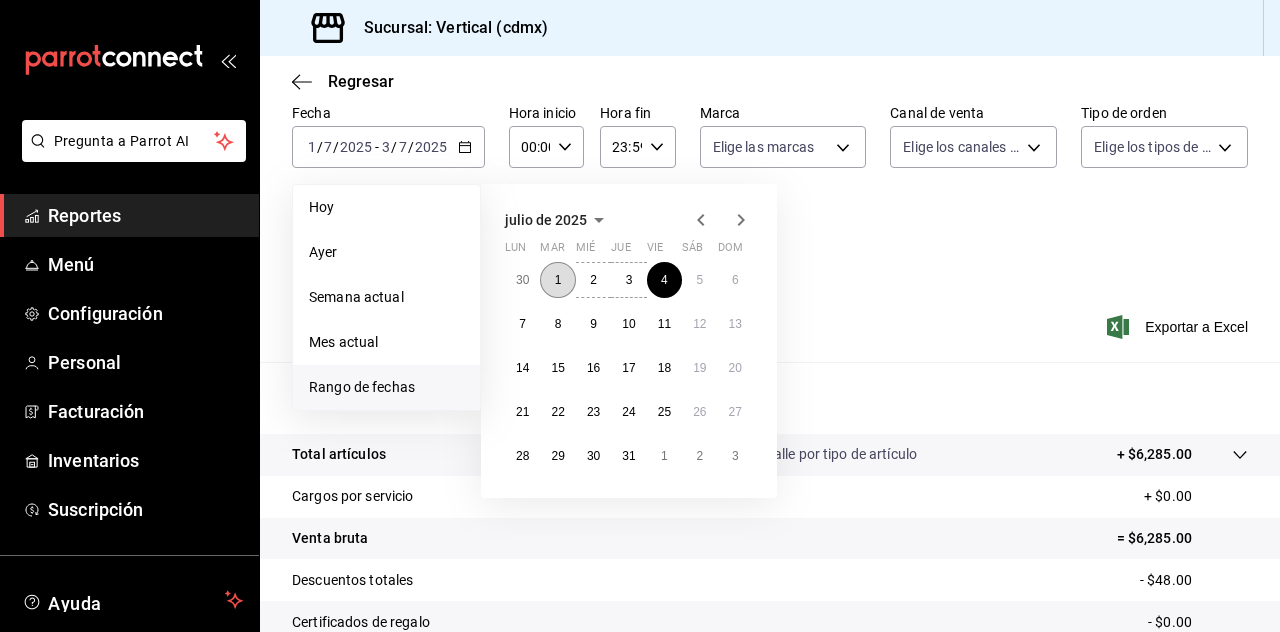 click on "1" at bounding box center (557, 280) 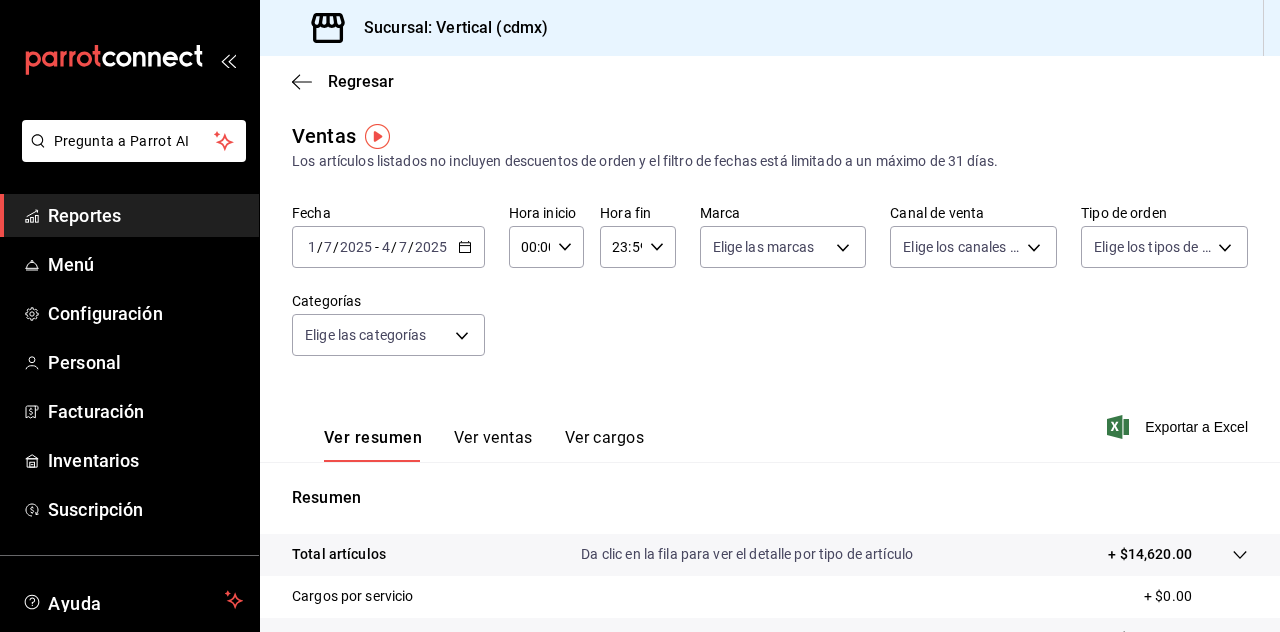 scroll, scrollTop: 2, scrollLeft: 0, axis: vertical 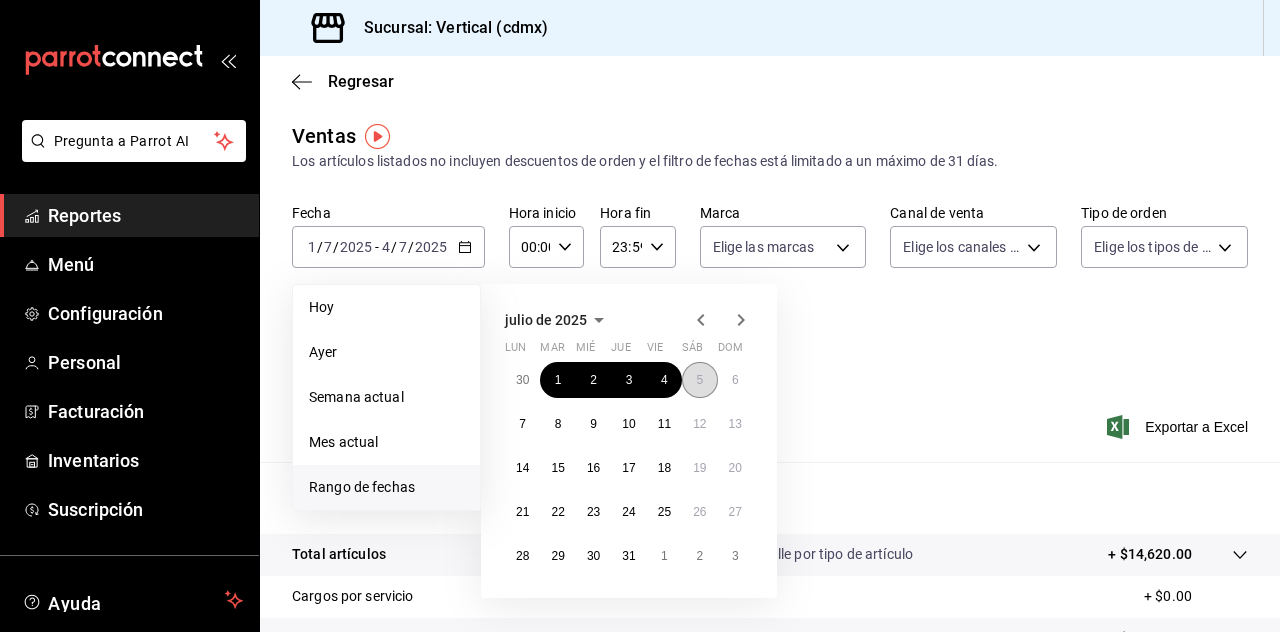 click on "5" at bounding box center (699, 380) 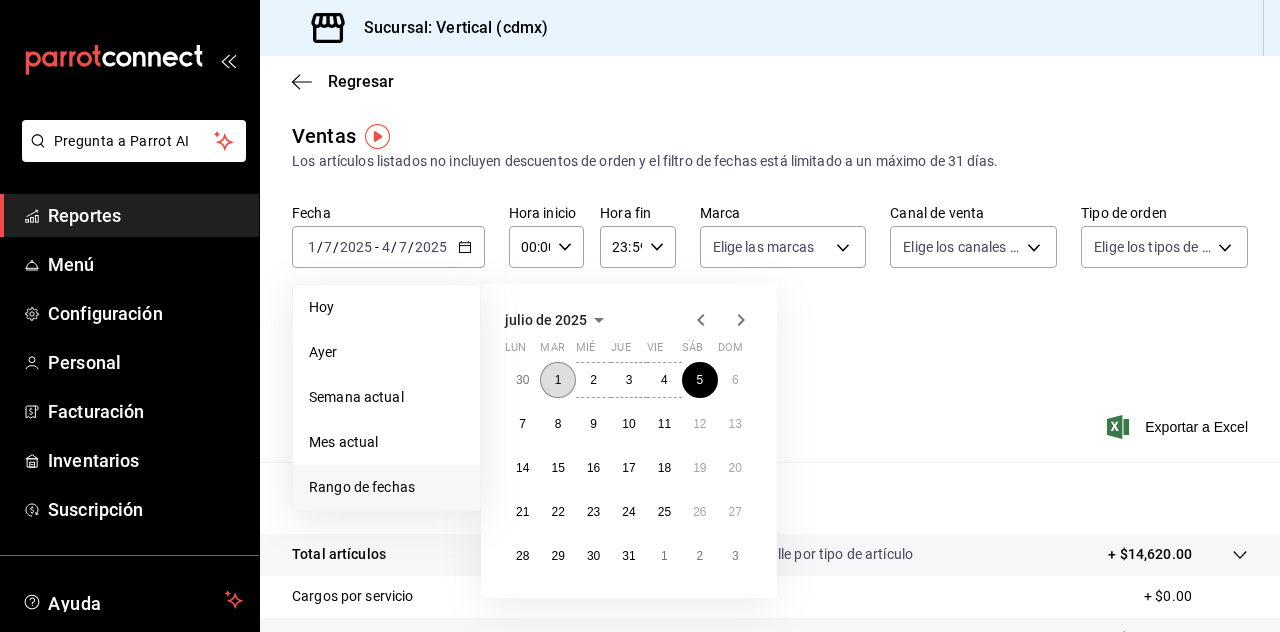 click on "1" at bounding box center [557, 380] 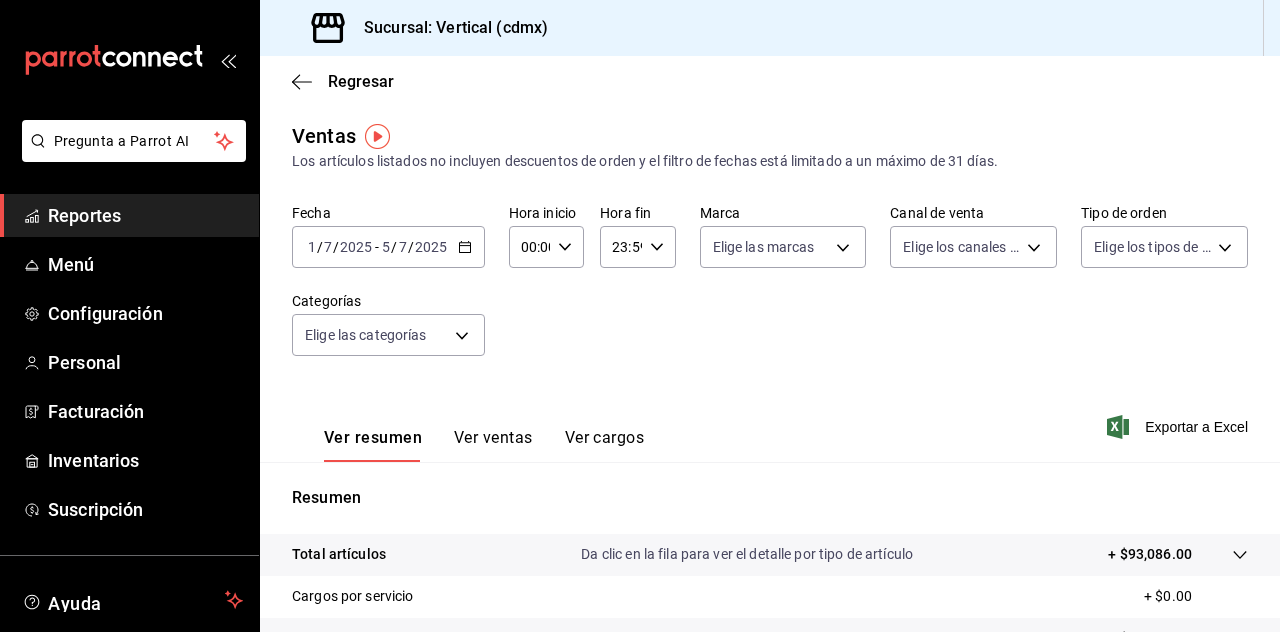 click 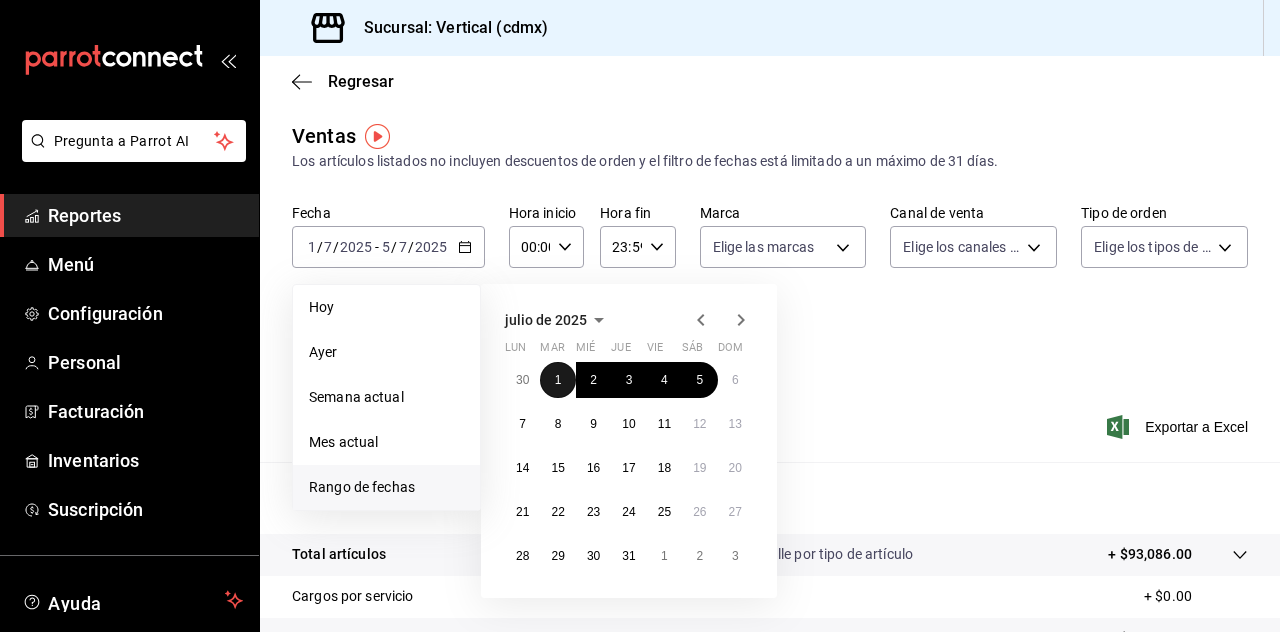 click on "1" at bounding box center (558, 380) 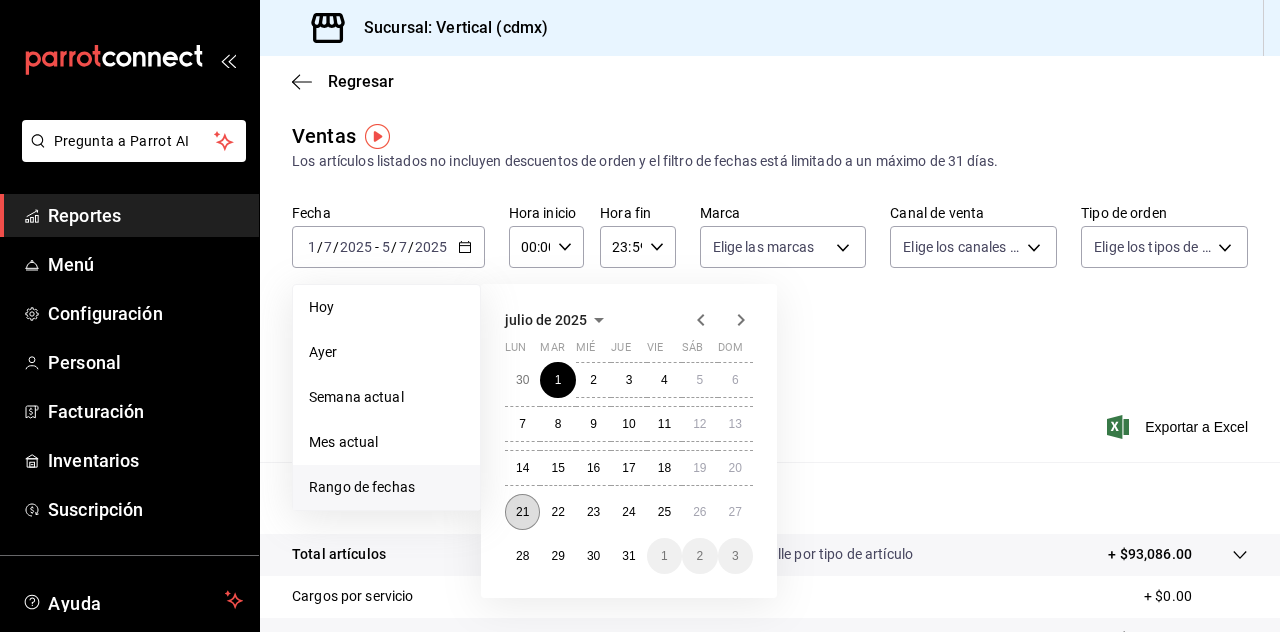 click on "21" at bounding box center (522, 512) 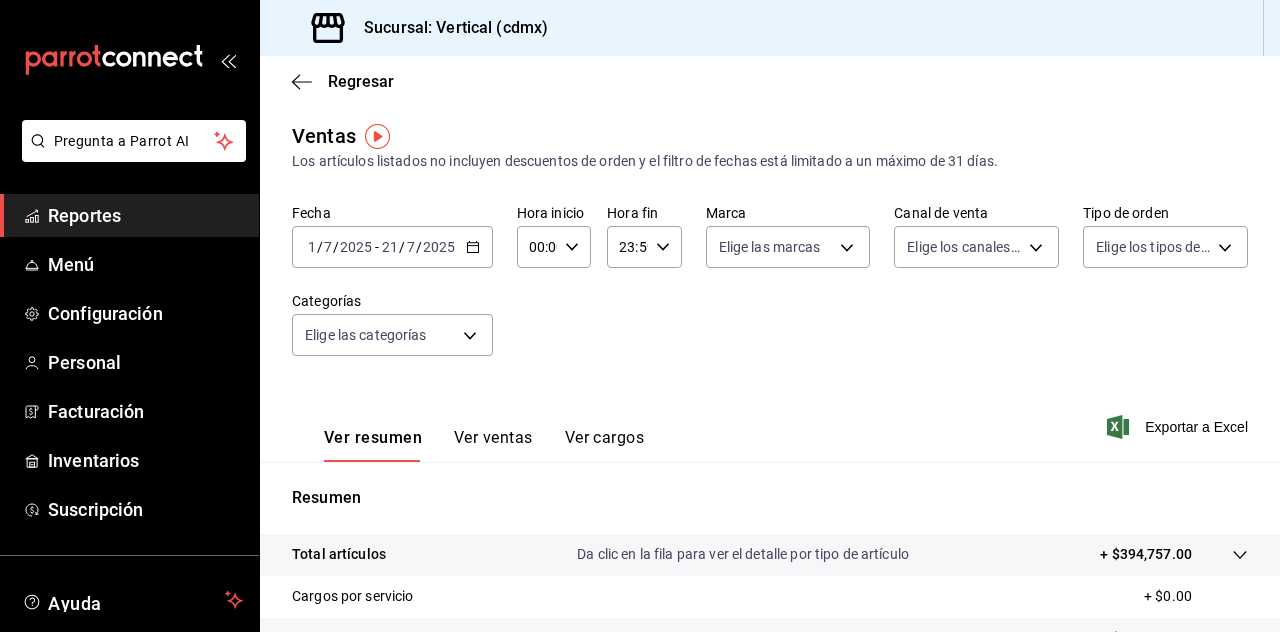 click 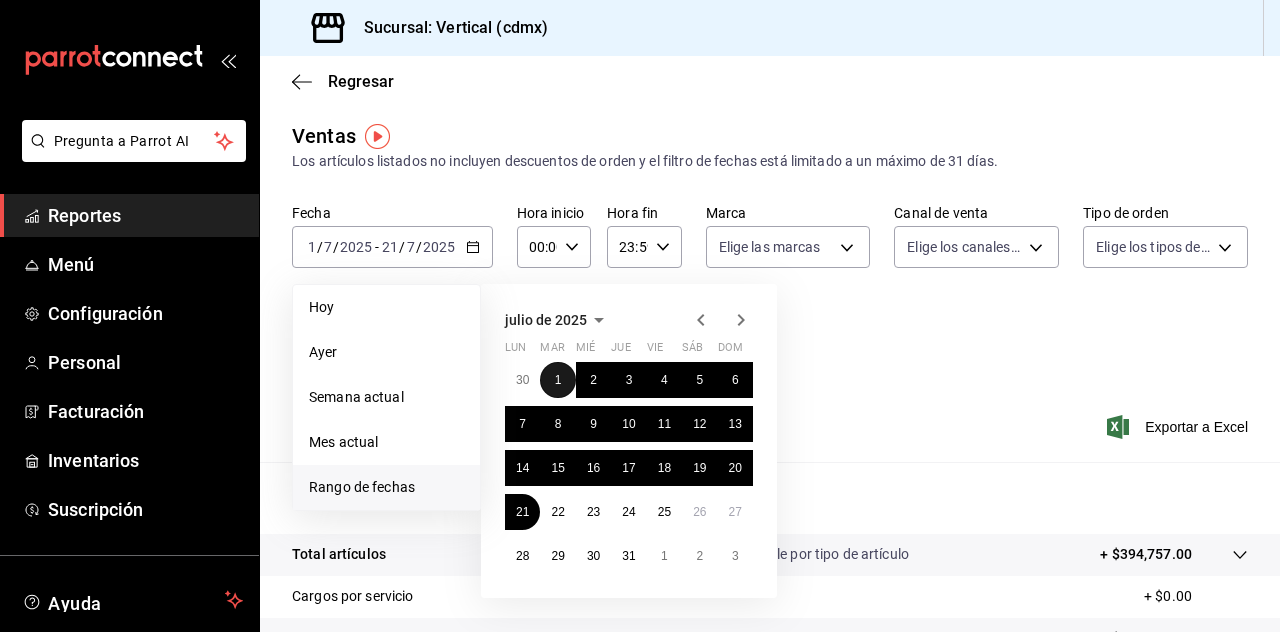 click on "1" at bounding box center [557, 380] 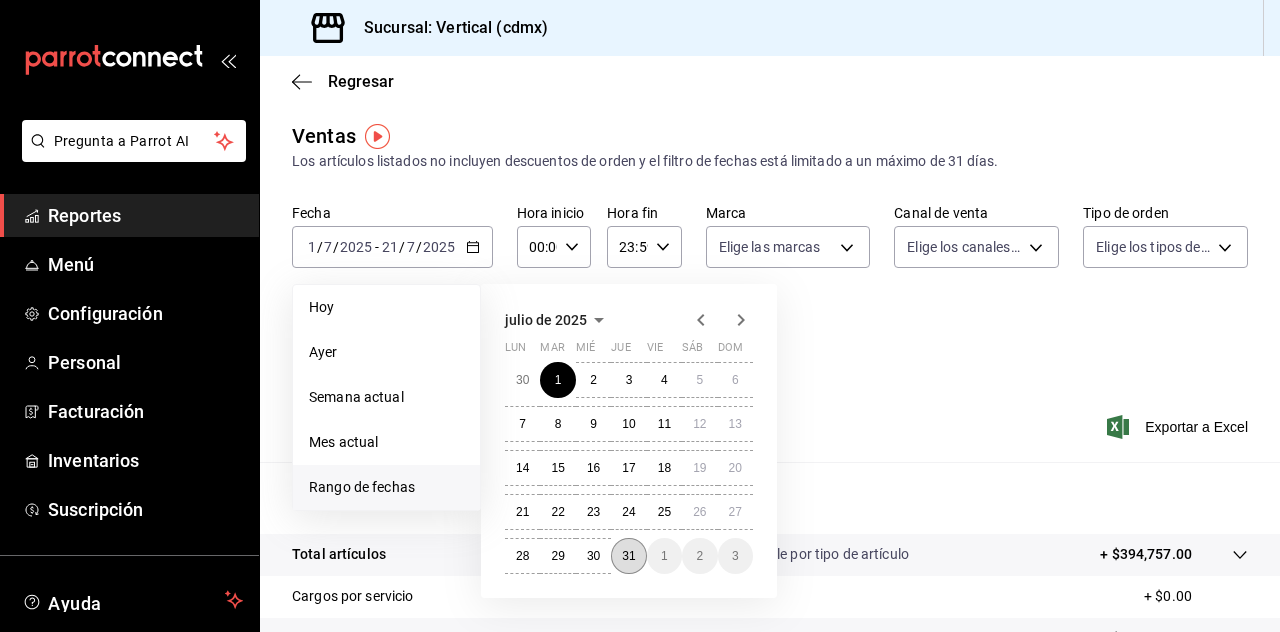 click on "31" at bounding box center (628, 556) 